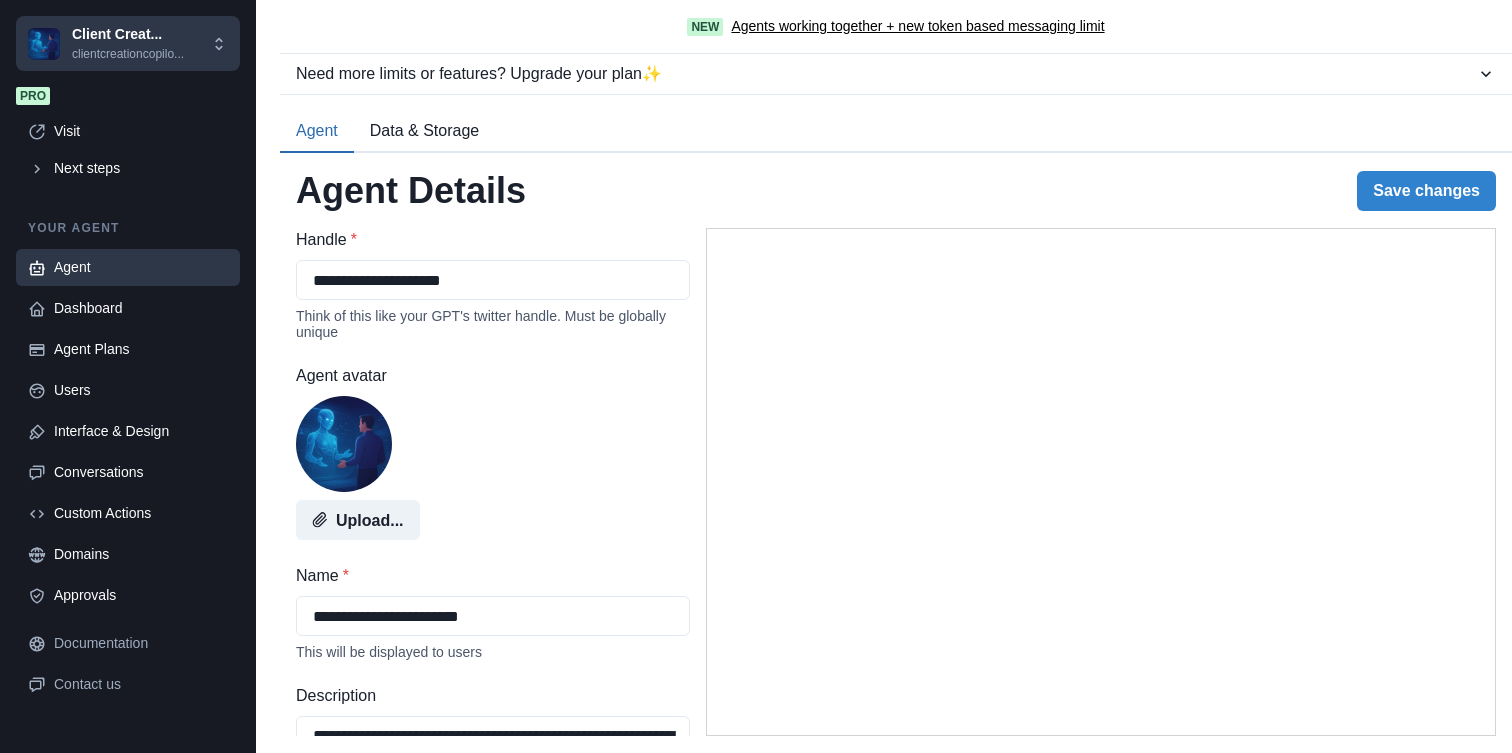 select on "********" 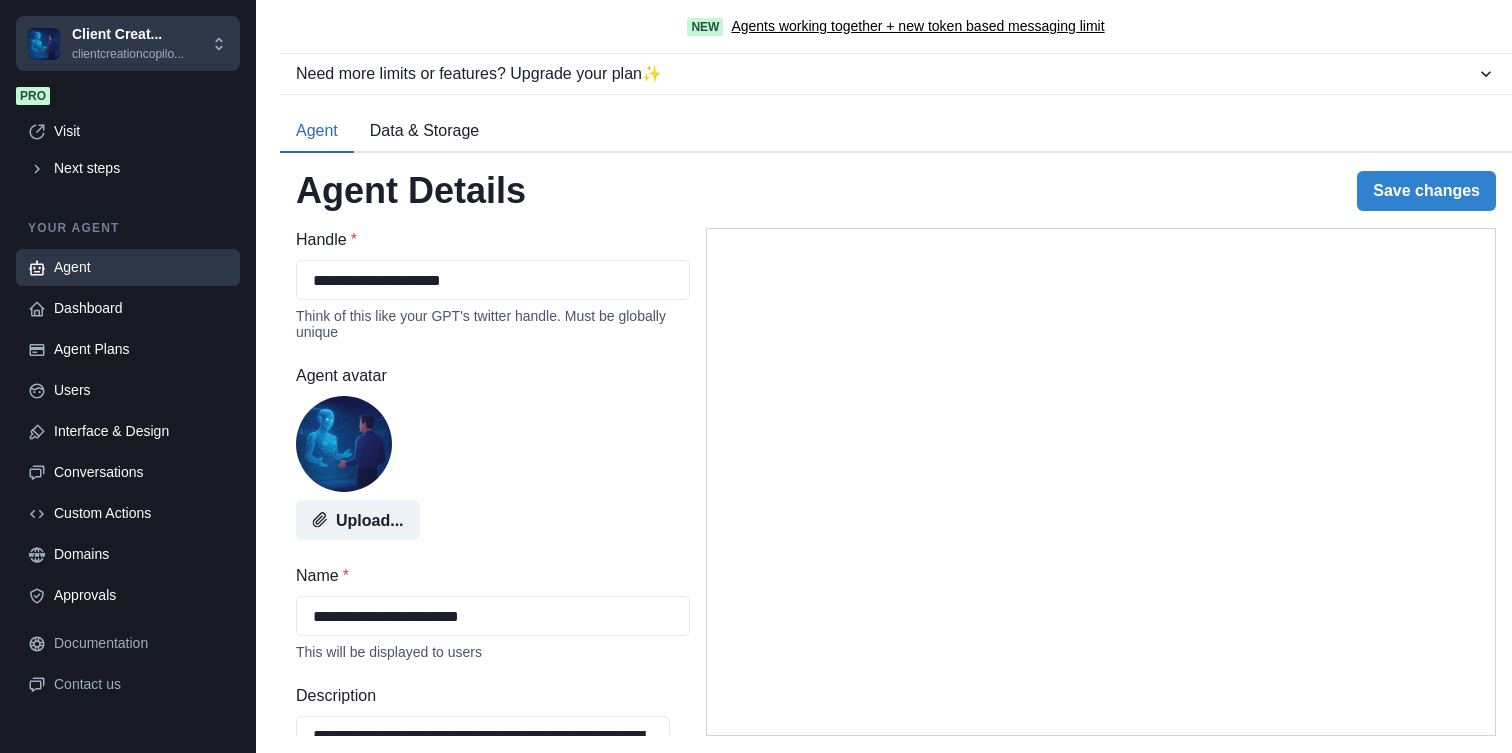 scroll, scrollTop: 0, scrollLeft: 0, axis: both 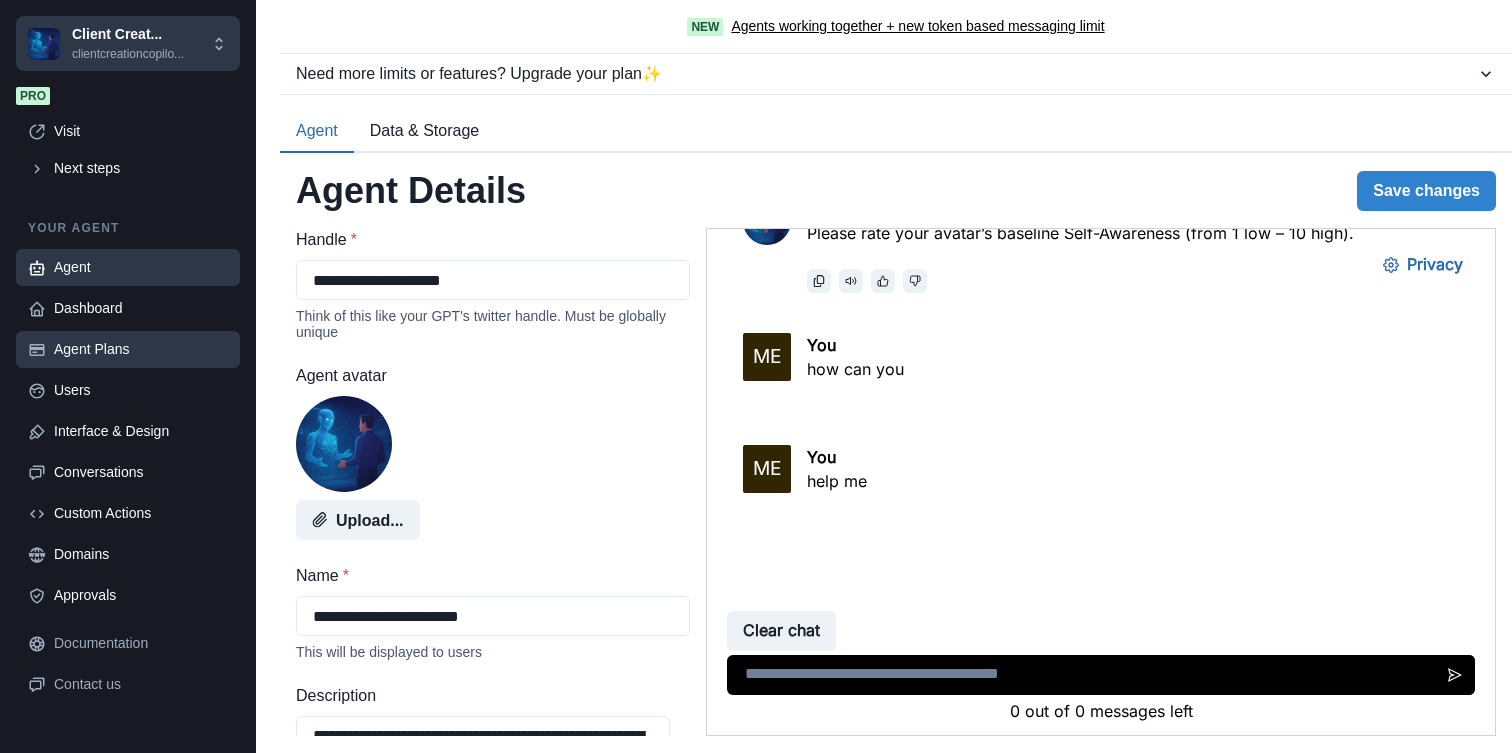 click on "Agent Plans" at bounding box center [141, 349] 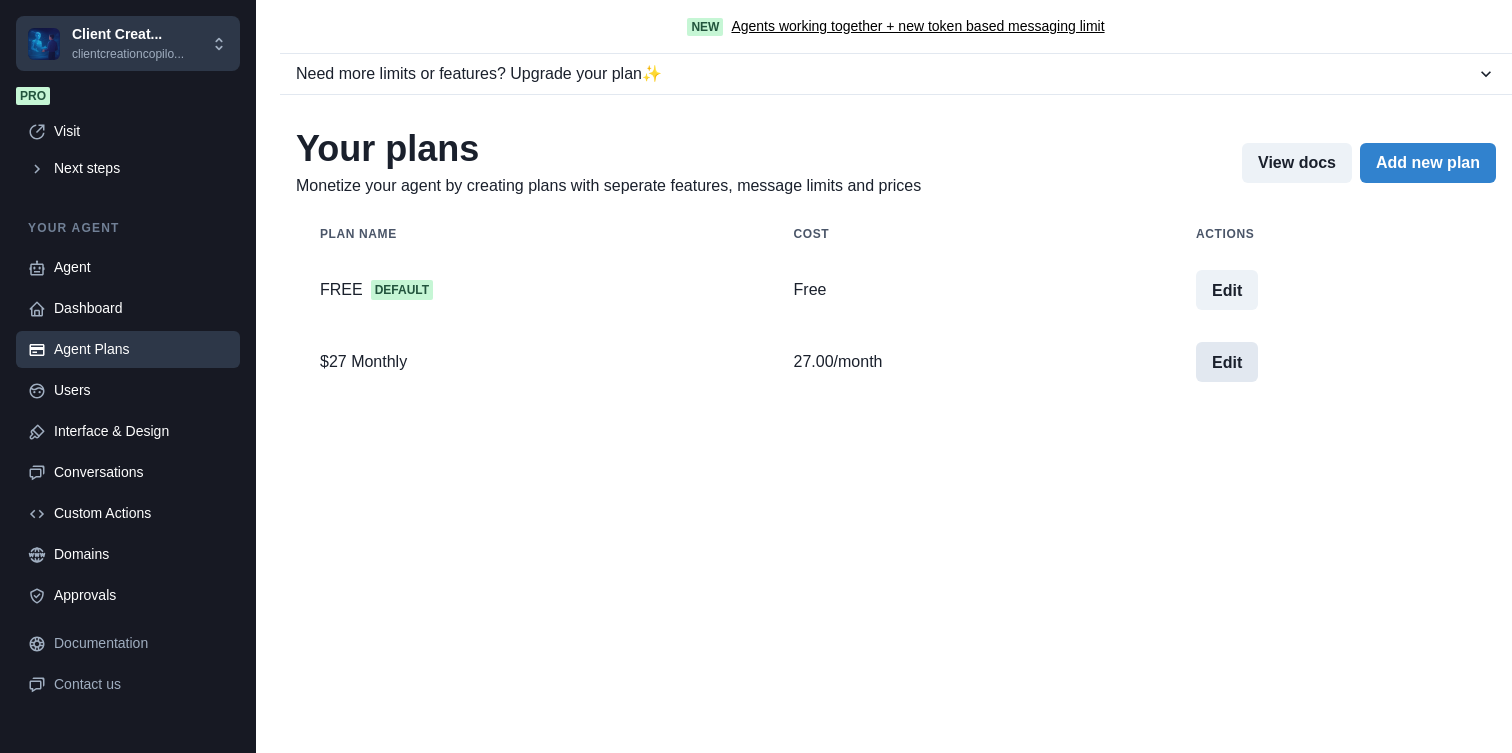 click on "Edit" at bounding box center (1227, 362) 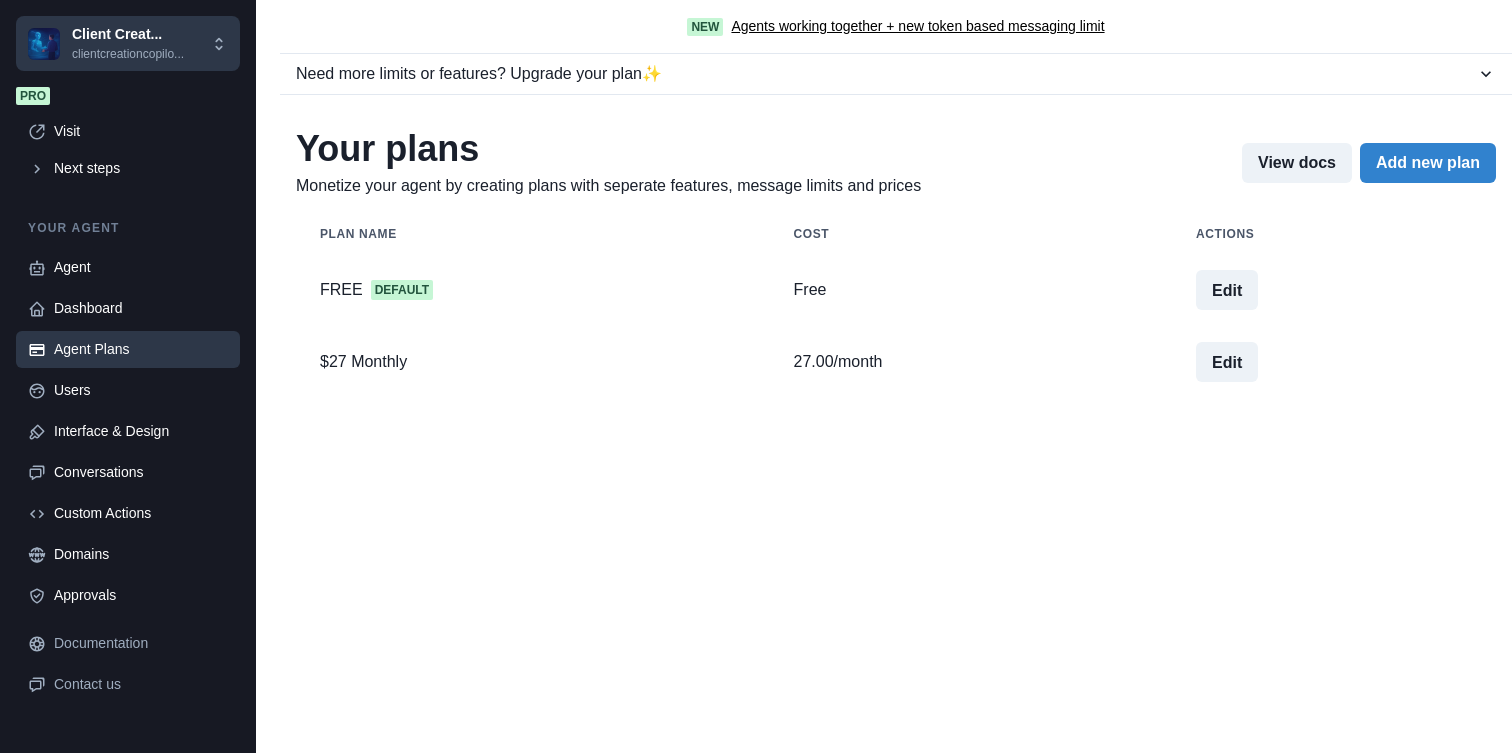scroll, scrollTop: 84, scrollLeft: 0, axis: vertical 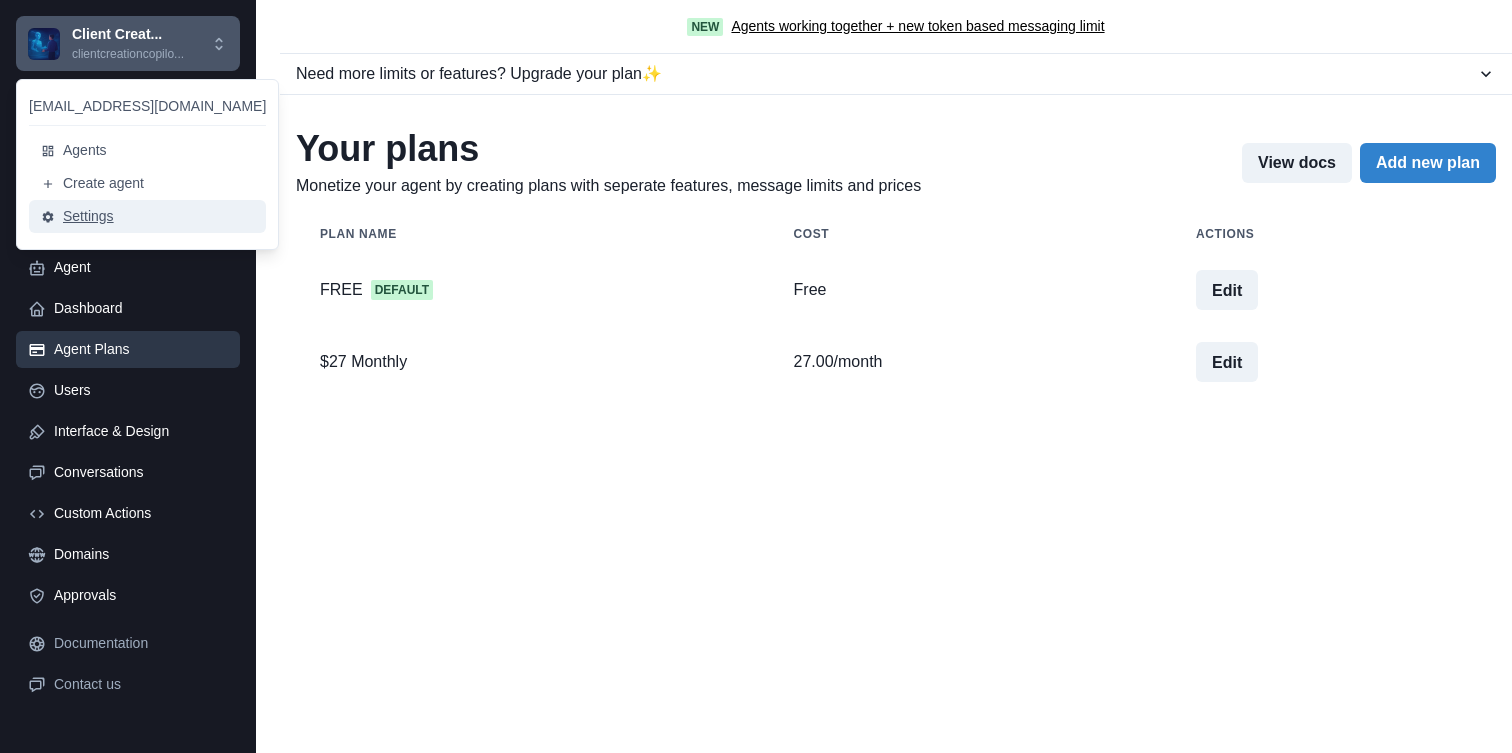 click on "Settings" at bounding box center (147, 216) 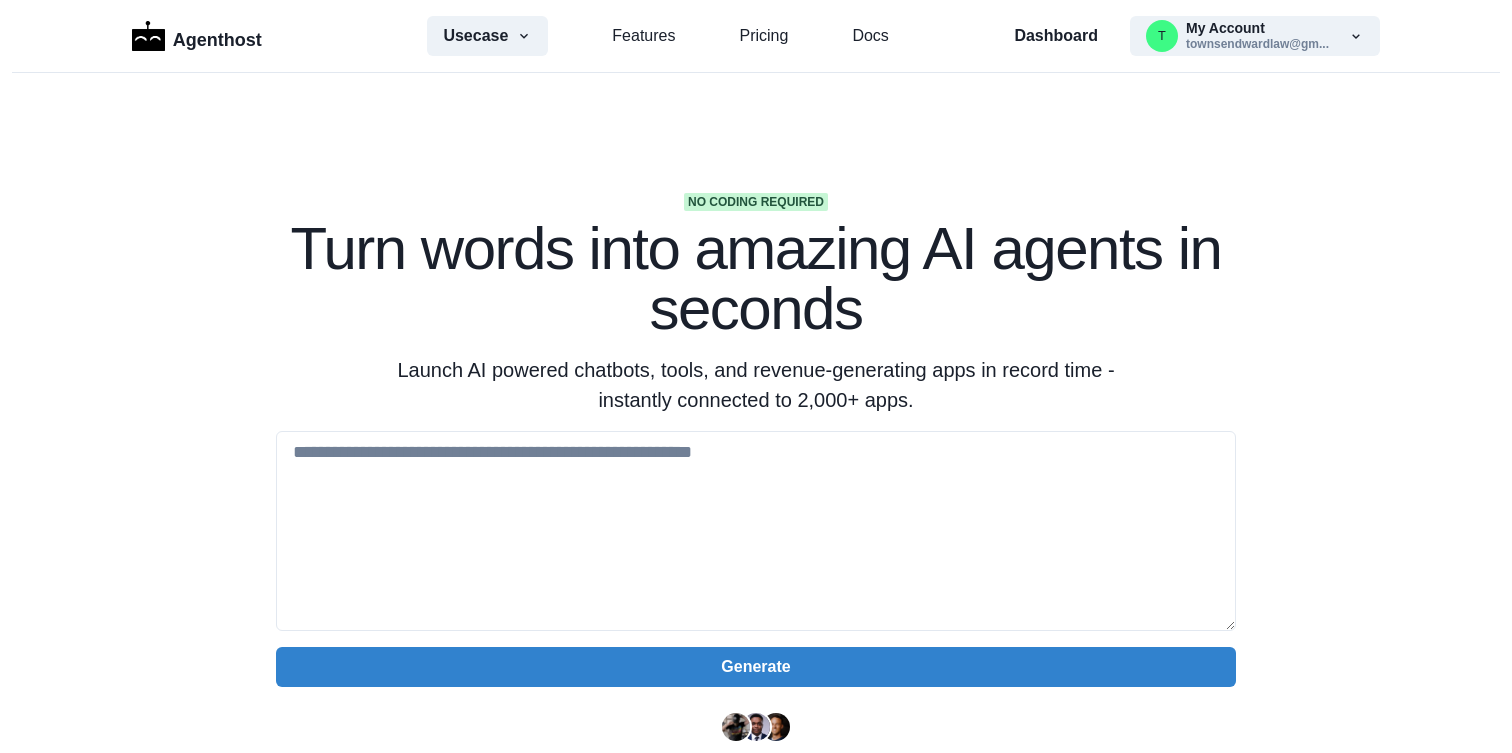 scroll, scrollTop: 0, scrollLeft: 0, axis: both 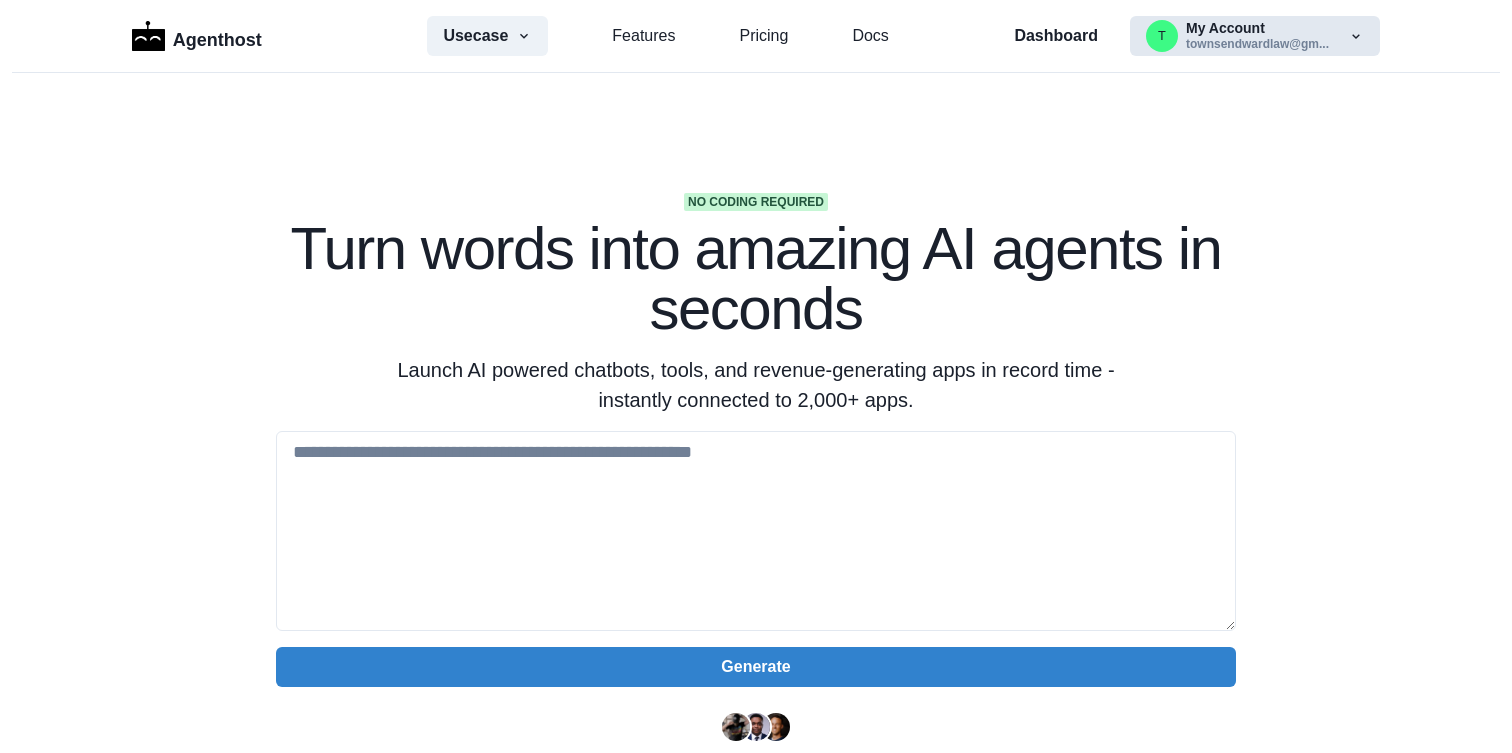 click on "t My Account townsendwardlaw@gm..." at bounding box center [1255, 36] 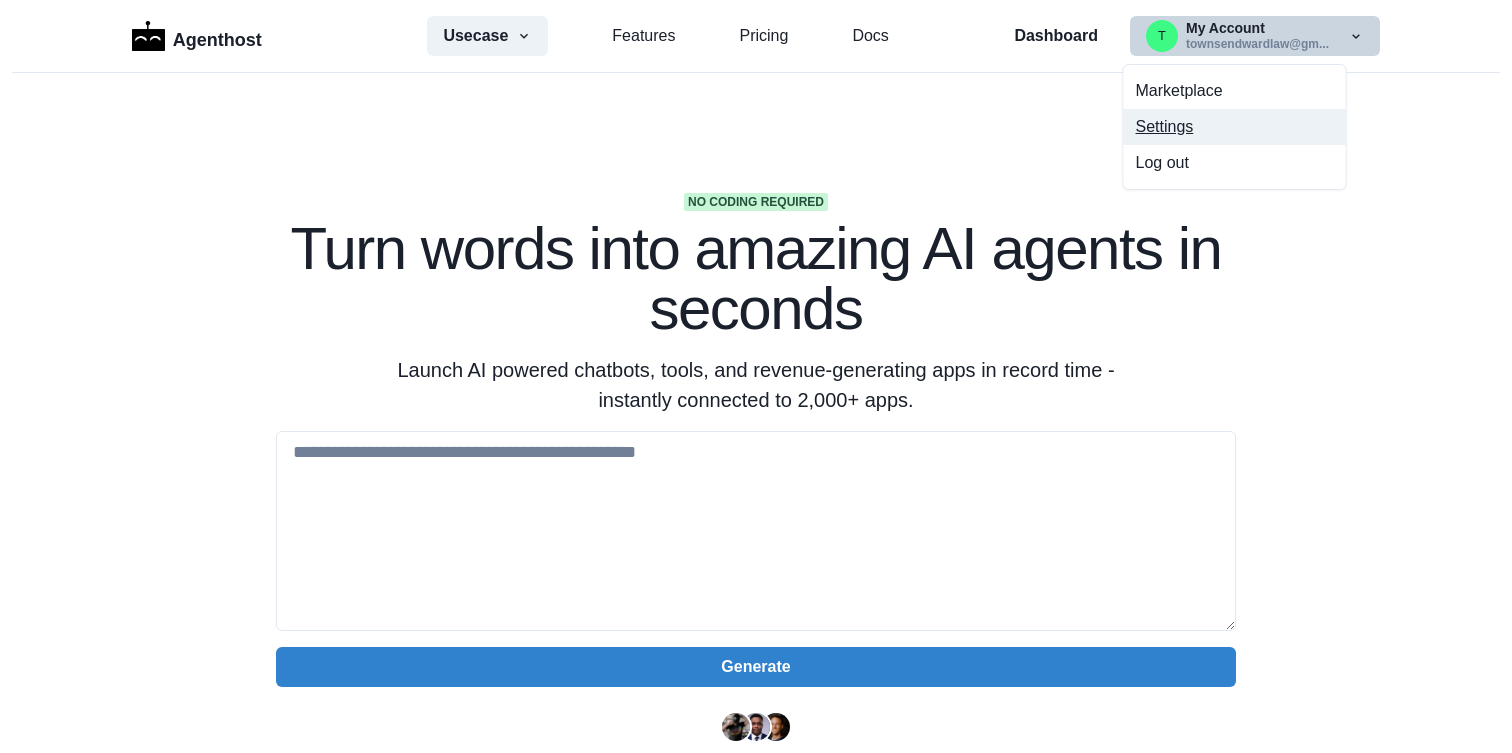click on "Settings" at bounding box center [1235, 127] 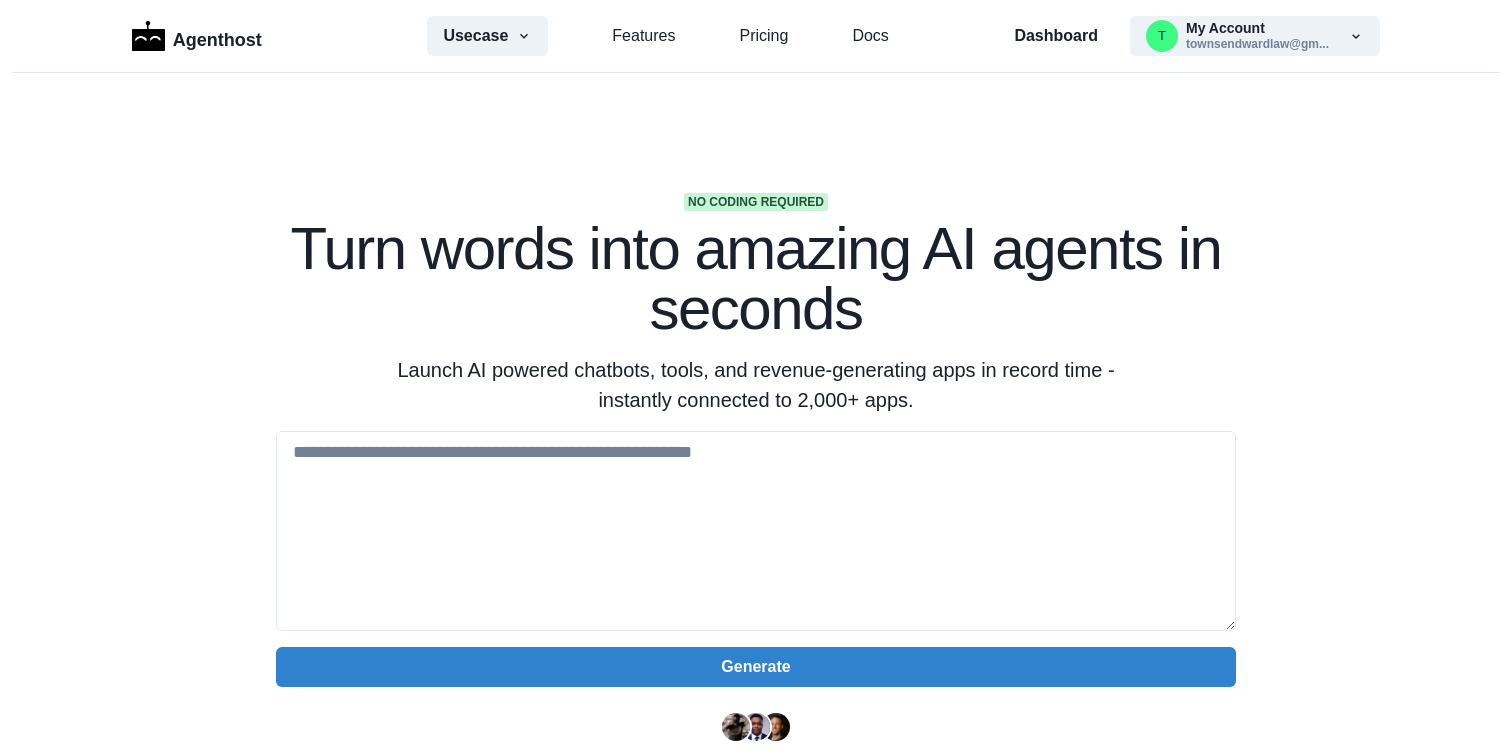 scroll, scrollTop: 0, scrollLeft: 0, axis: both 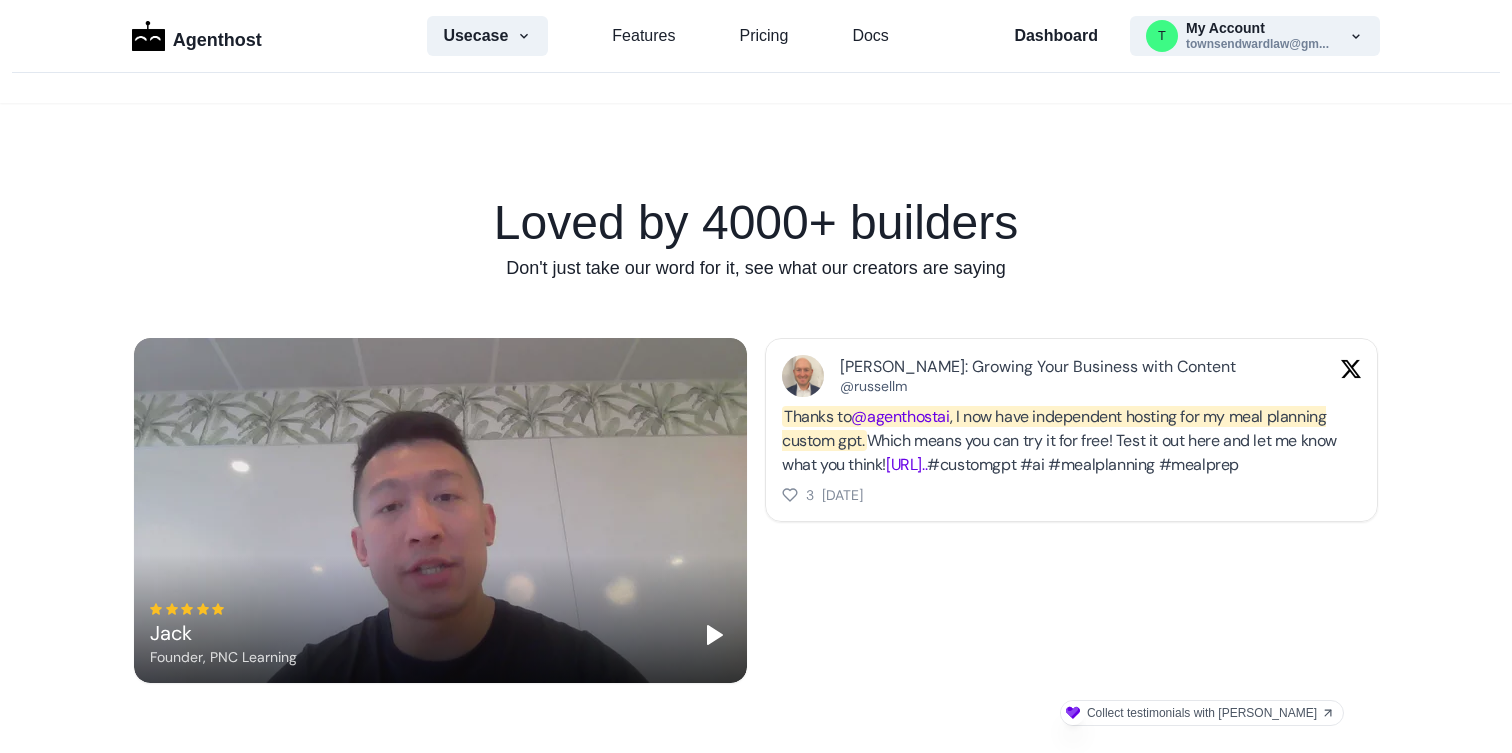 click on "www.agenthost.ai/chat/mea..." at bounding box center (906, 464) 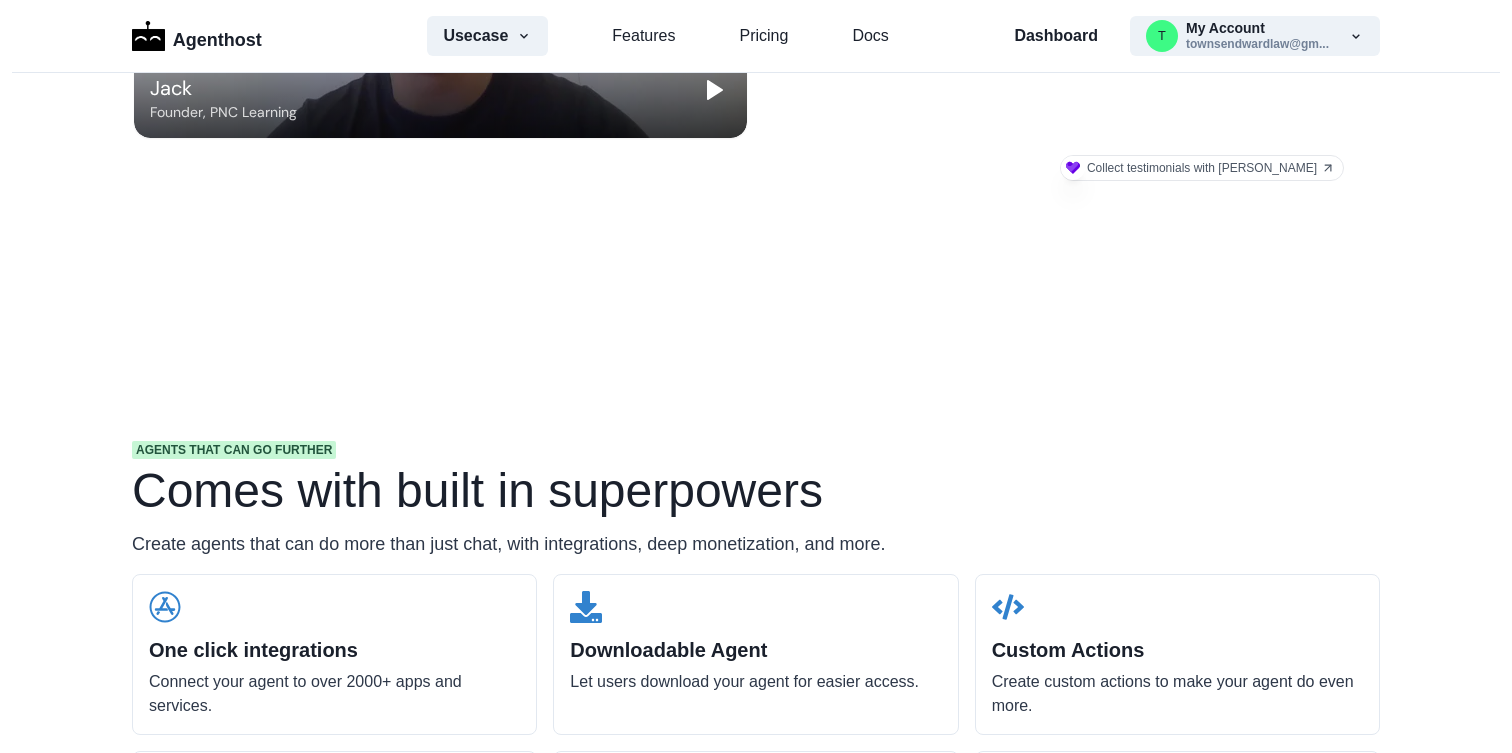 scroll, scrollTop: 1655, scrollLeft: 0, axis: vertical 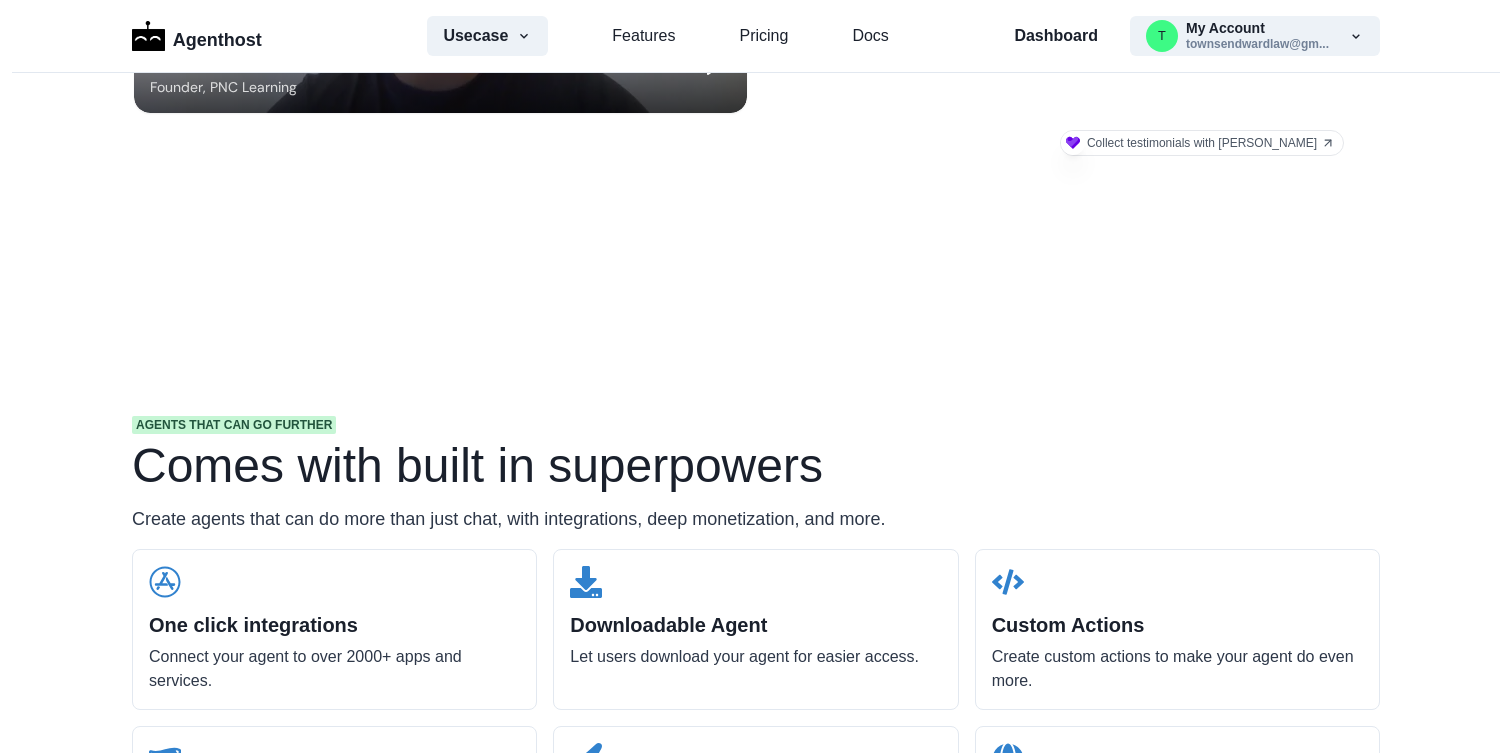 click on "Collect testimonials with [PERSON_NAME]" at bounding box center (1202, 143) 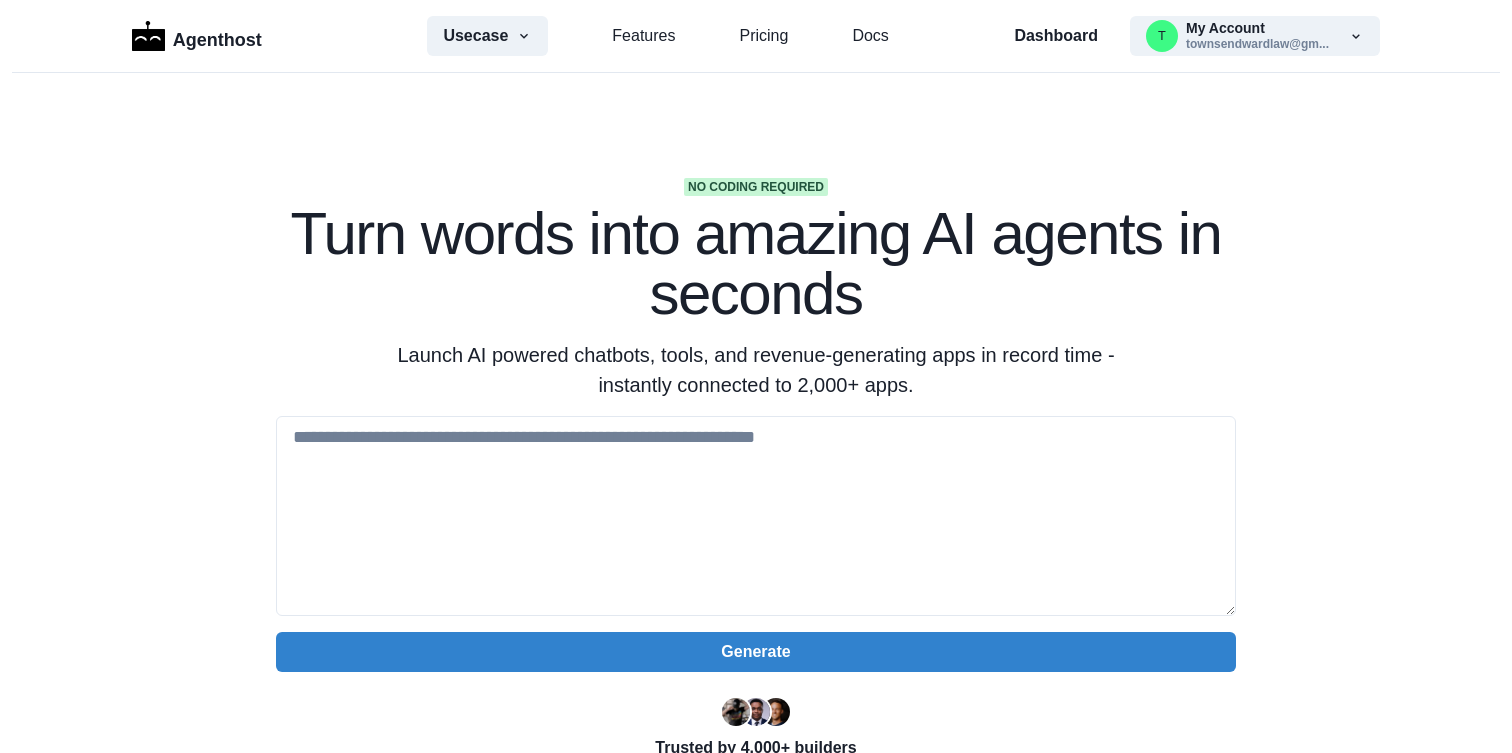 scroll, scrollTop: 0, scrollLeft: 0, axis: both 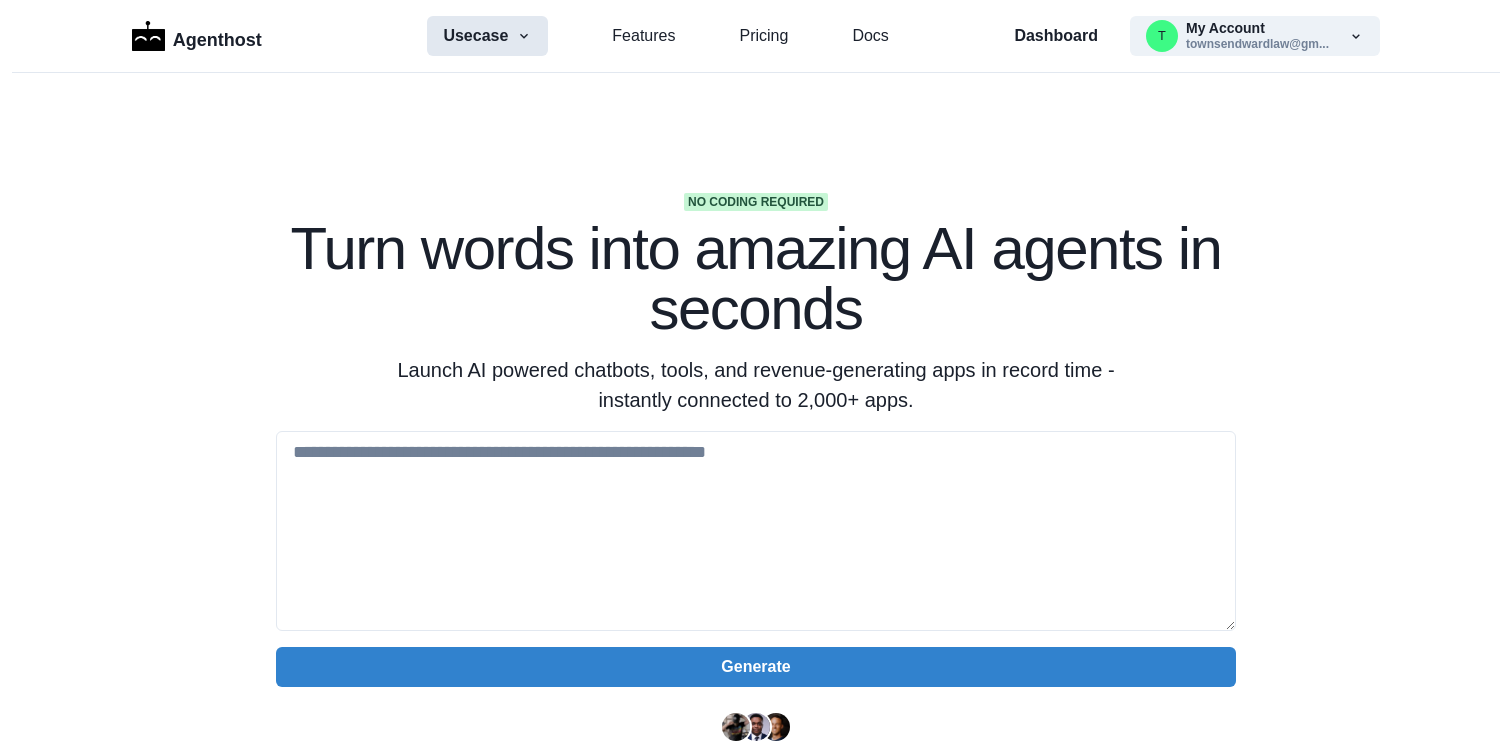click on "Usecase" at bounding box center (487, 36) 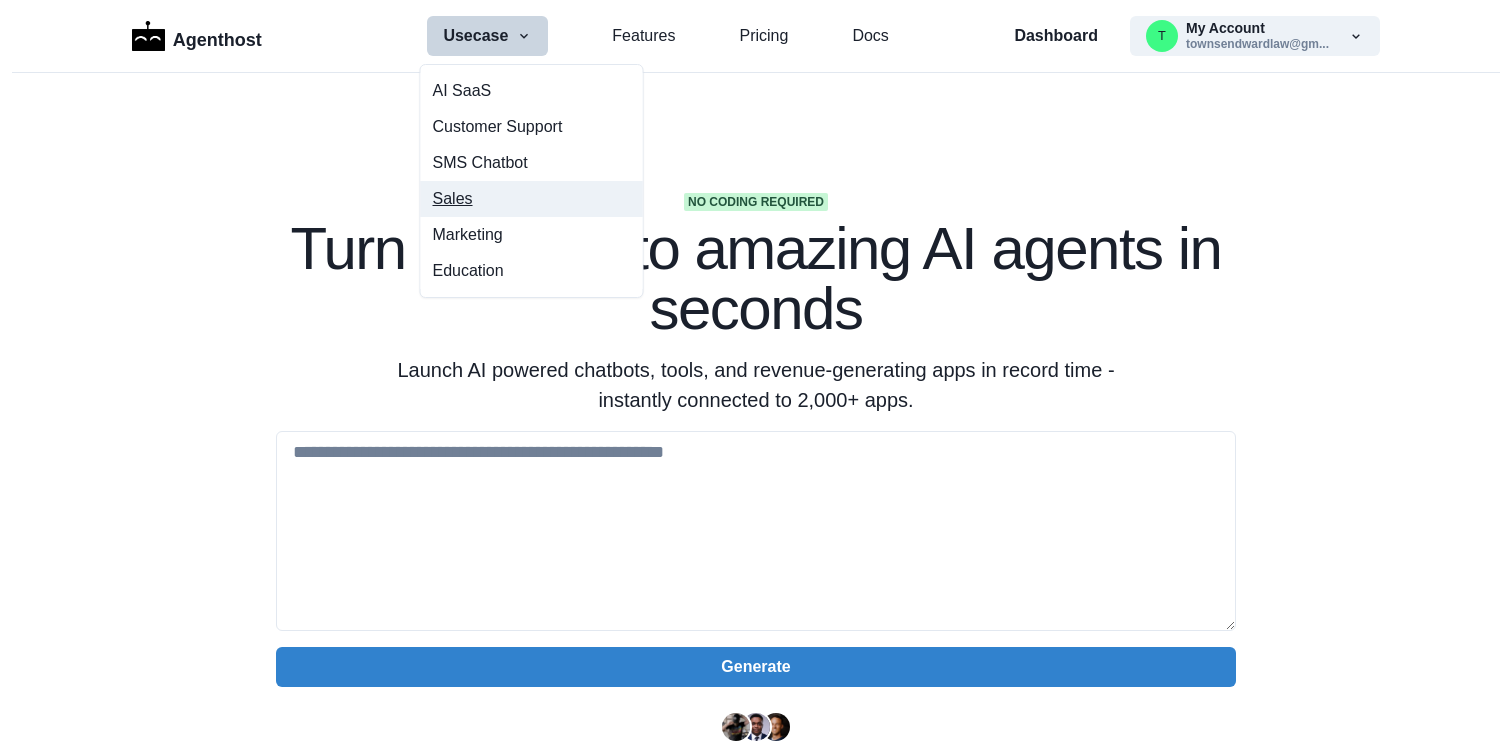click on "Sales" at bounding box center (532, 199) 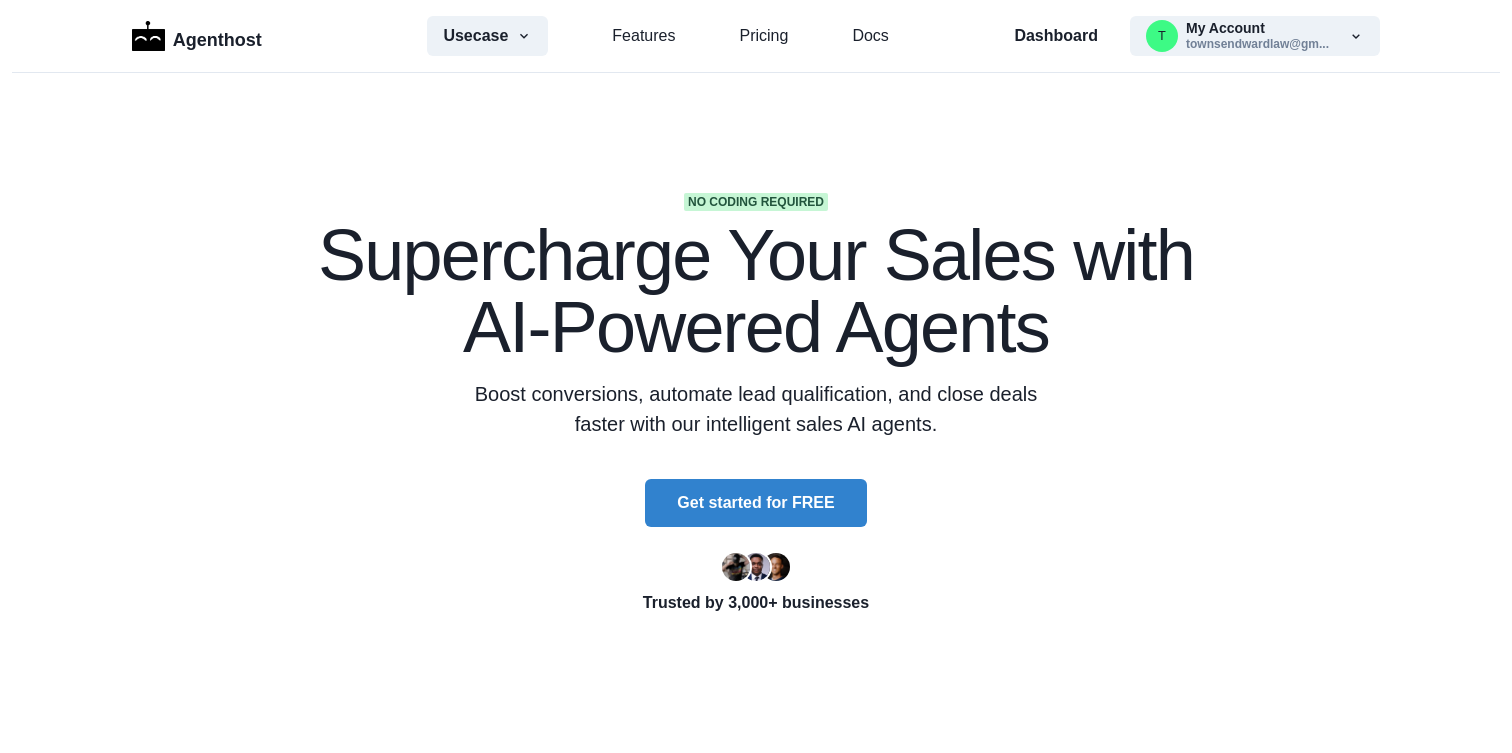 scroll, scrollTop: 0, scrollLeft: 0, axis: both 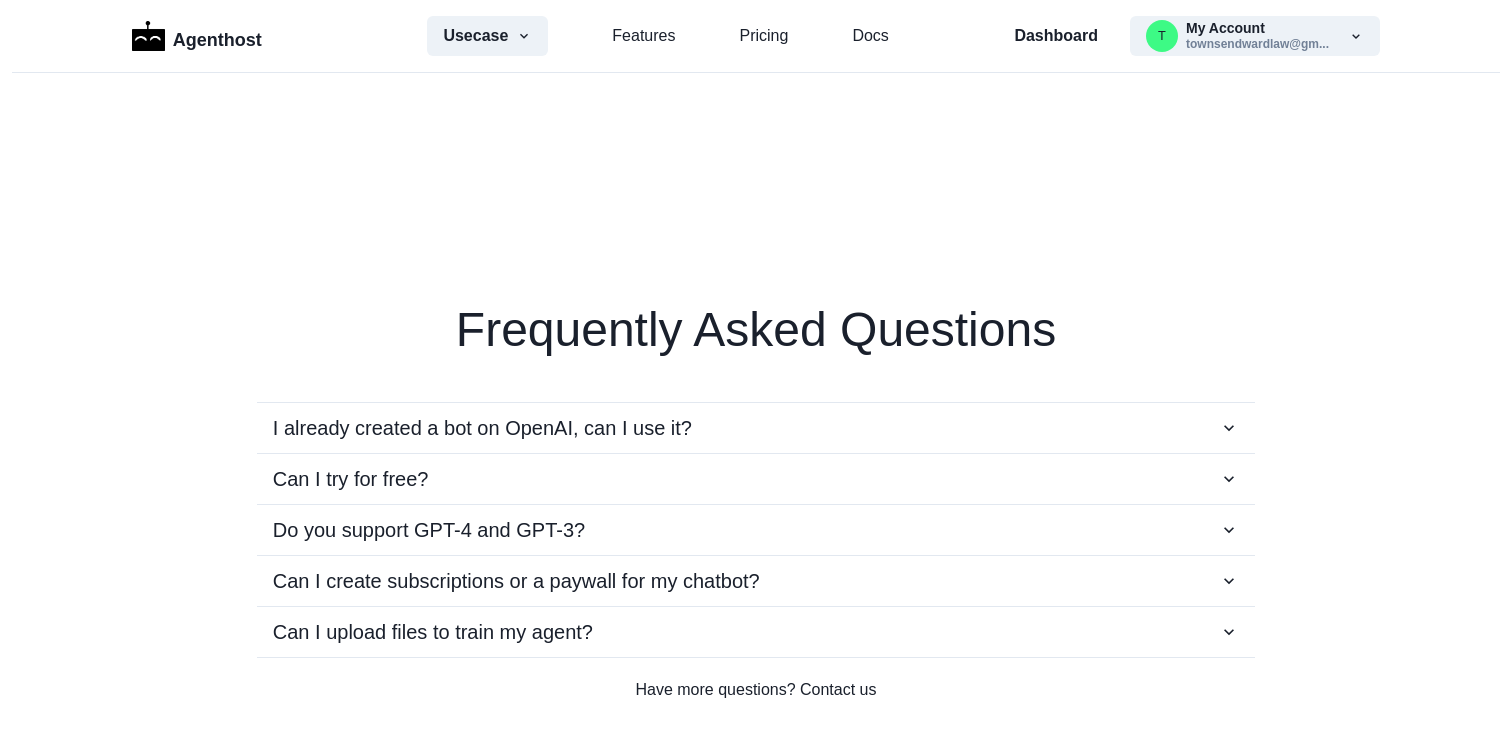 click on "Ava - Customer Service Agent" at bounding box center (432, -185) 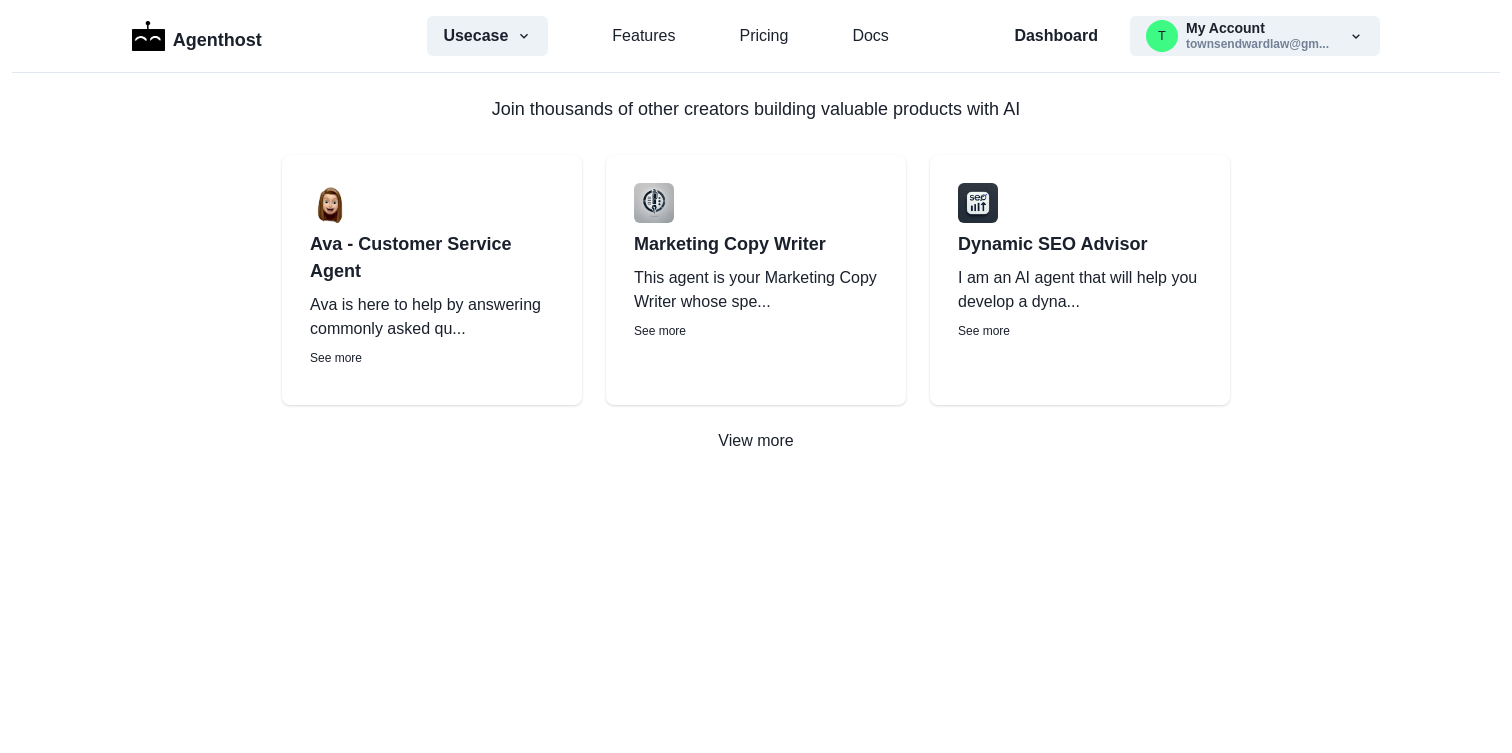 scroll, scrollTop: 3550, scrollLeft: 0, axis: vertical 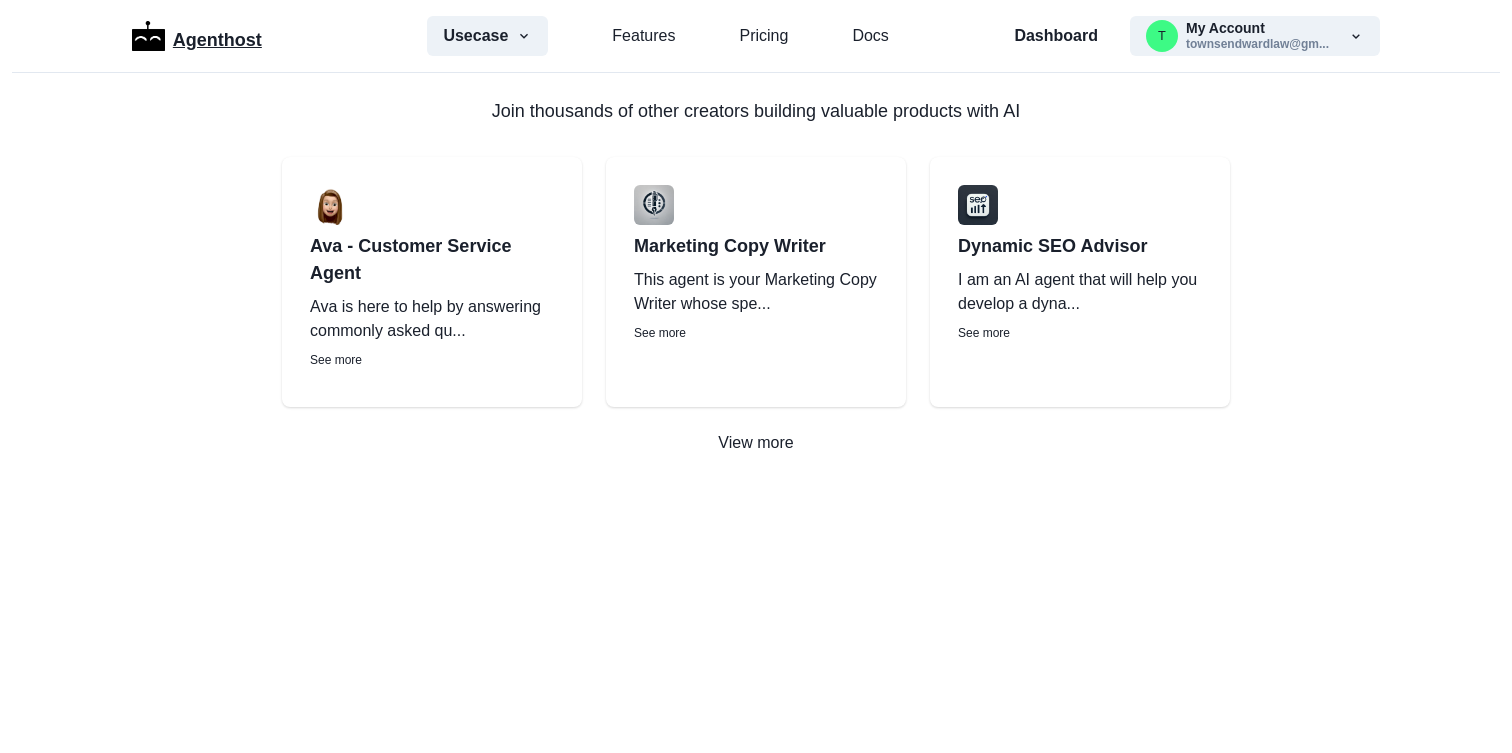 click on "Agenthost" at bounding box center (217, 36) 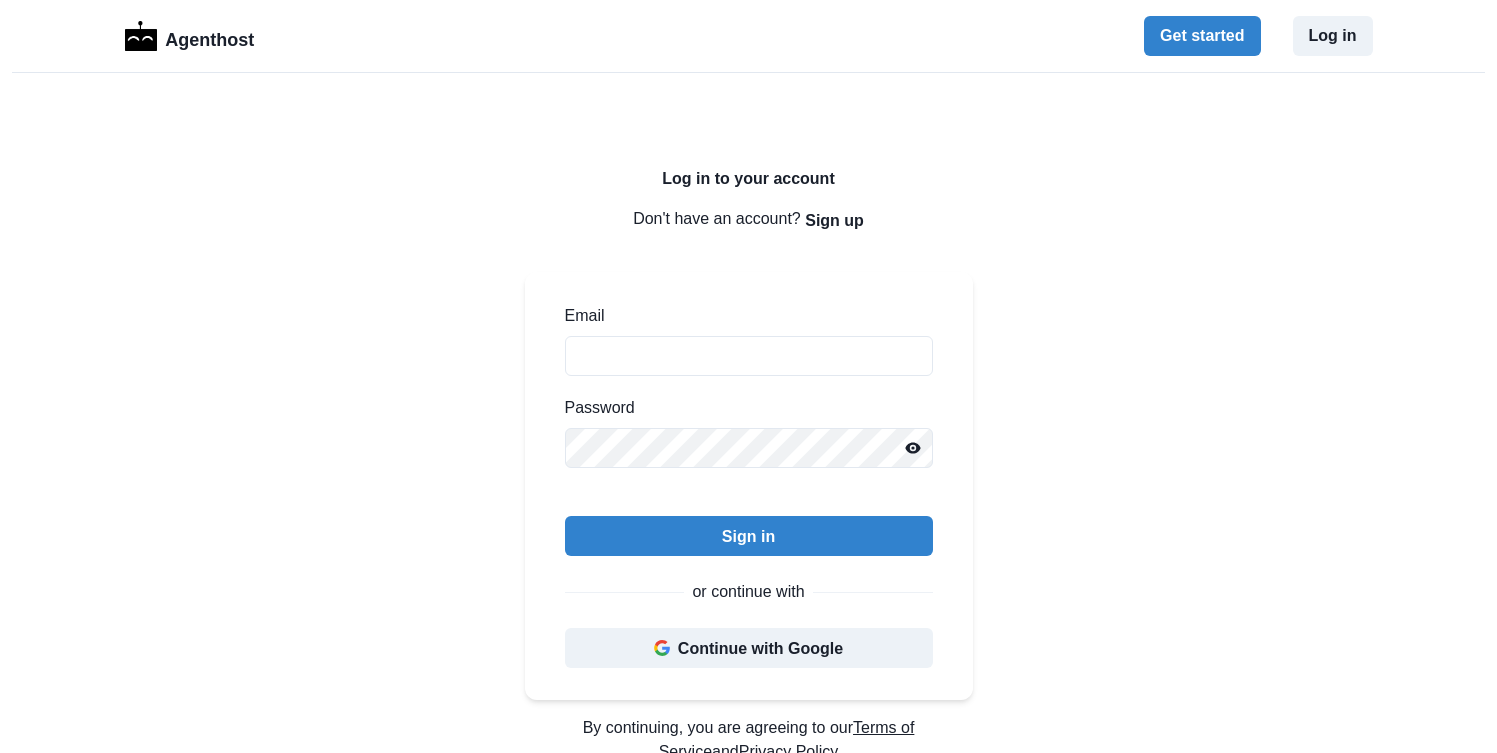 scroll, scrollTop: 0, scrollLeft: 0, axis: both 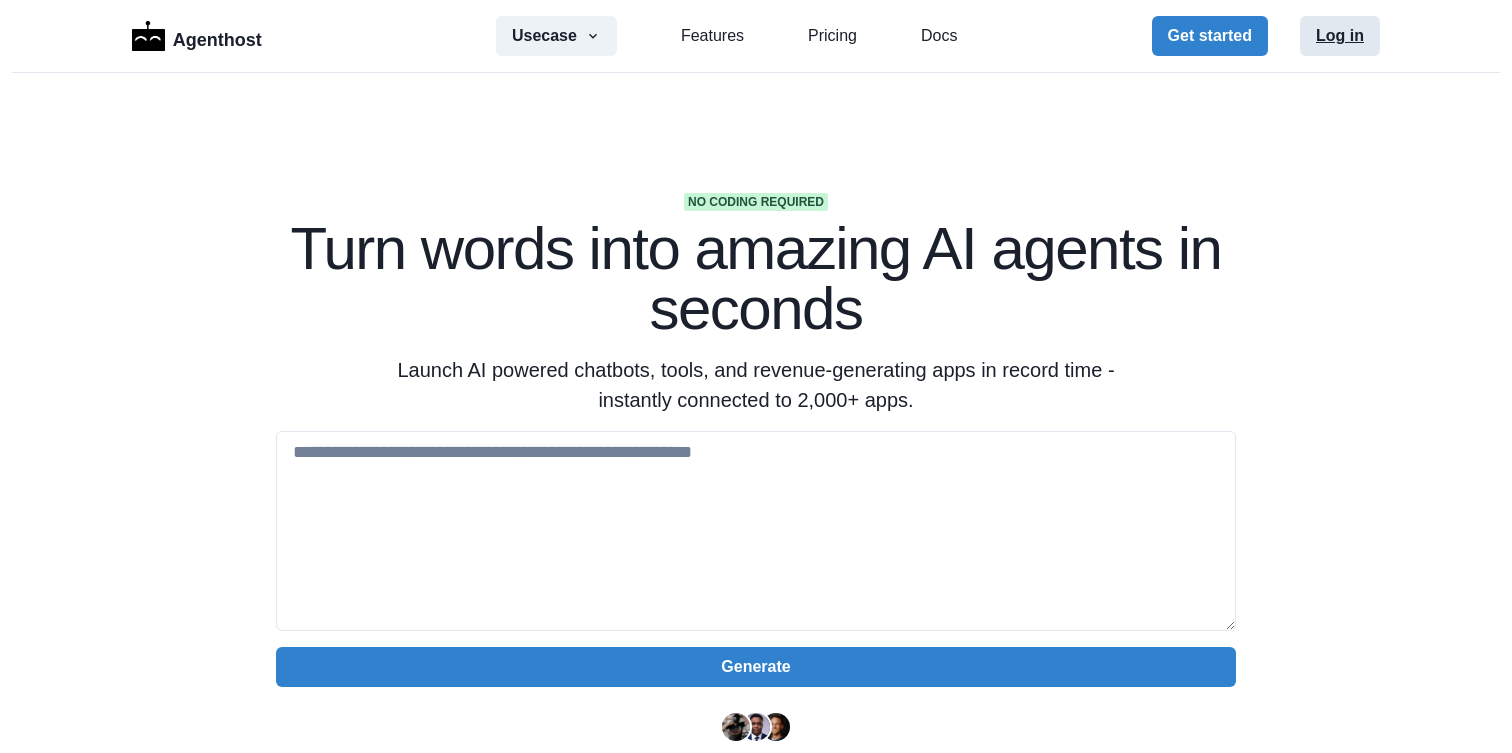 click on "Log in" at bounding box center [1340, 36] 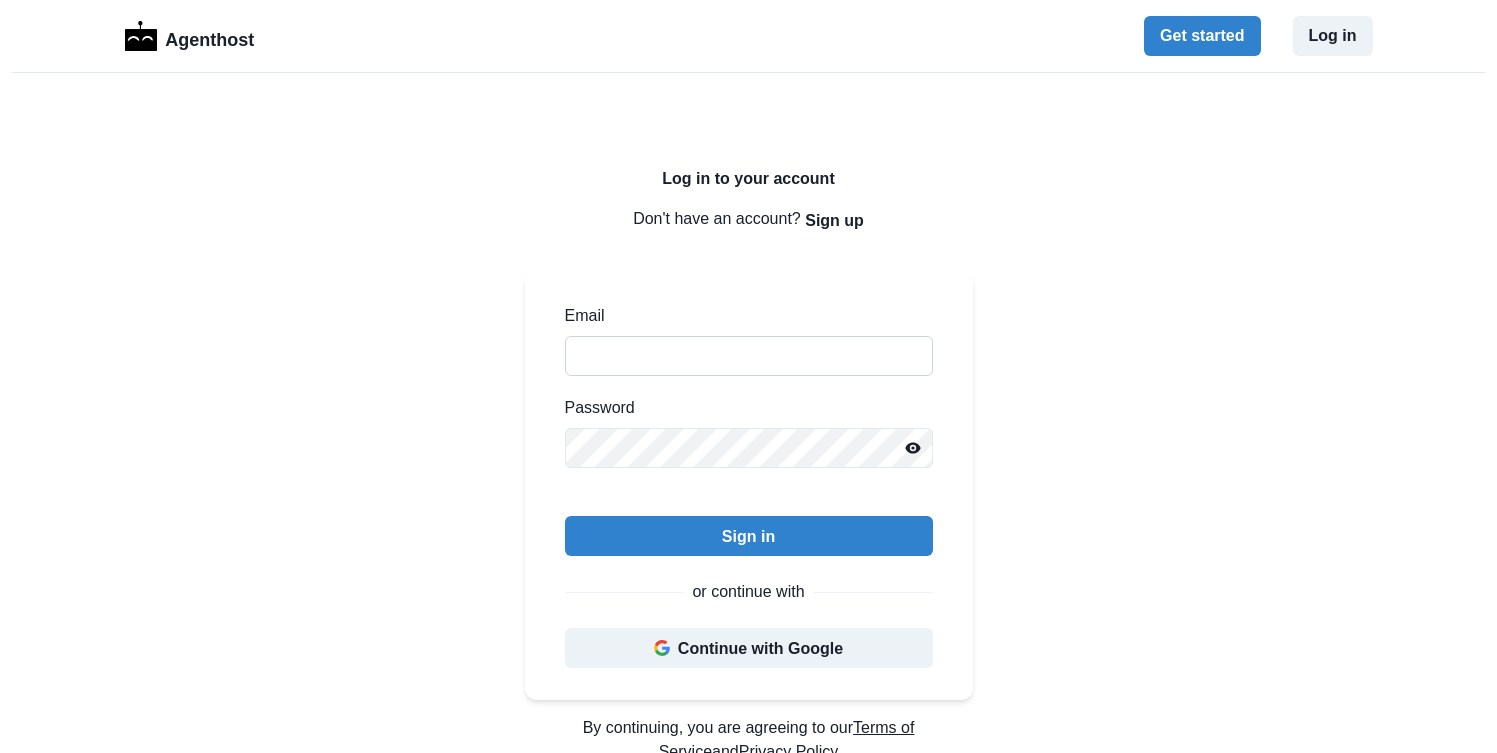 scroll, scrollTop: 0, scrollLeft: 0, axis: both 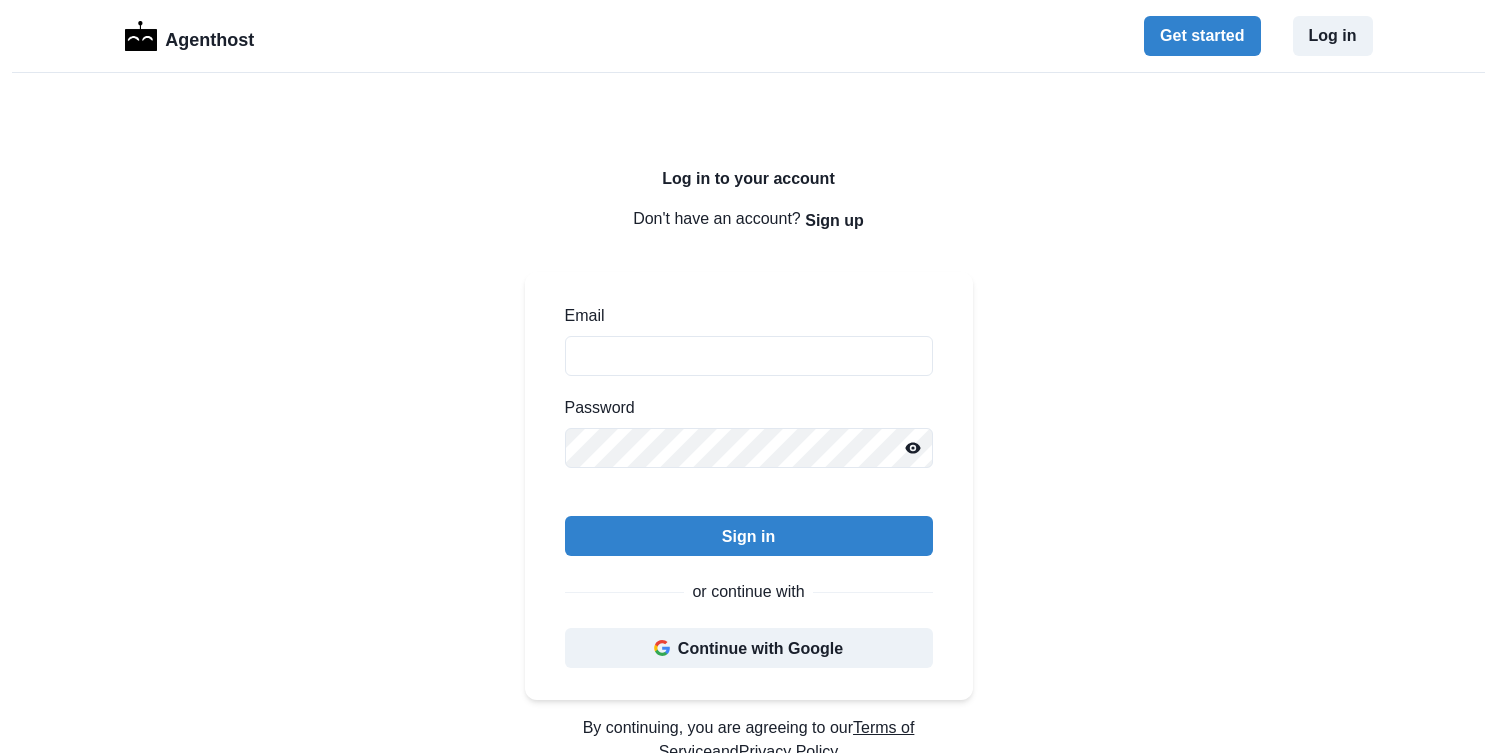 type on "**********" 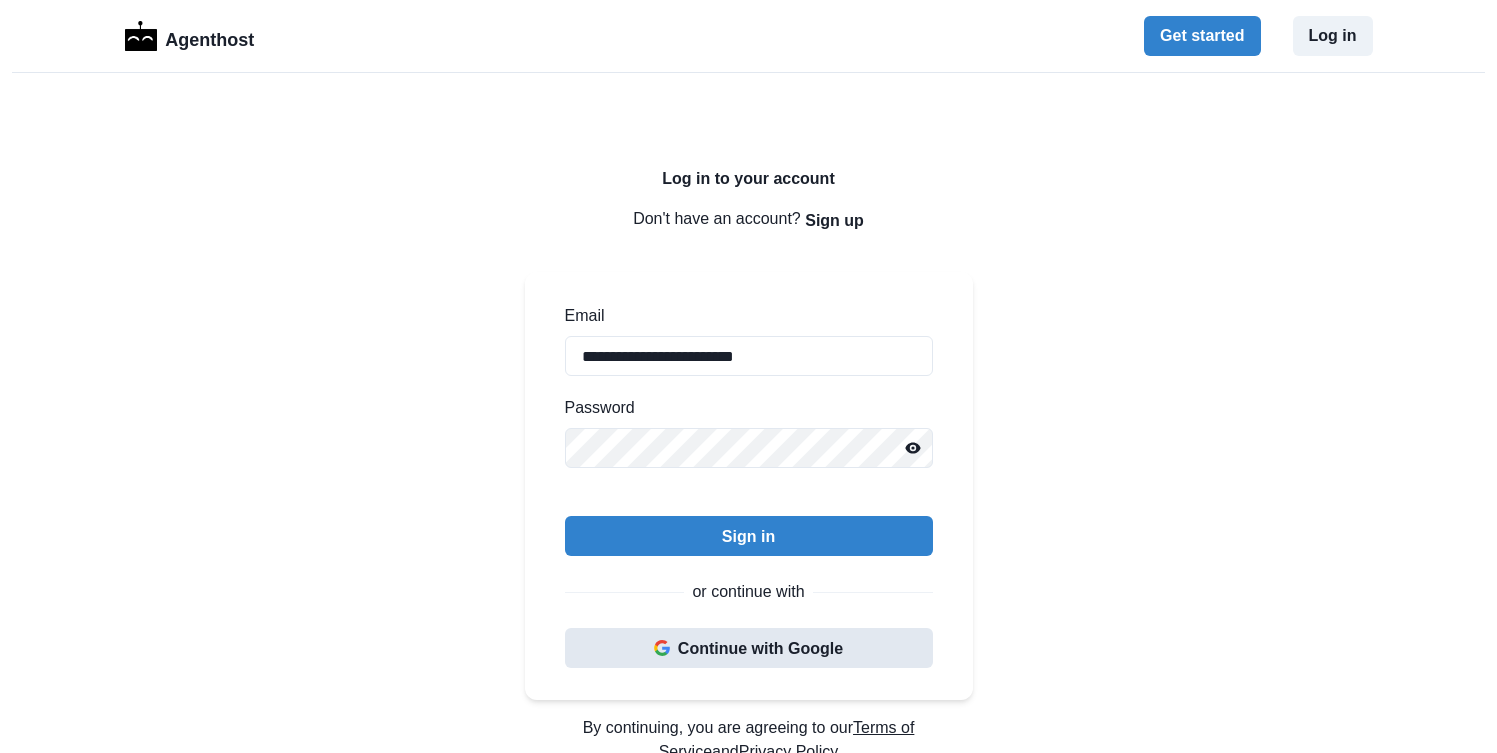 click on "Continue with Google" at bounding box center (749, 648) 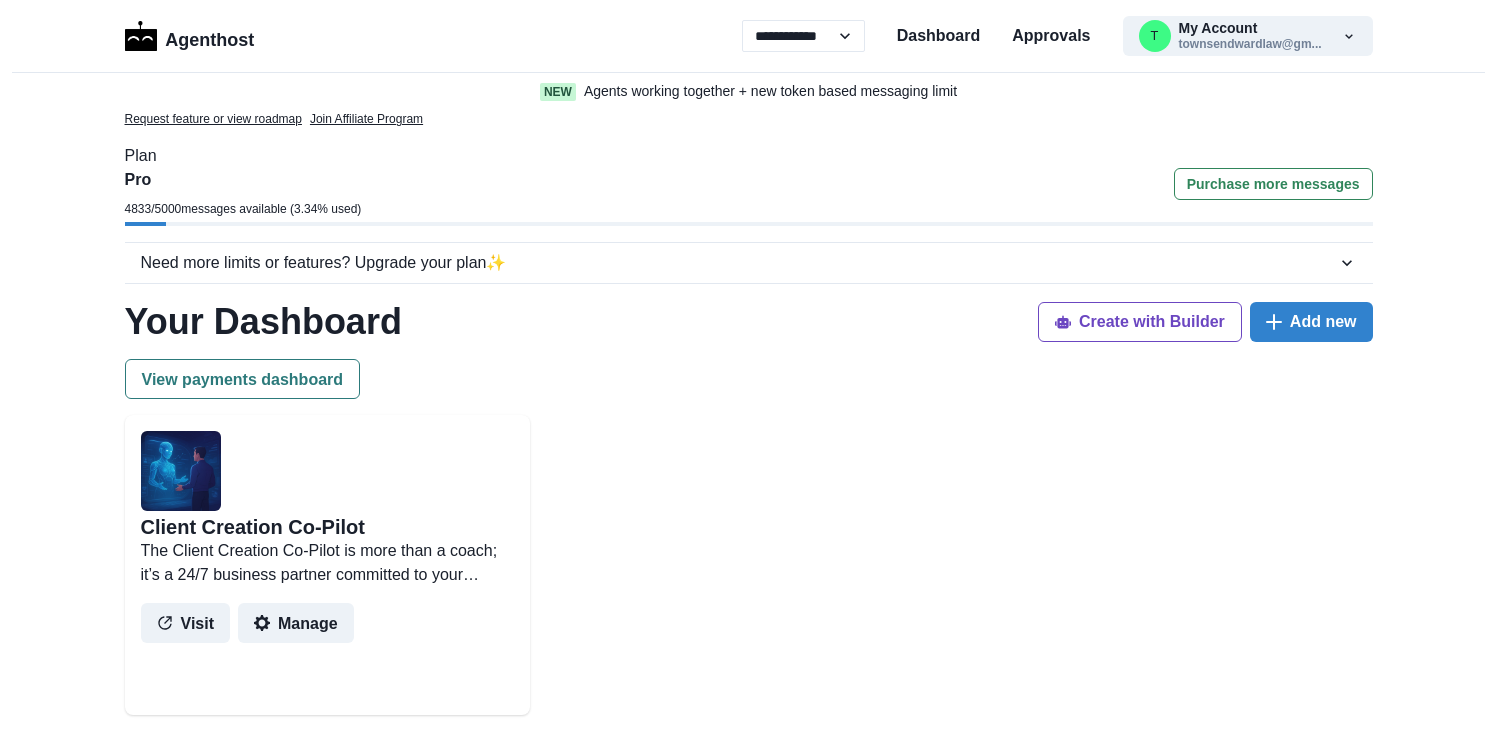 scroll, scrollTop: 0, scrollLeft: 0, axis: both 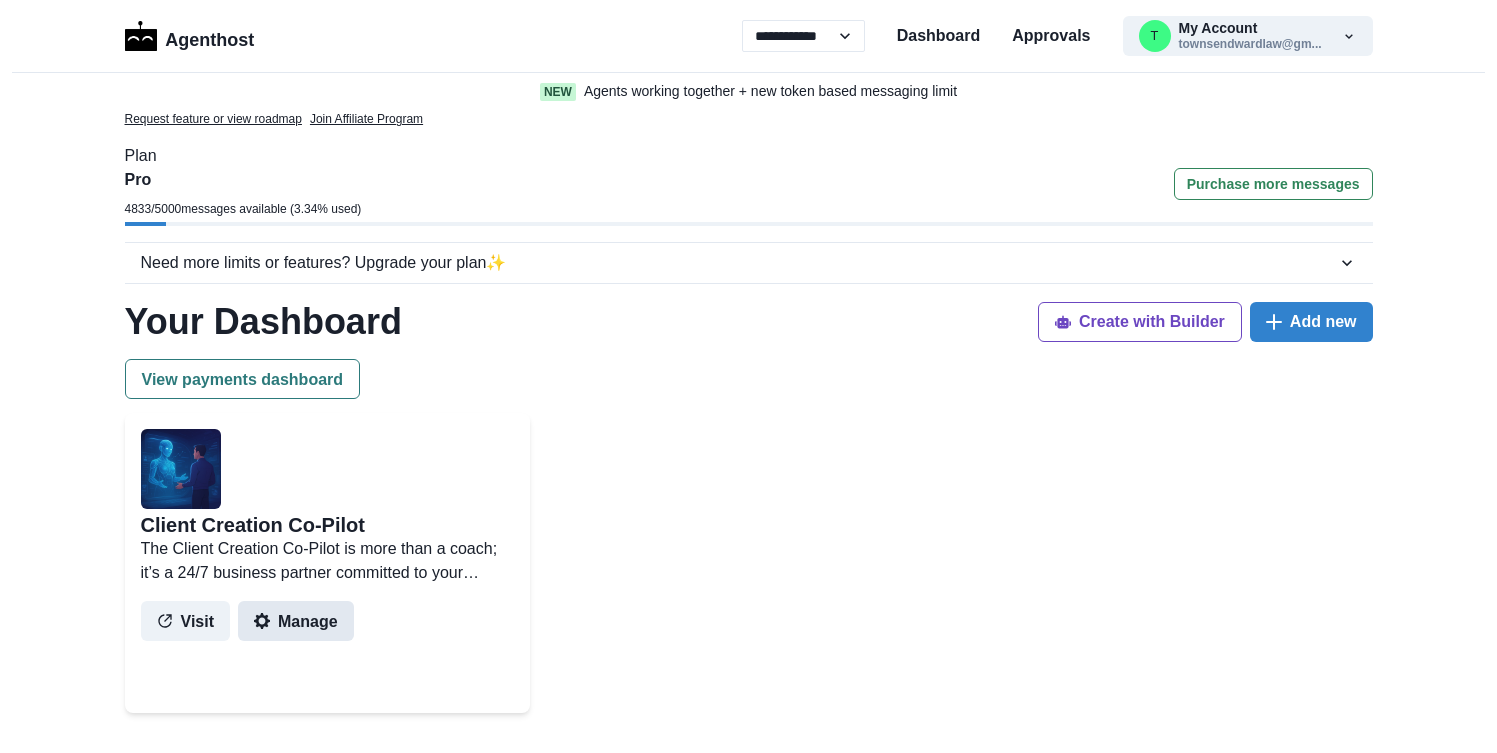 click on "Manage" at bounding box center [296, 621] 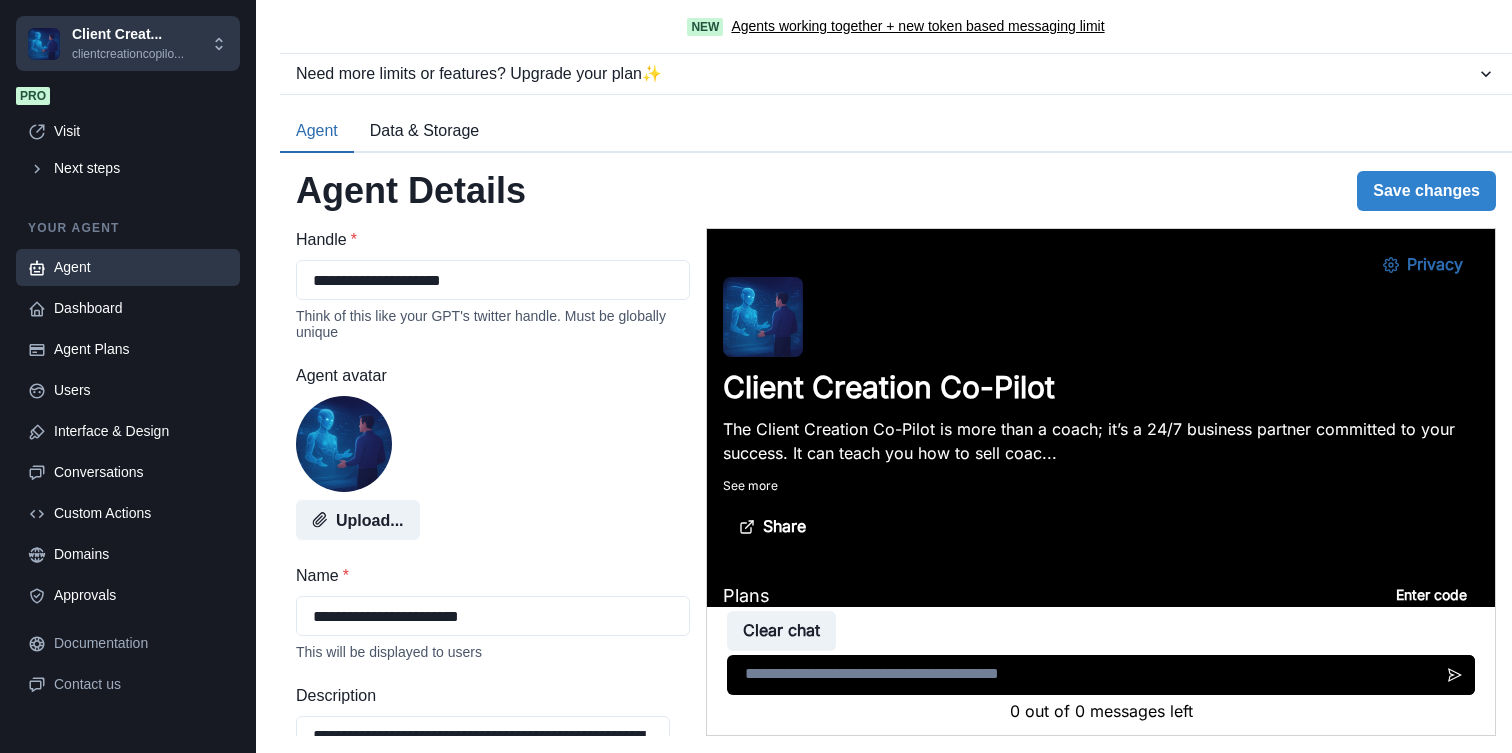 scroll, scrollTop: 0, scrollLeft: 0, axis: both 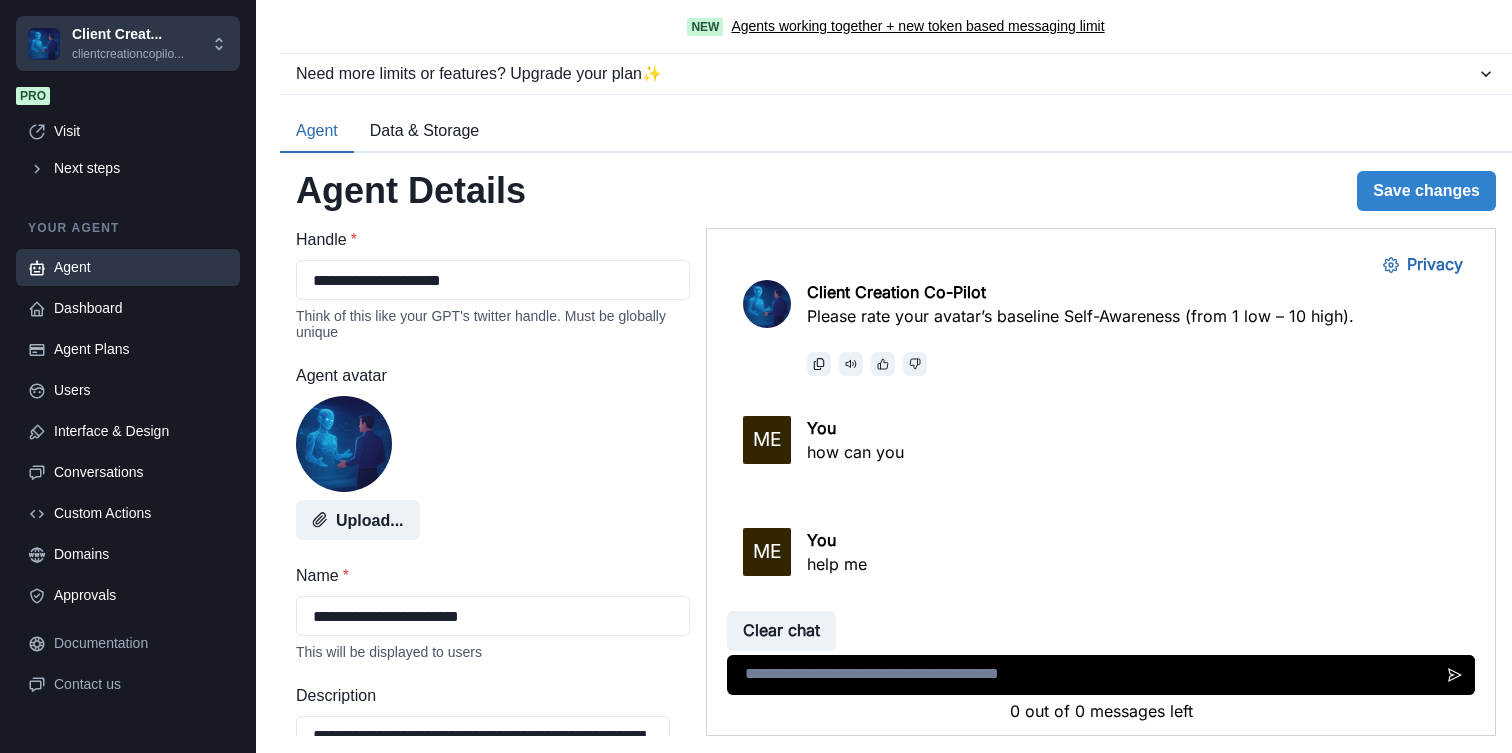 click at bounding box center [1101, 675] 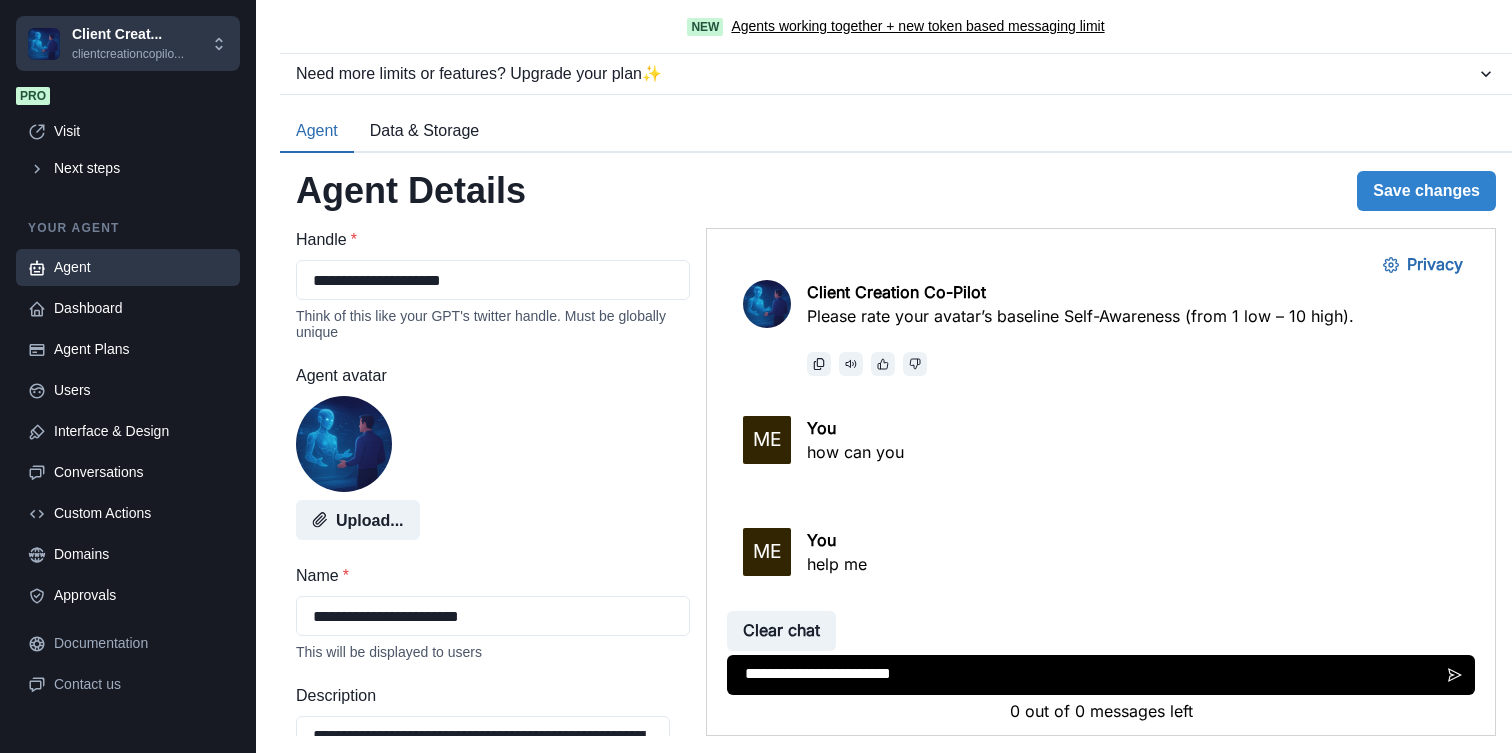 type on "**********" 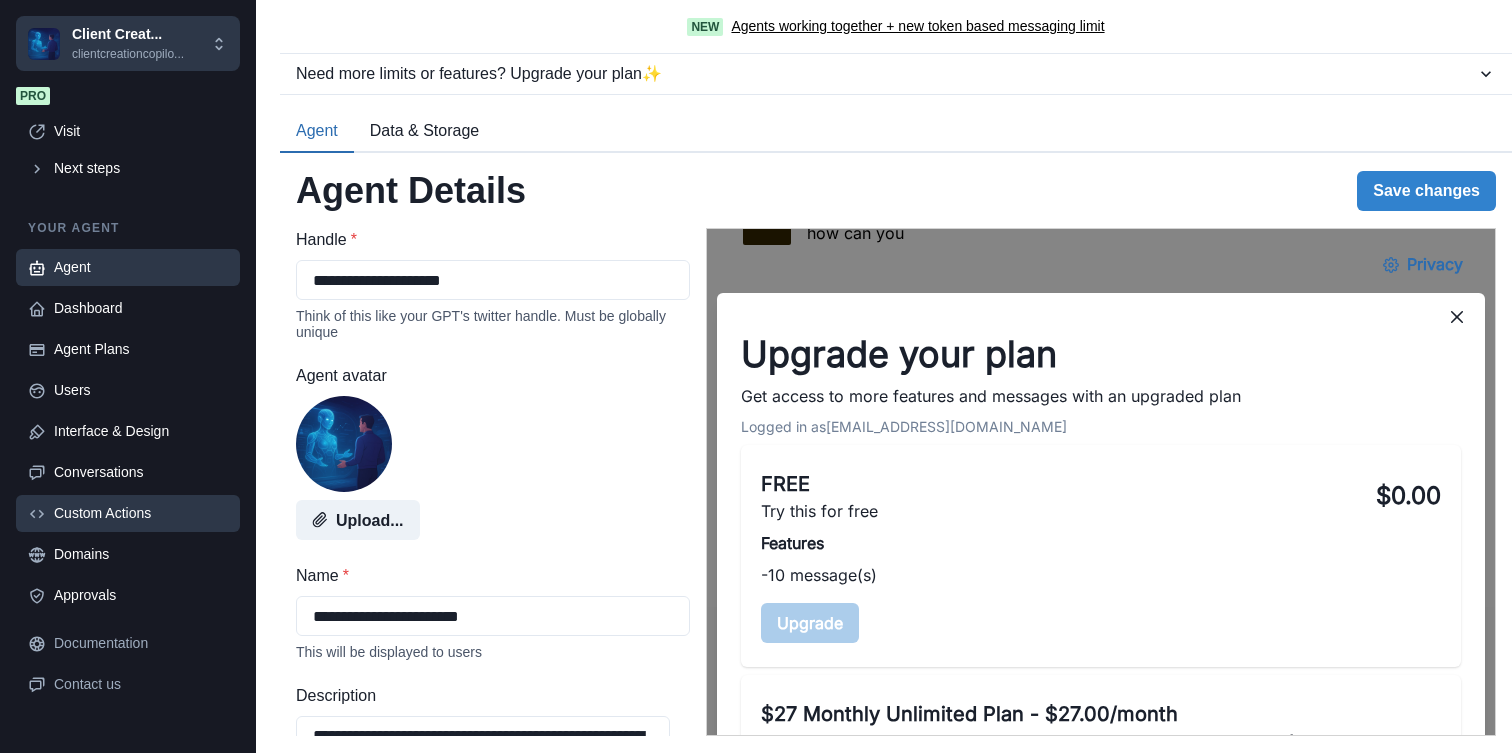 click on "Custom Actions" at bounding box center (141, 513) 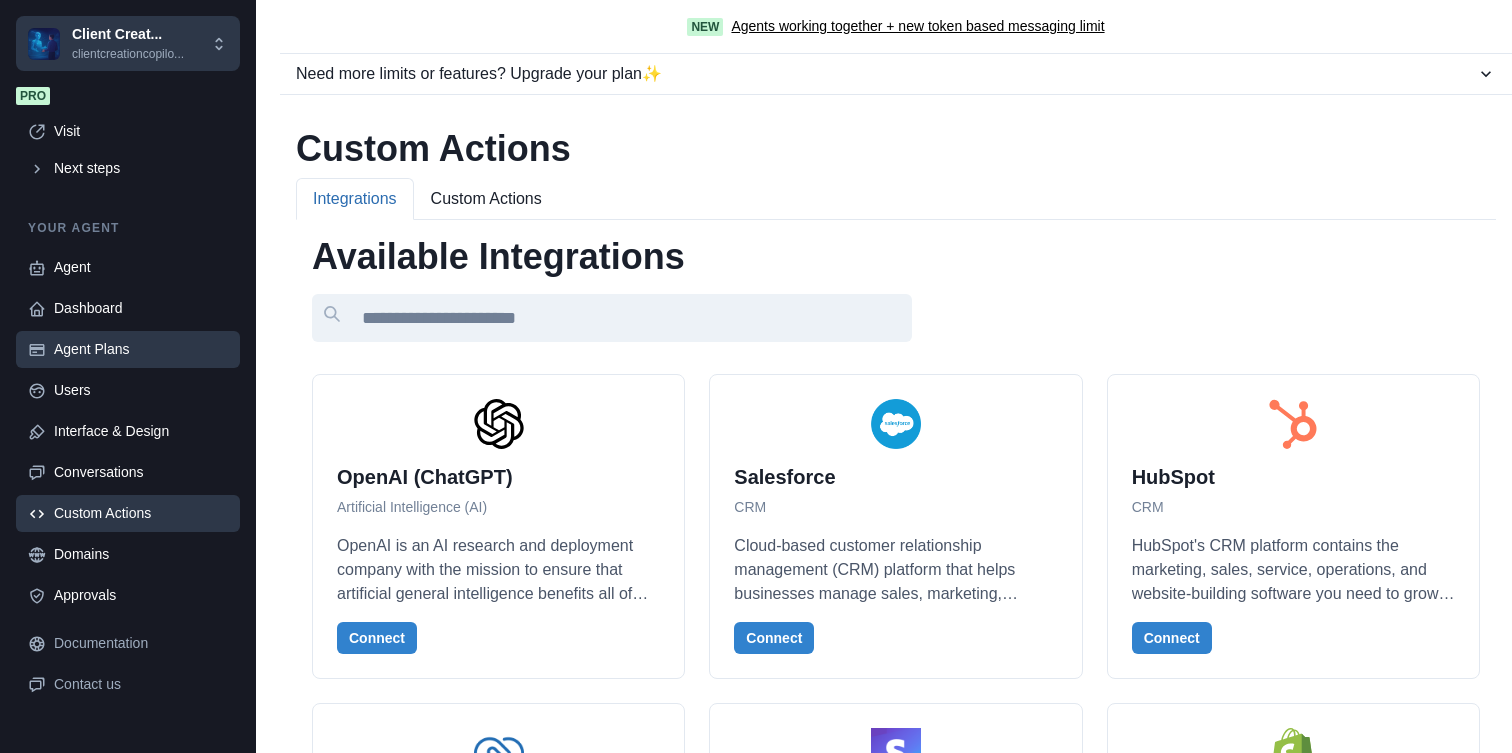 click on "Agent Plans" at bounding box center [141, 349] 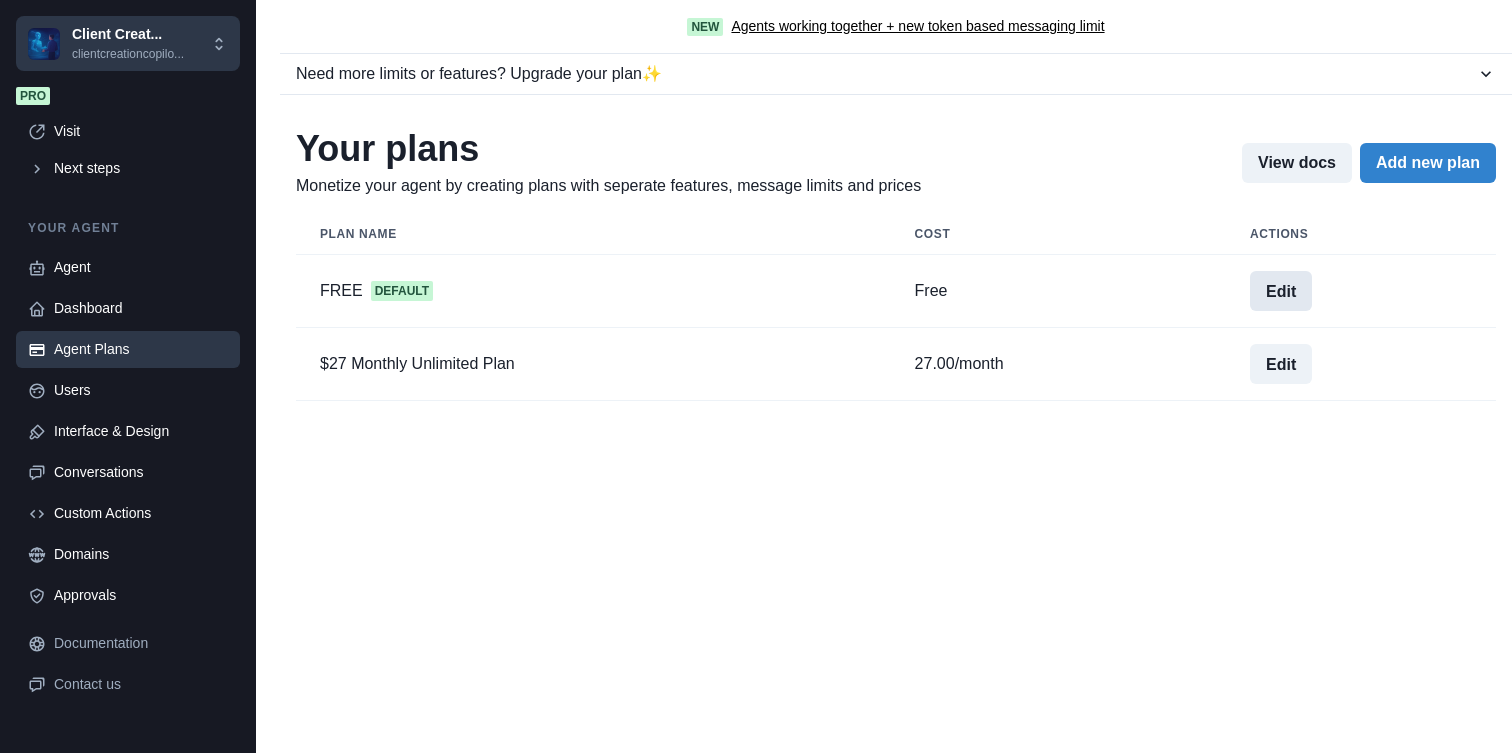 click on "Edit" at bounding box center (1281, 291) 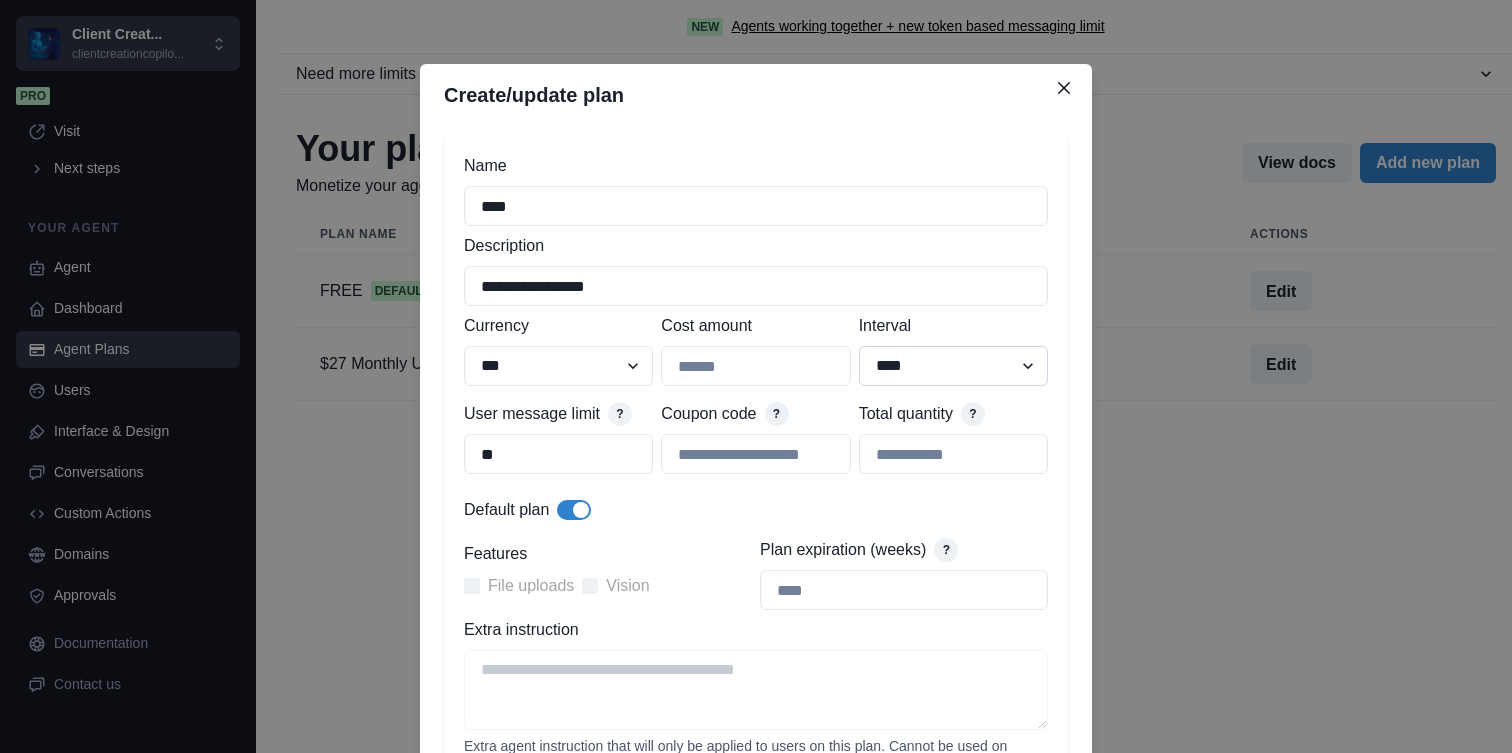 click on "**** ******* ****** ******" at bounding box center [953, 366] 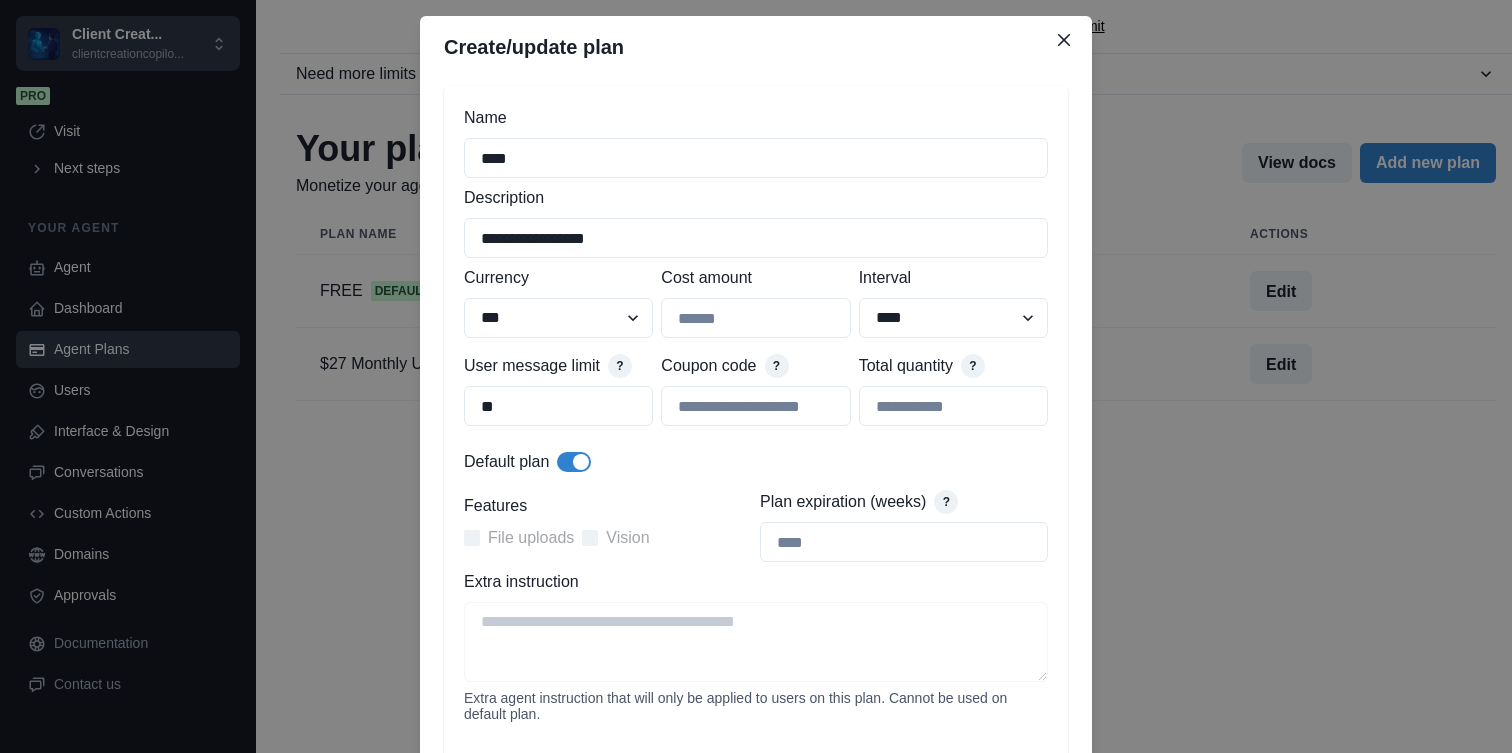 scroll, scrollTop: 52, scrollLeft: 0, axis: vertical 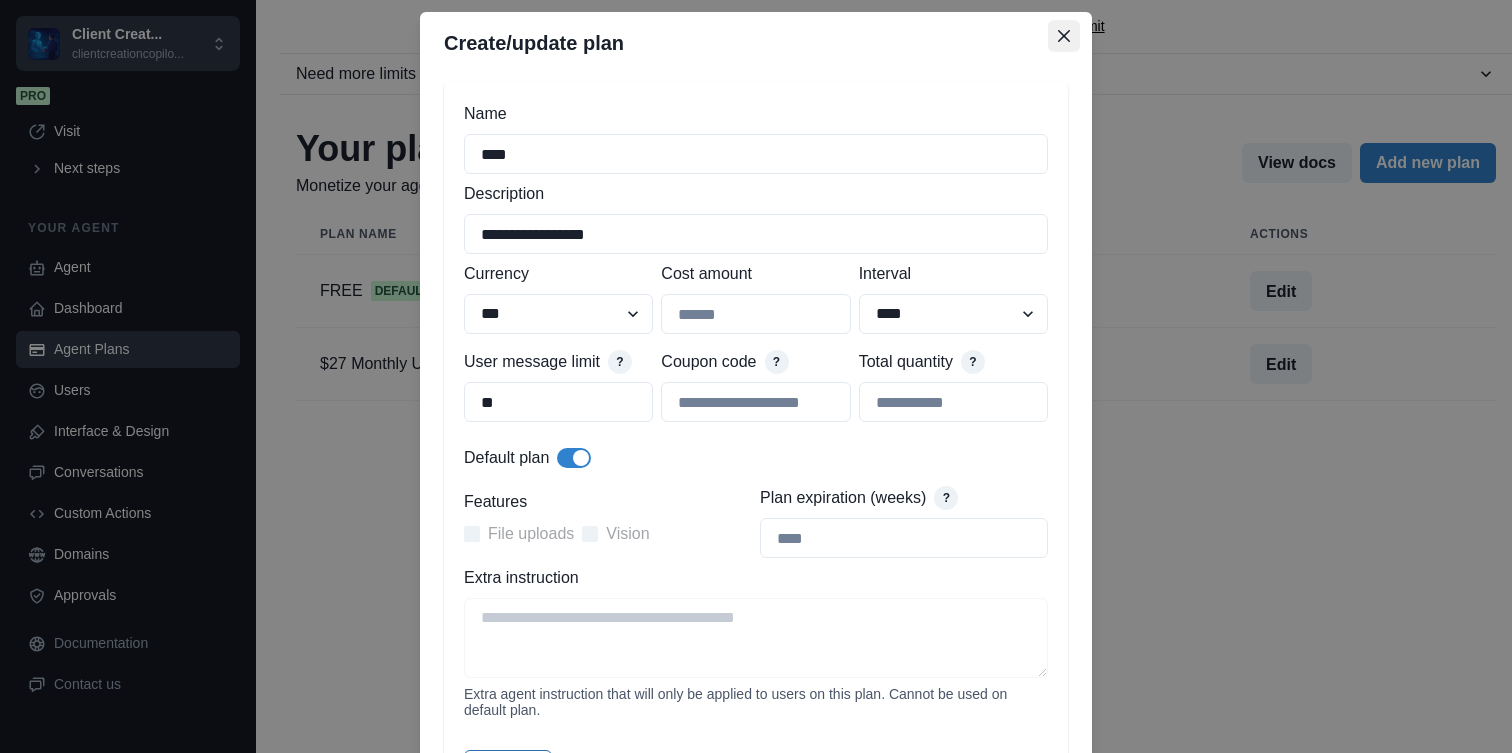 click at bounding box center (1064, 36) 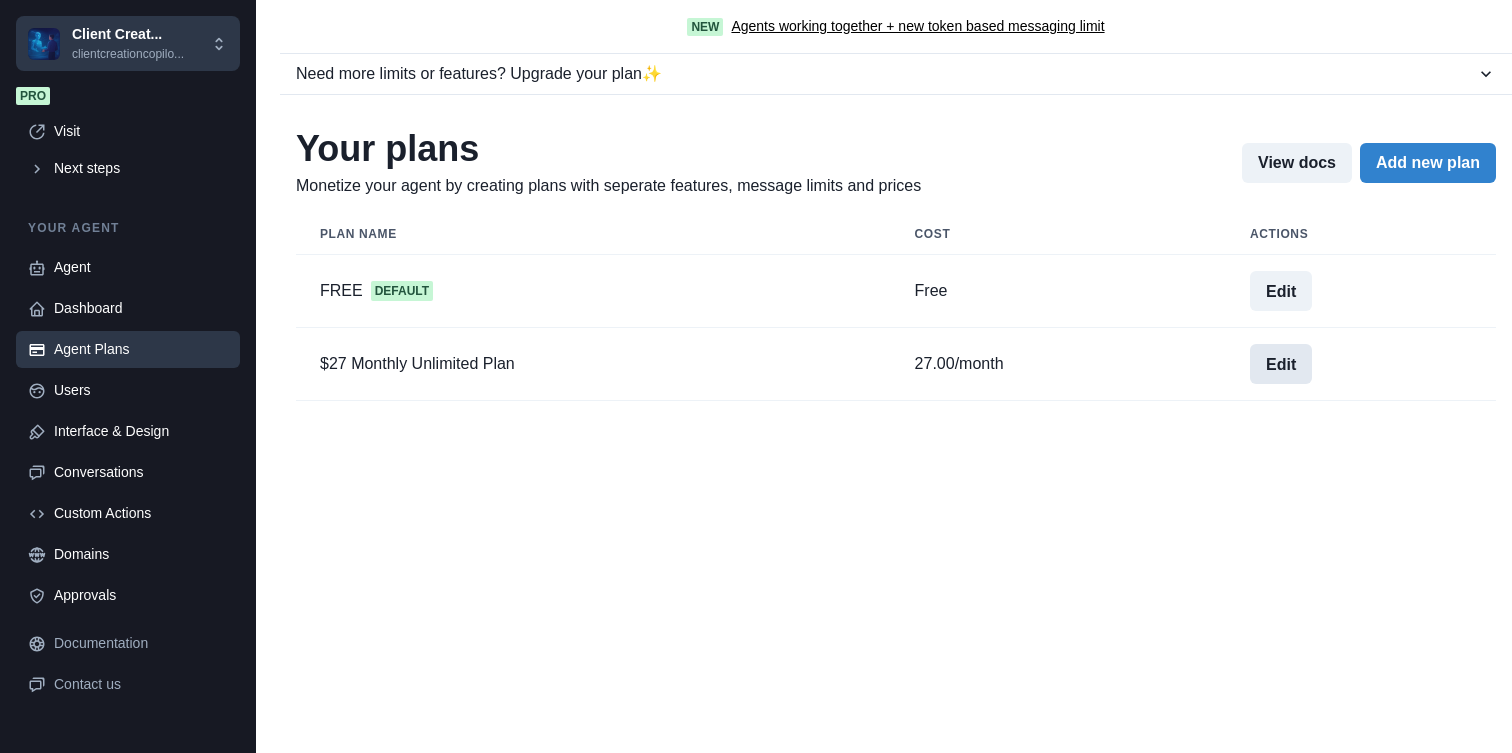 click on "Edit" at bounding box center [1281, 364] 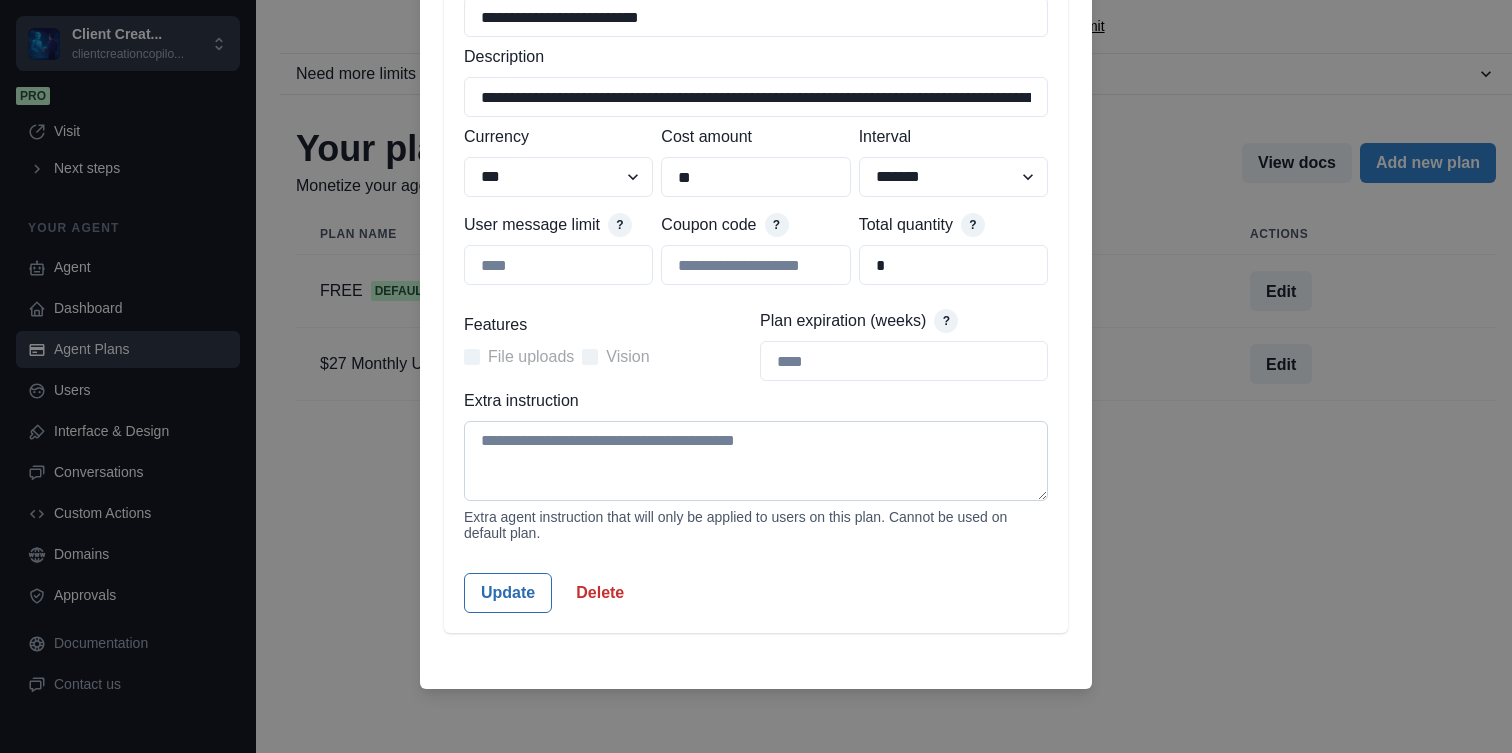 scroll, scrollTop: 0, scrollLeft: 0, axis: both 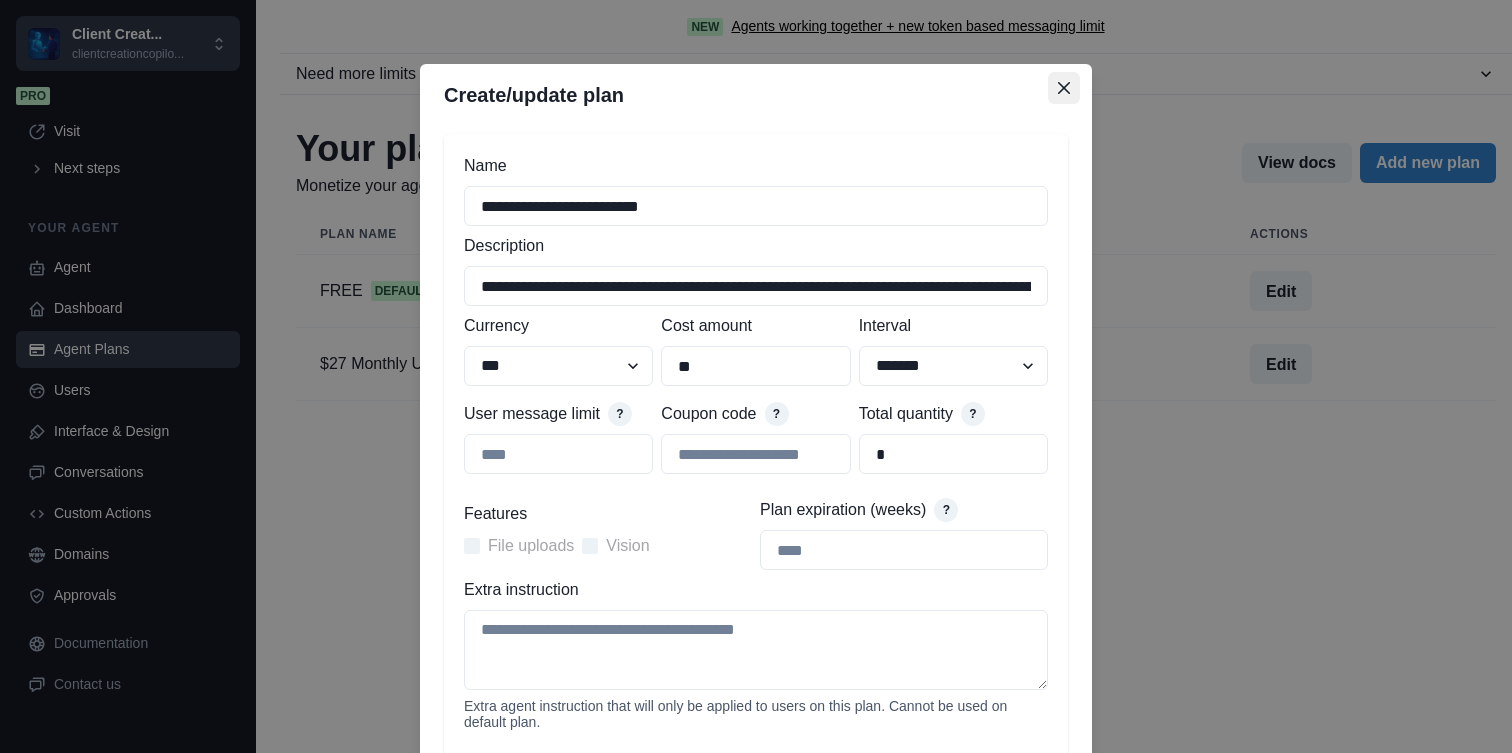 click 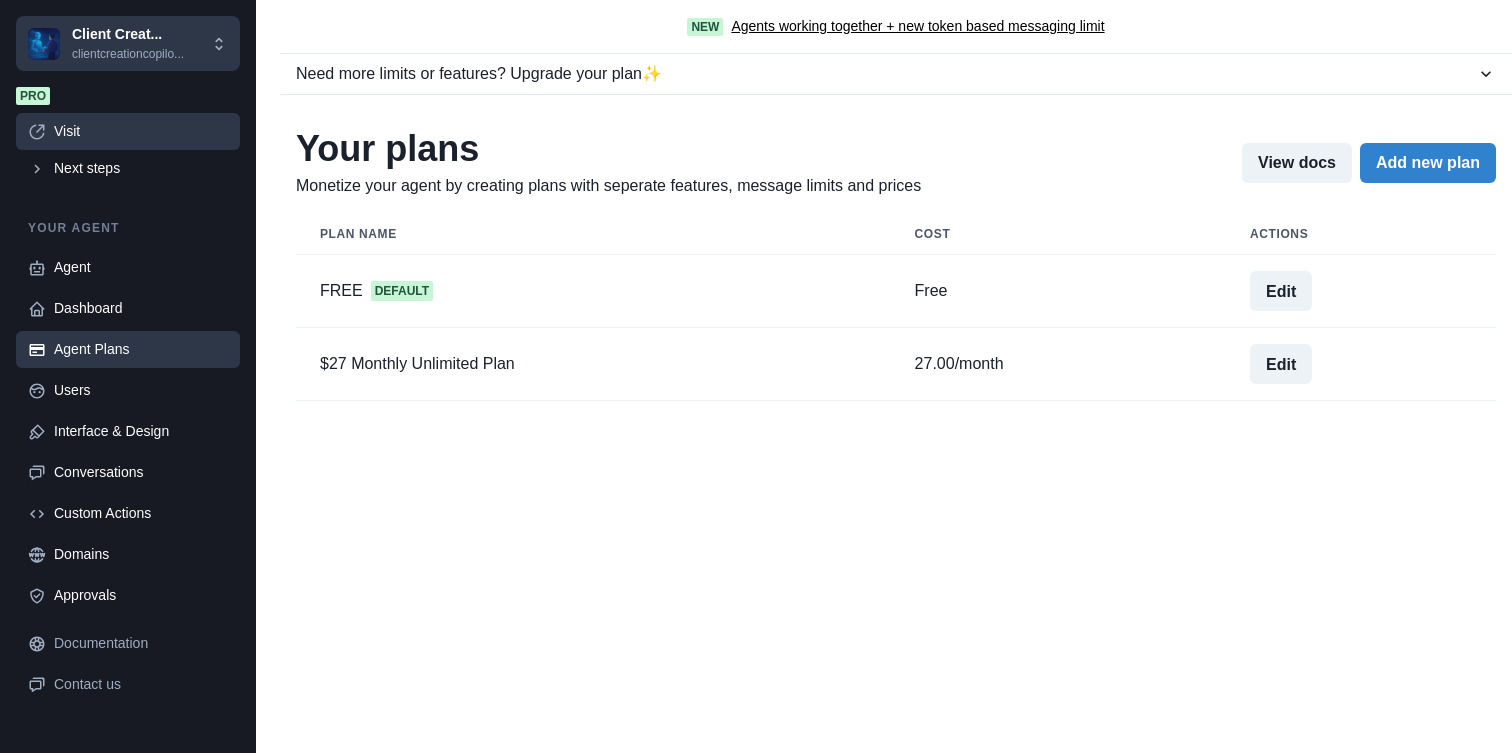click on "Visit" at bounding box center [141, 131] 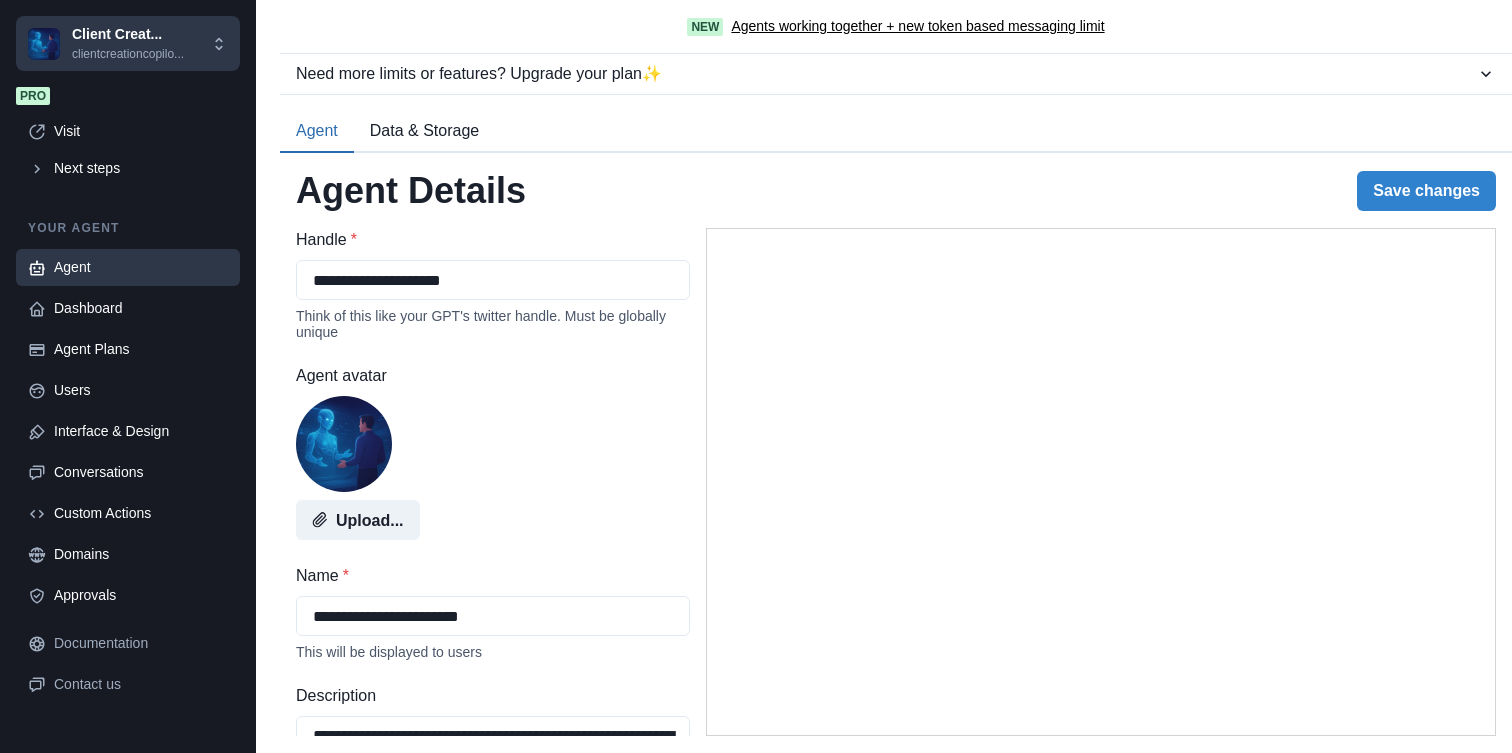 select on "********" 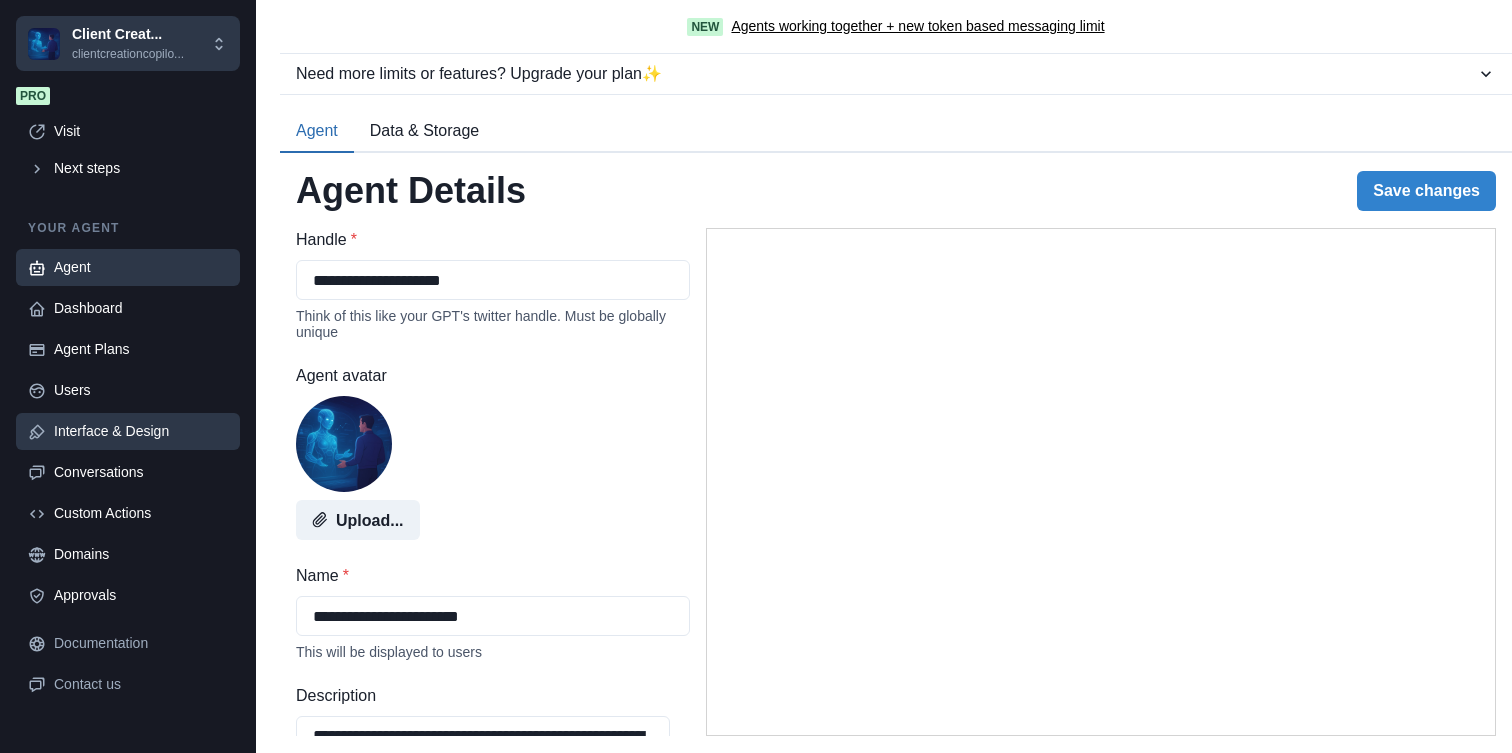 scroll, scrollTop: 0, scrollLeft: 0, axis: both 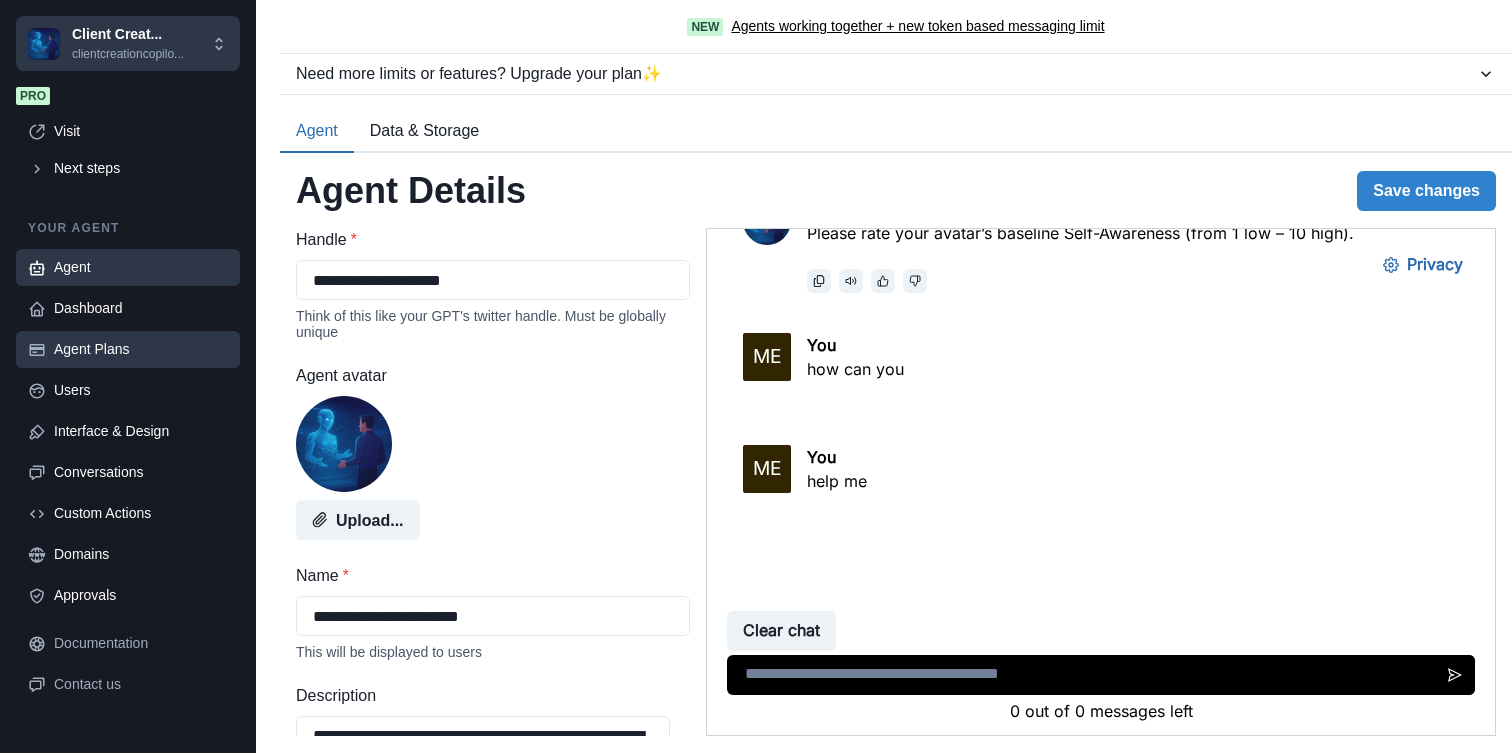 click on "Agent Plans" at bounding box center (141, 349) 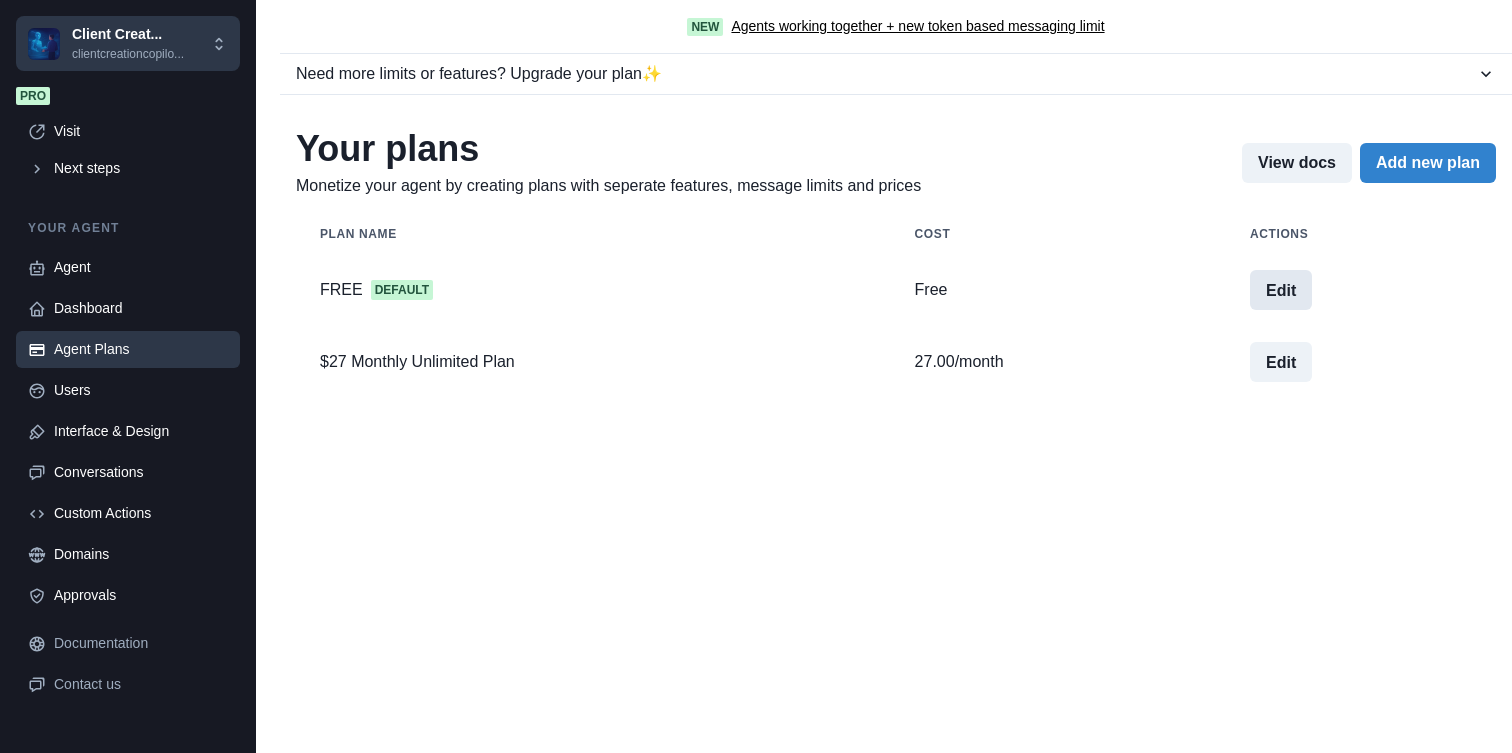 click on "Edit" at bounding box center (1281, 290) 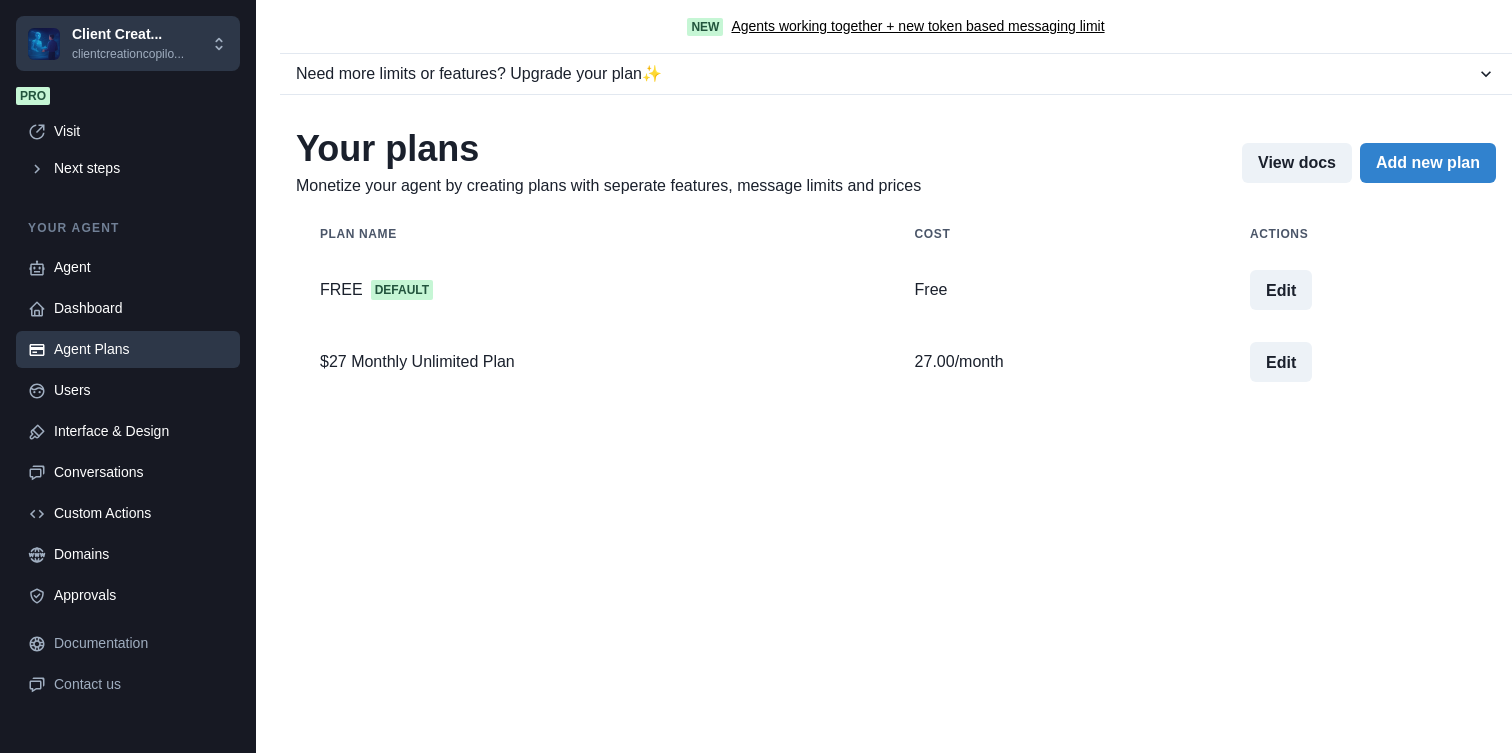 click on "**" at bounding box center (756, 1113) 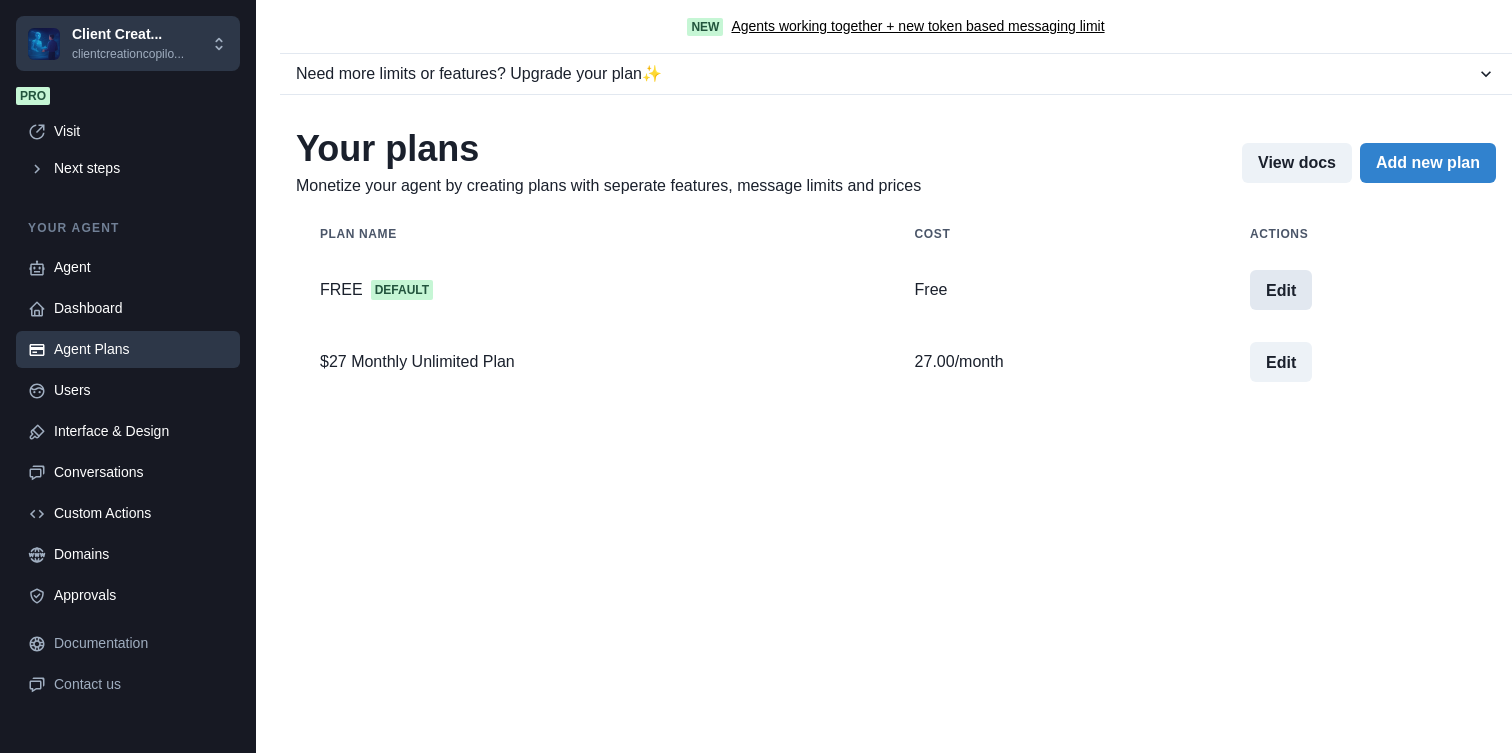 click on "Edit" at bounding box center [1281, 290] 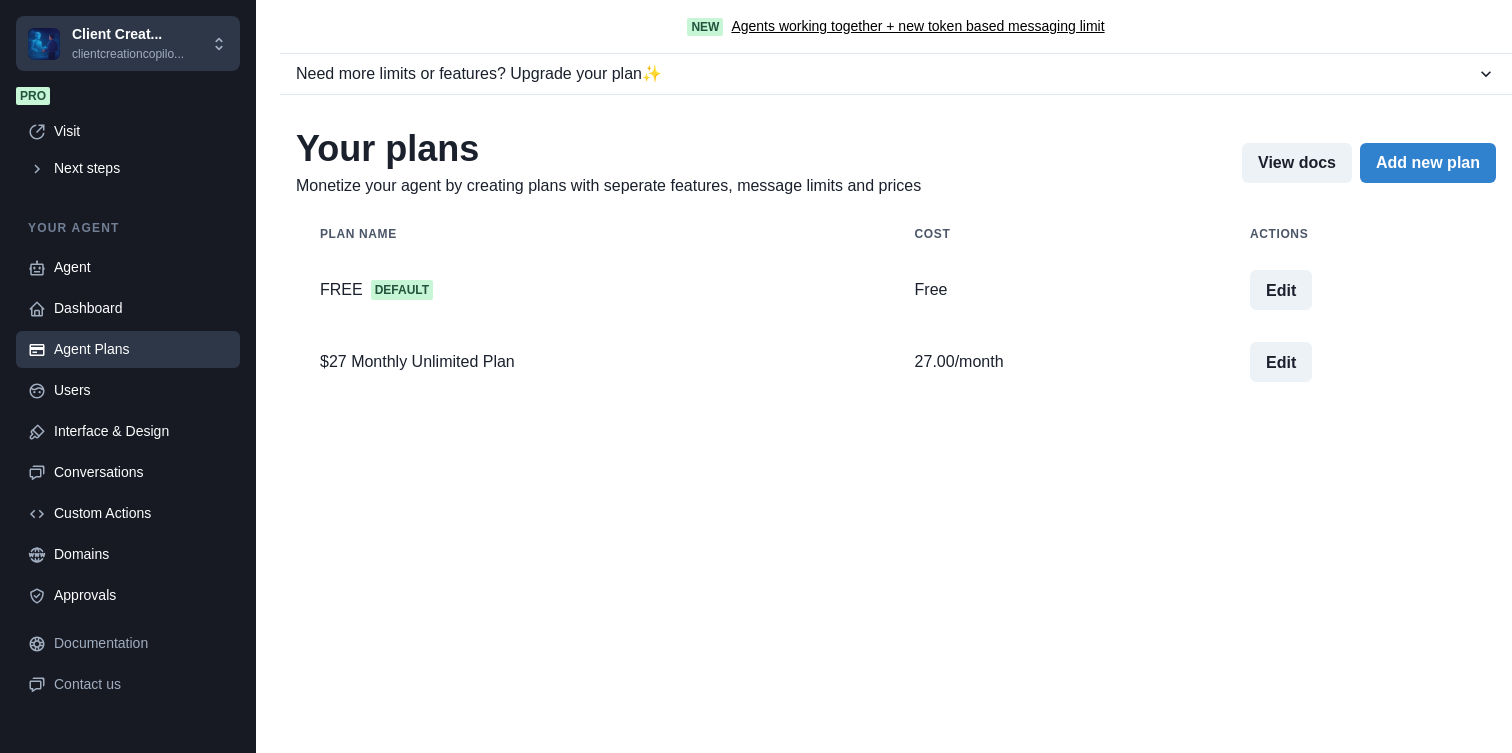 click on "**" at bounding box center [756, 1113] 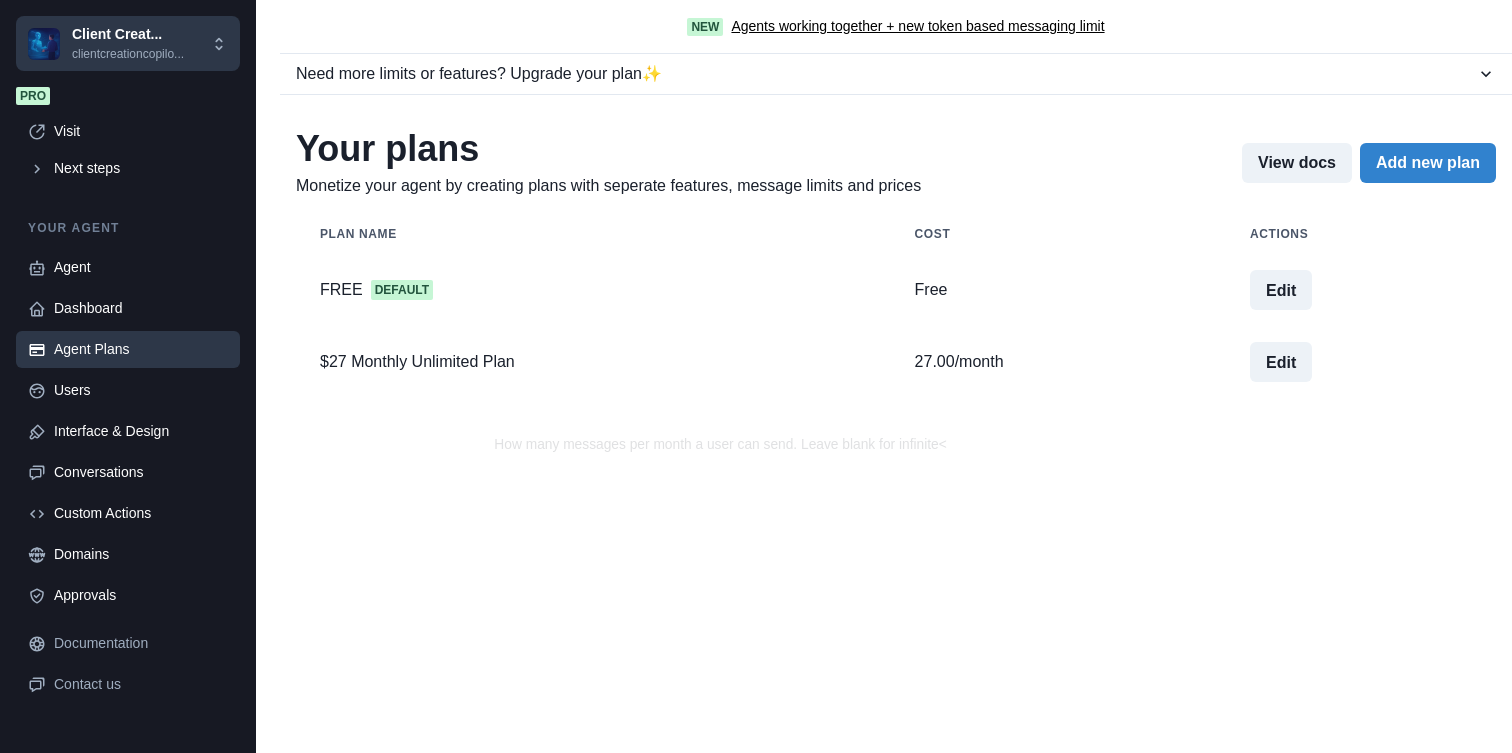scroll, scrollTop: 230, scrollLeft: 0, axis: vertical 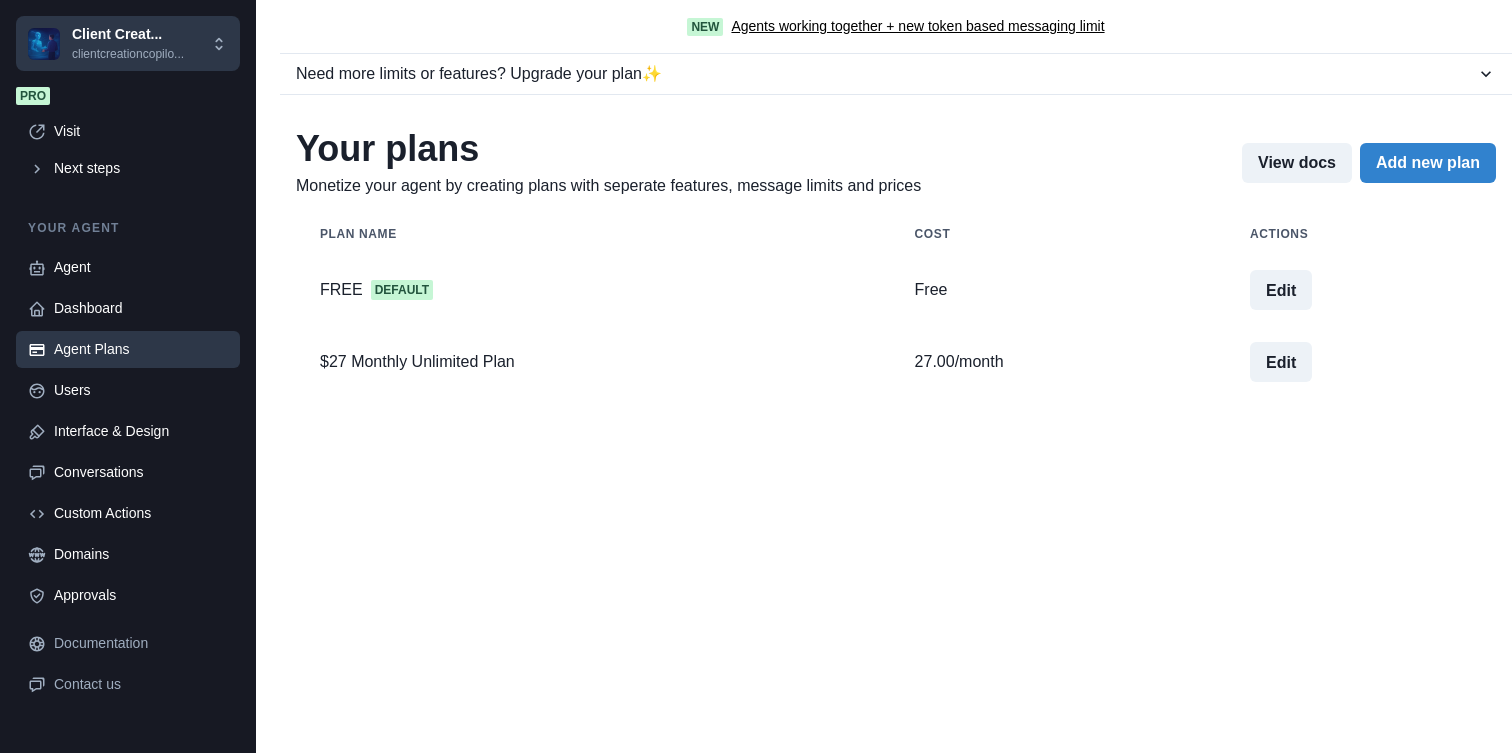 type 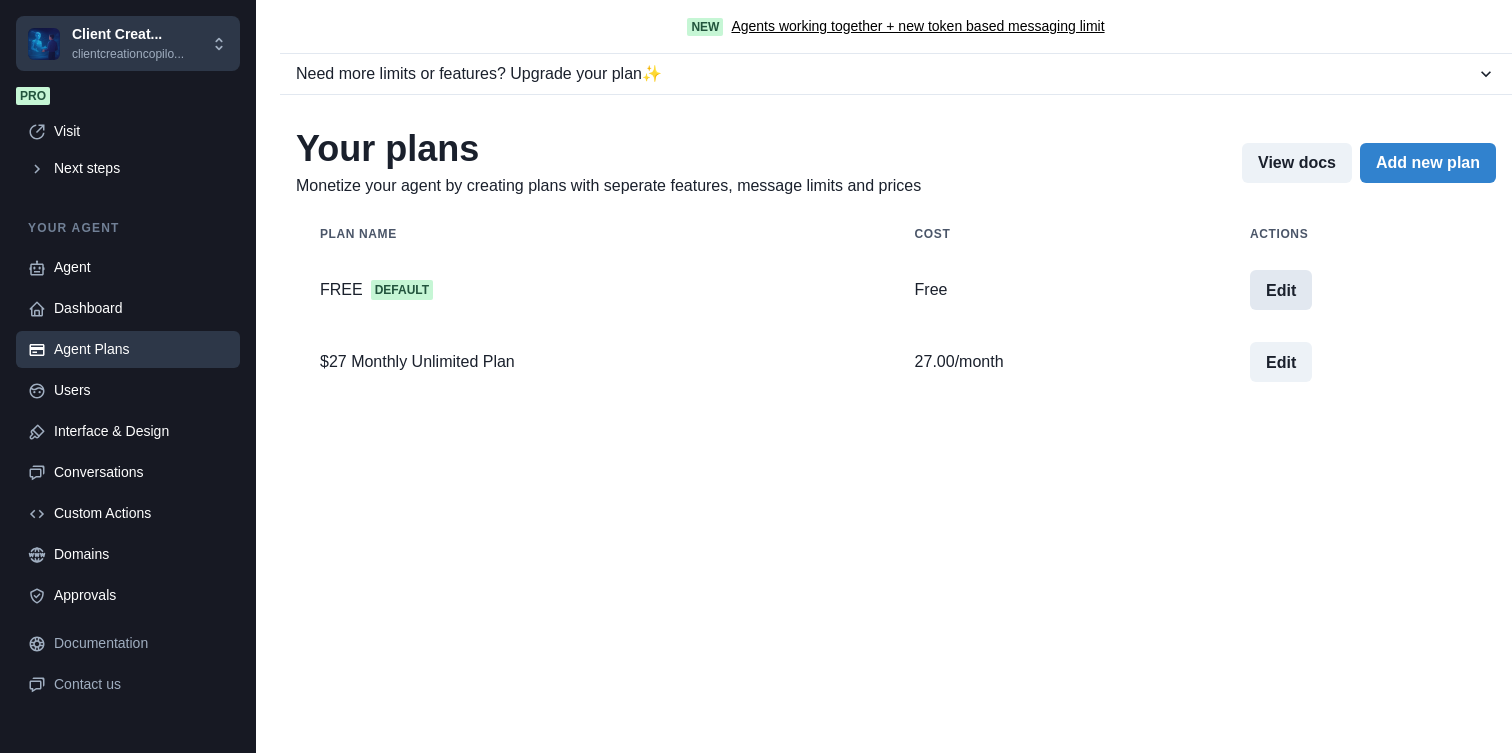 click on "Edit" at bounding box center (1281, 290) 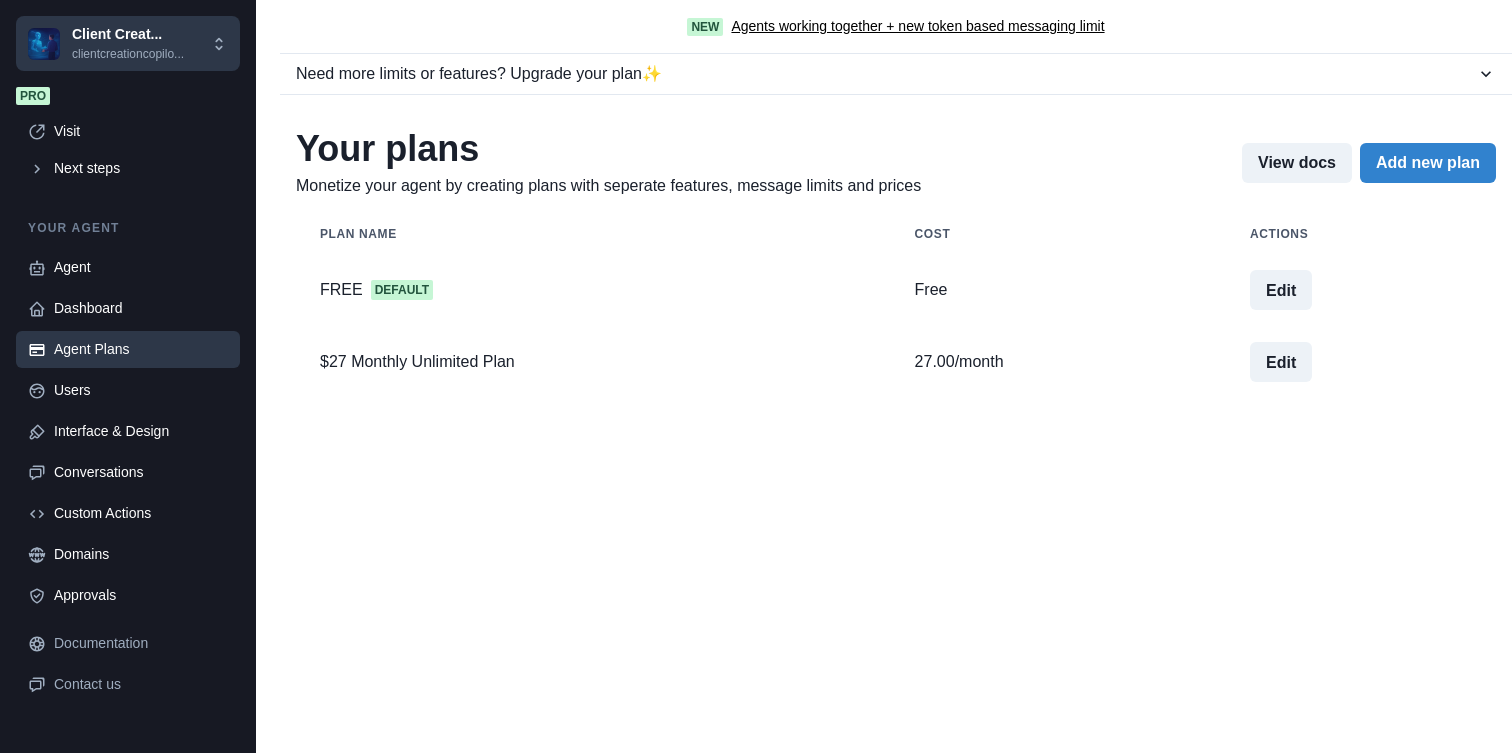 click at bounding box center [8, 789] 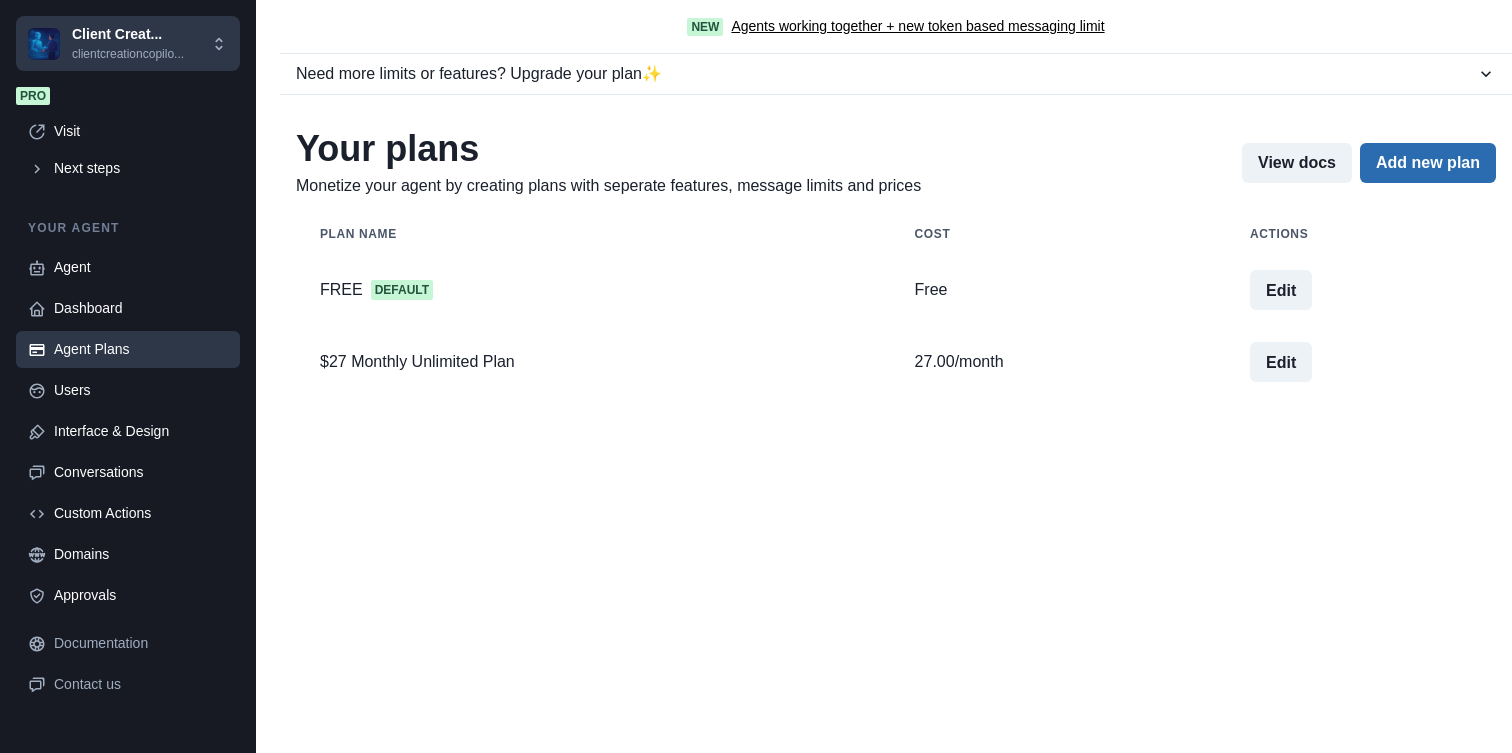 click on "Add new plan" at bounding box center (1428, 163) 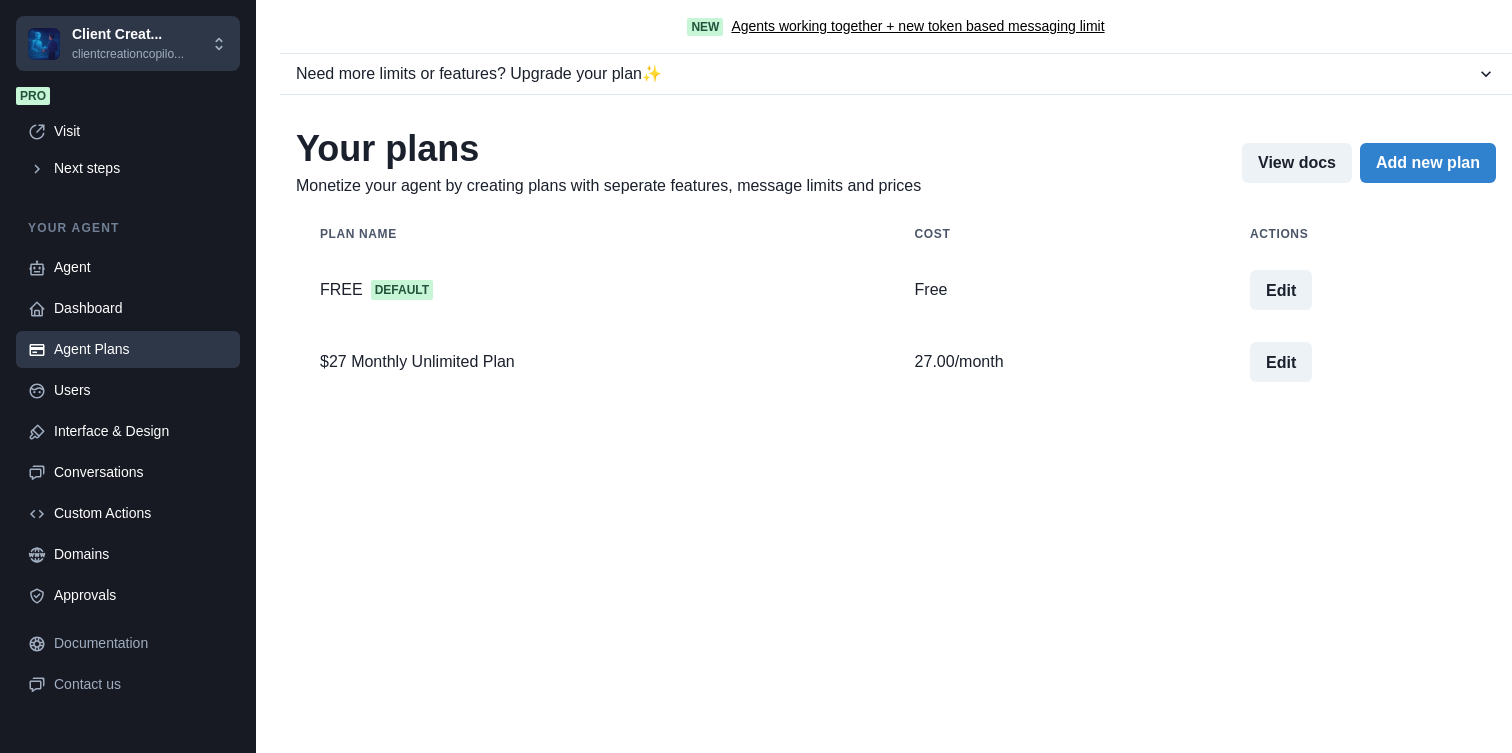 click on "Name" at bounding box center (756, 873) 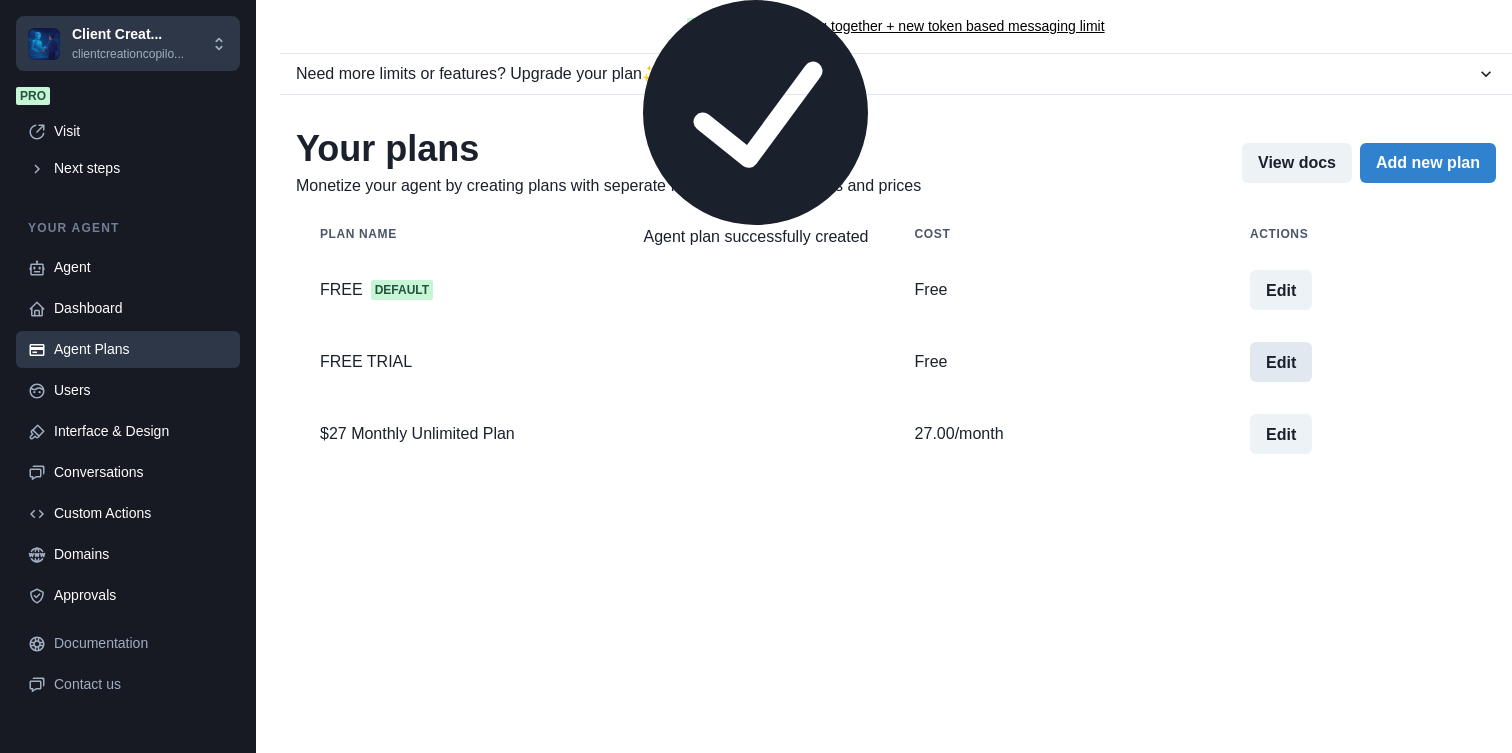 scroll, scrollTop: 0, scrollLeft: 0, axis: both 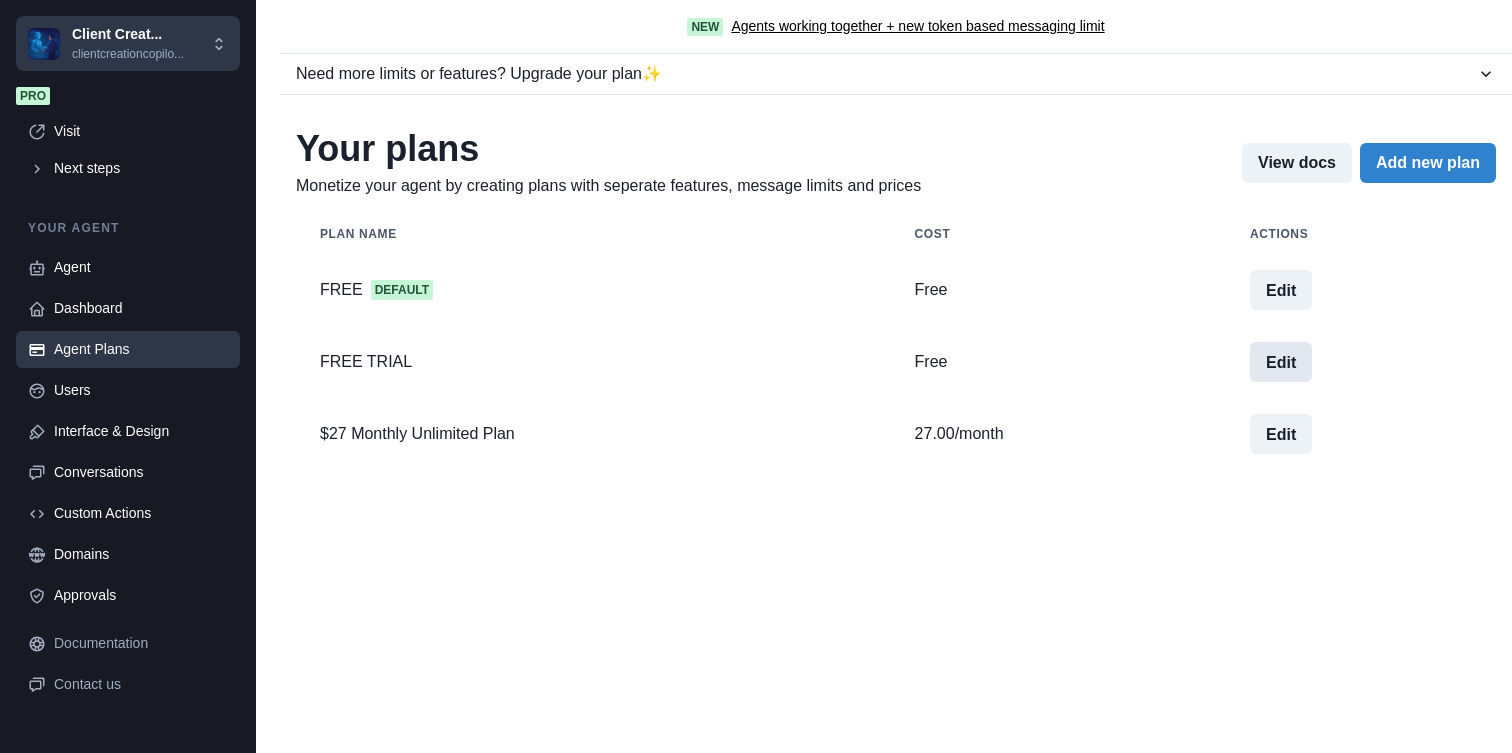 click on "Edit" at bounding box center [1281, 362] 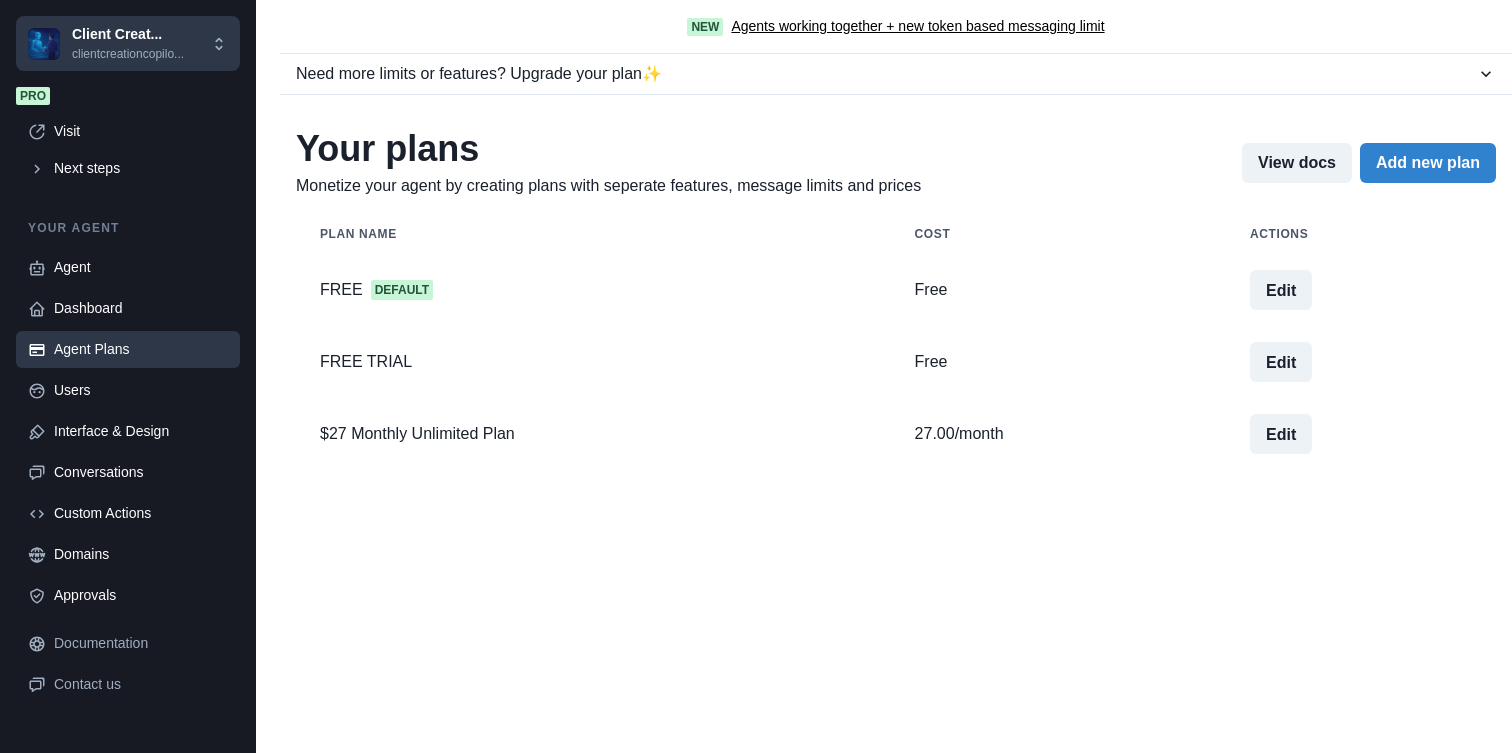 scroll, scrollTop: 230, scrollLeft: 0, axis: vertical 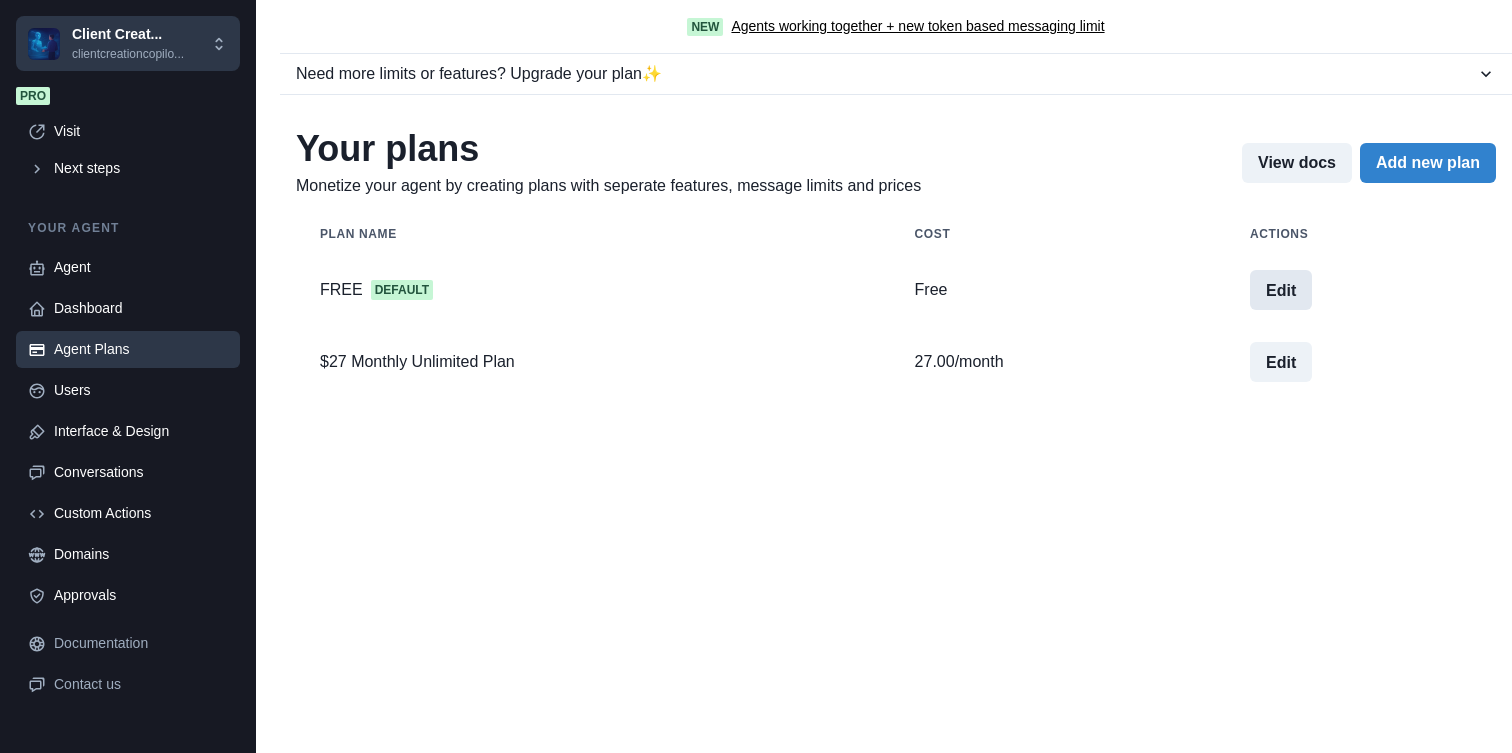 click on "Edit" at bounding box center [1281, 290] 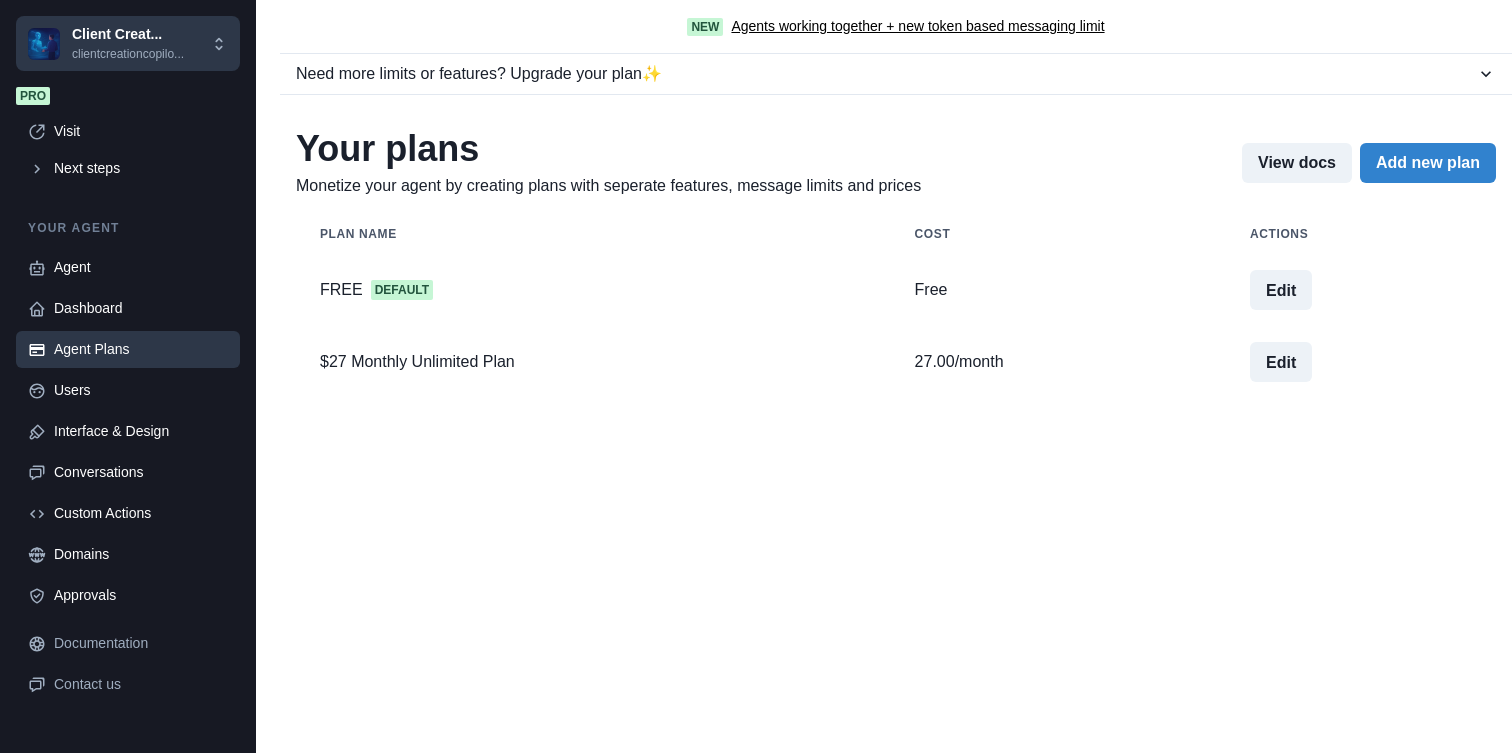 scroll, scrollTop: 0, scrollLeft: 0, axis: both 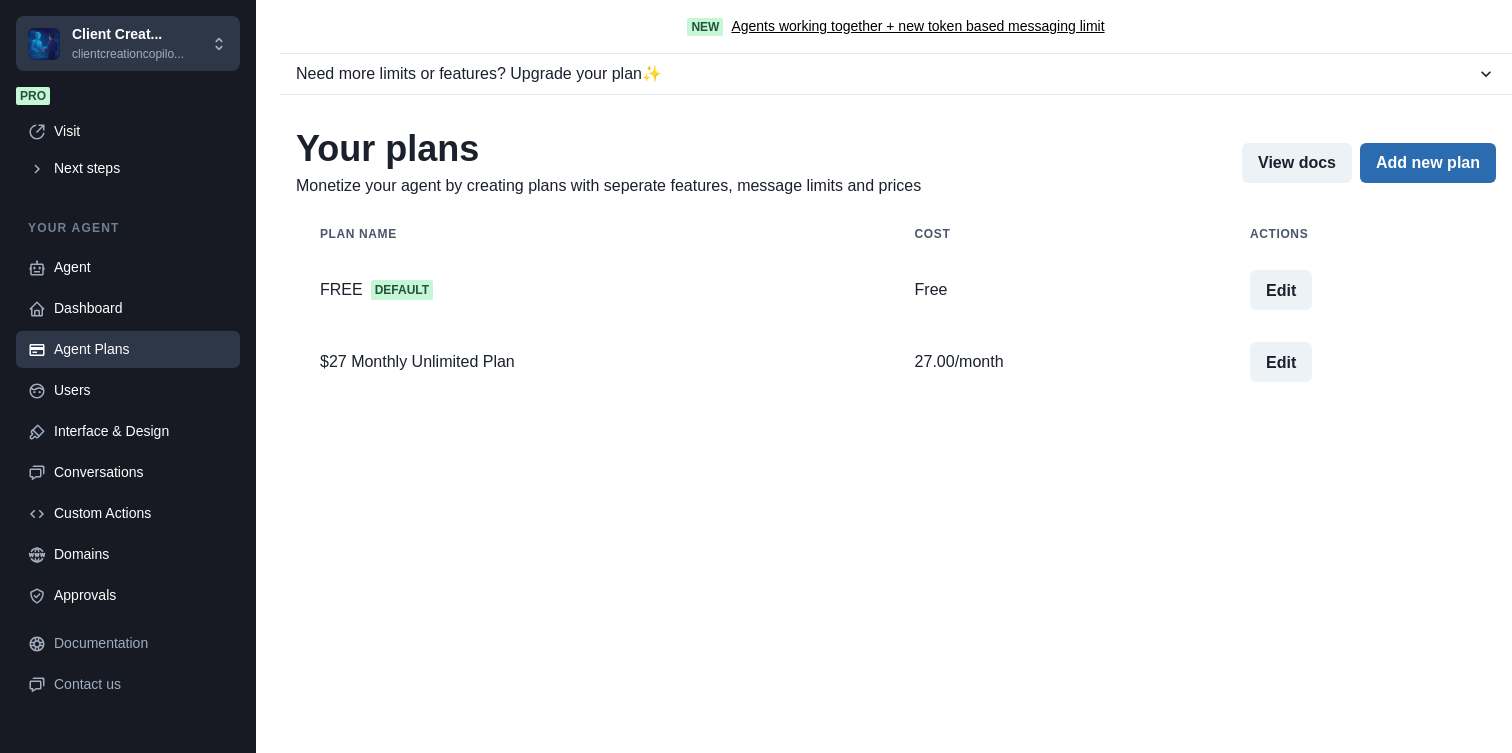 click on "Add new plan" at bounding box center (1428, 163) 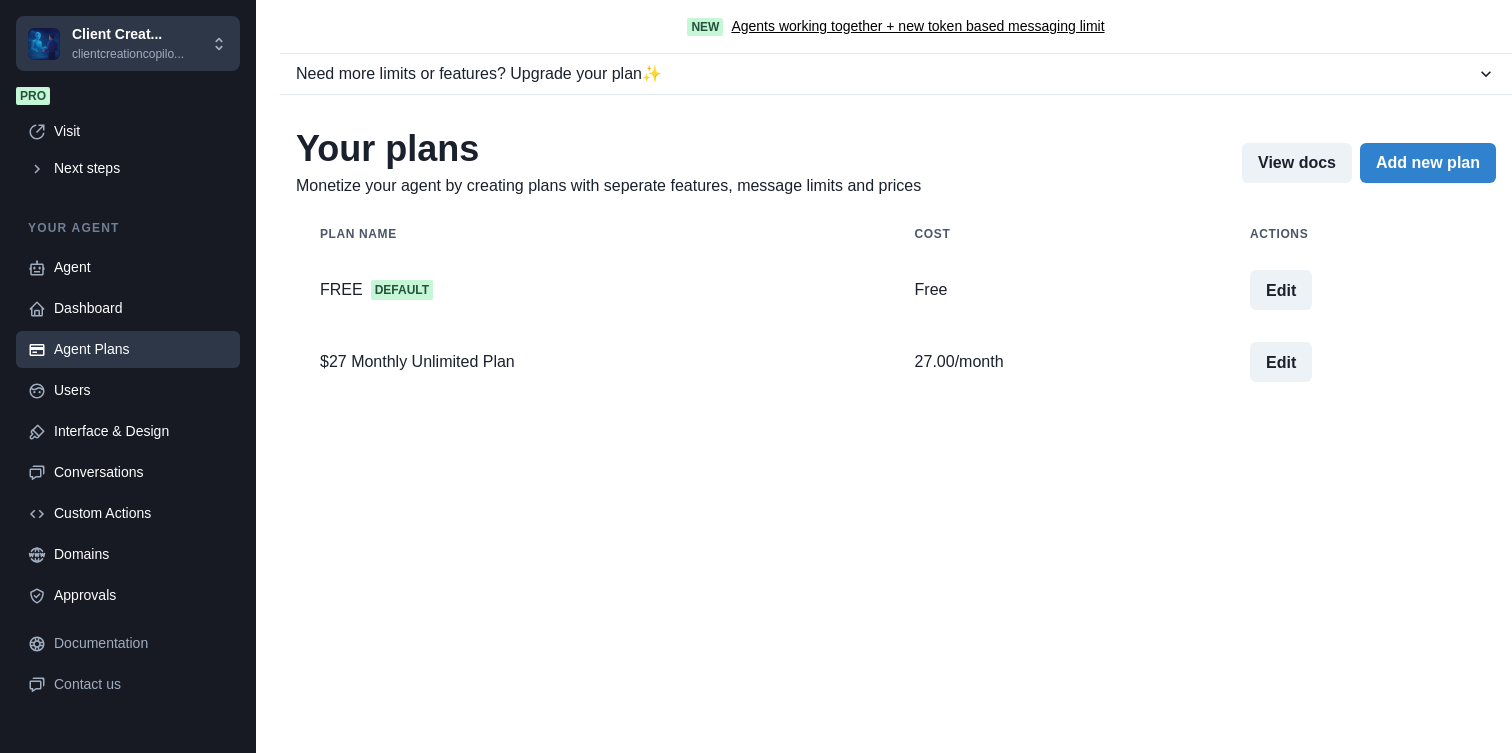 click on "Name" at bounding box center (756, 873) 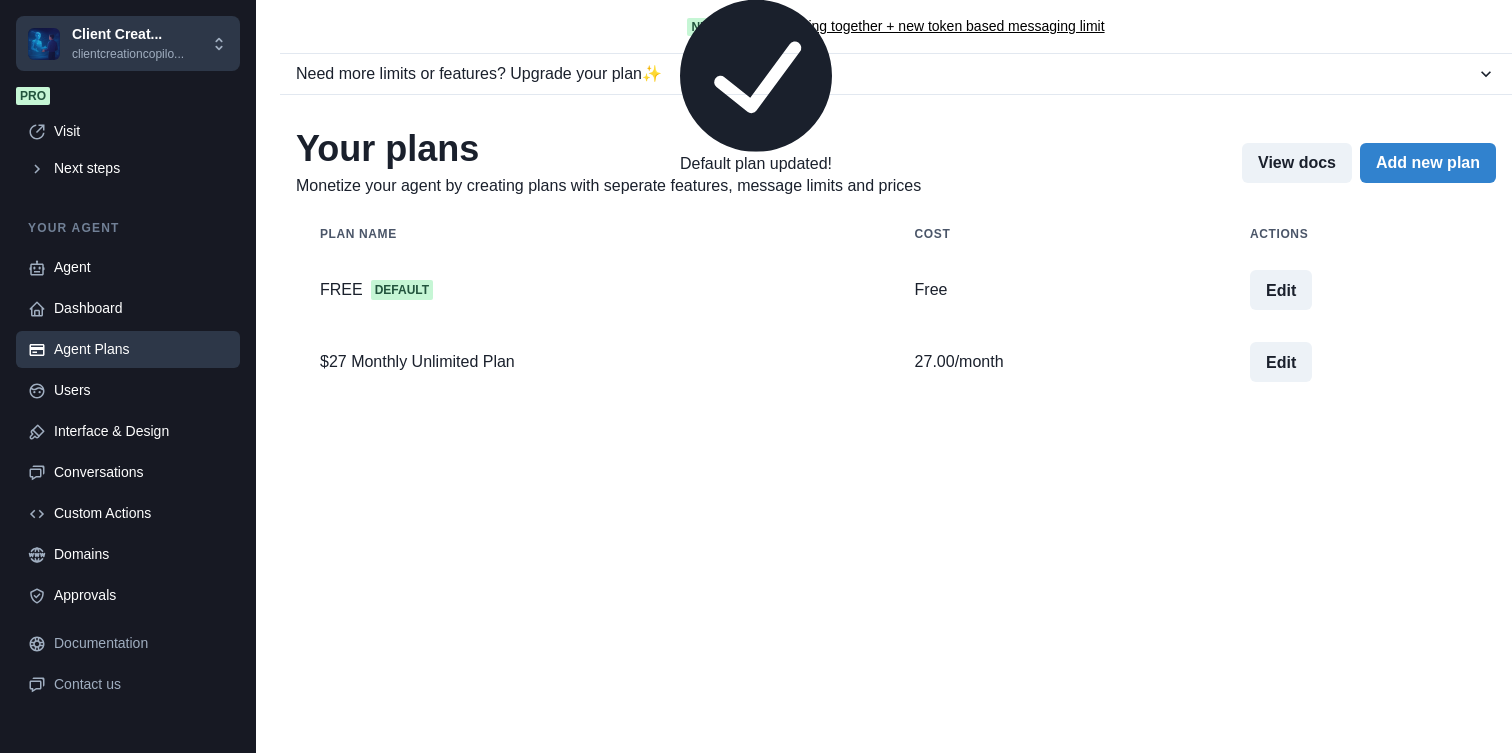 scroll, scrollTop: 230, scrollLeft: 0, axis: vertical 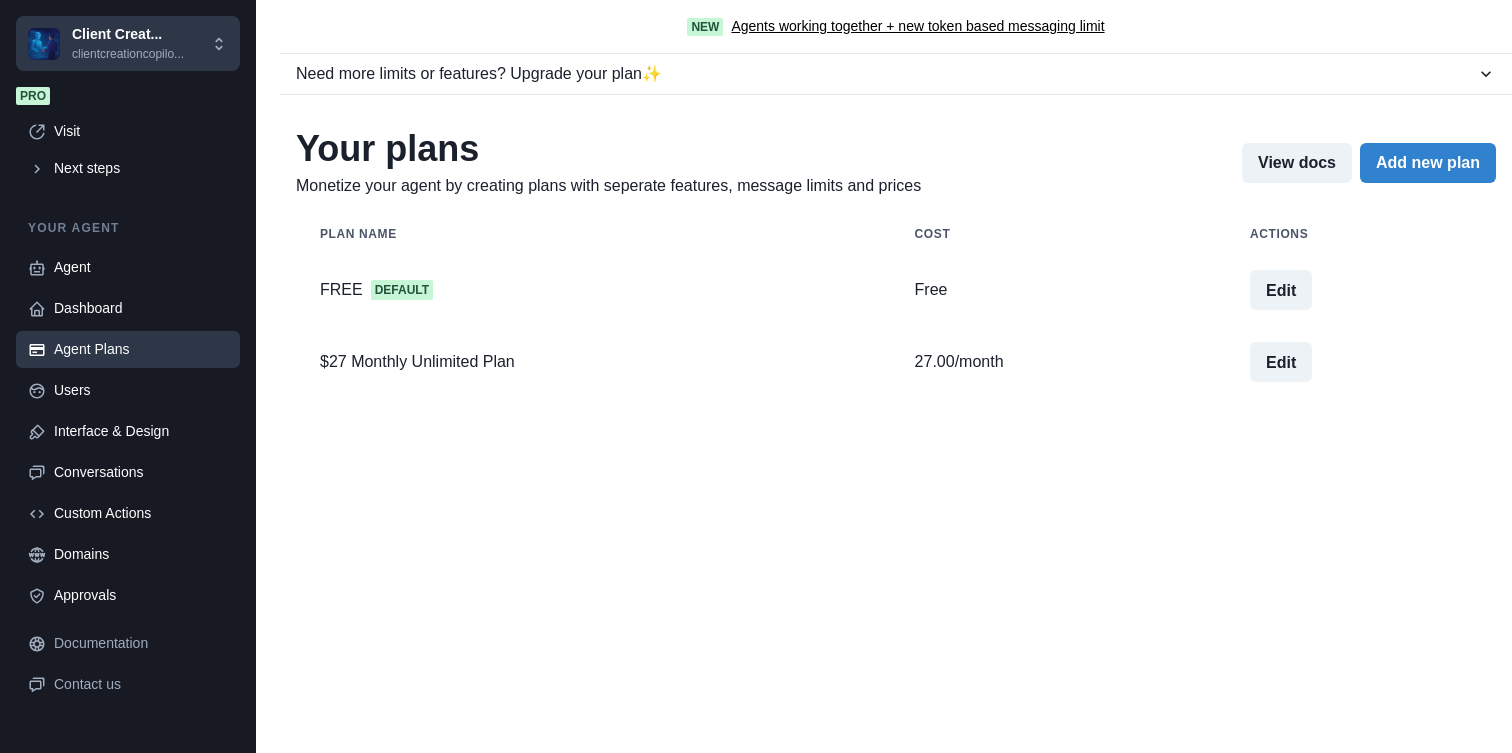 click on "Create" at bounding box center [62, 1577] 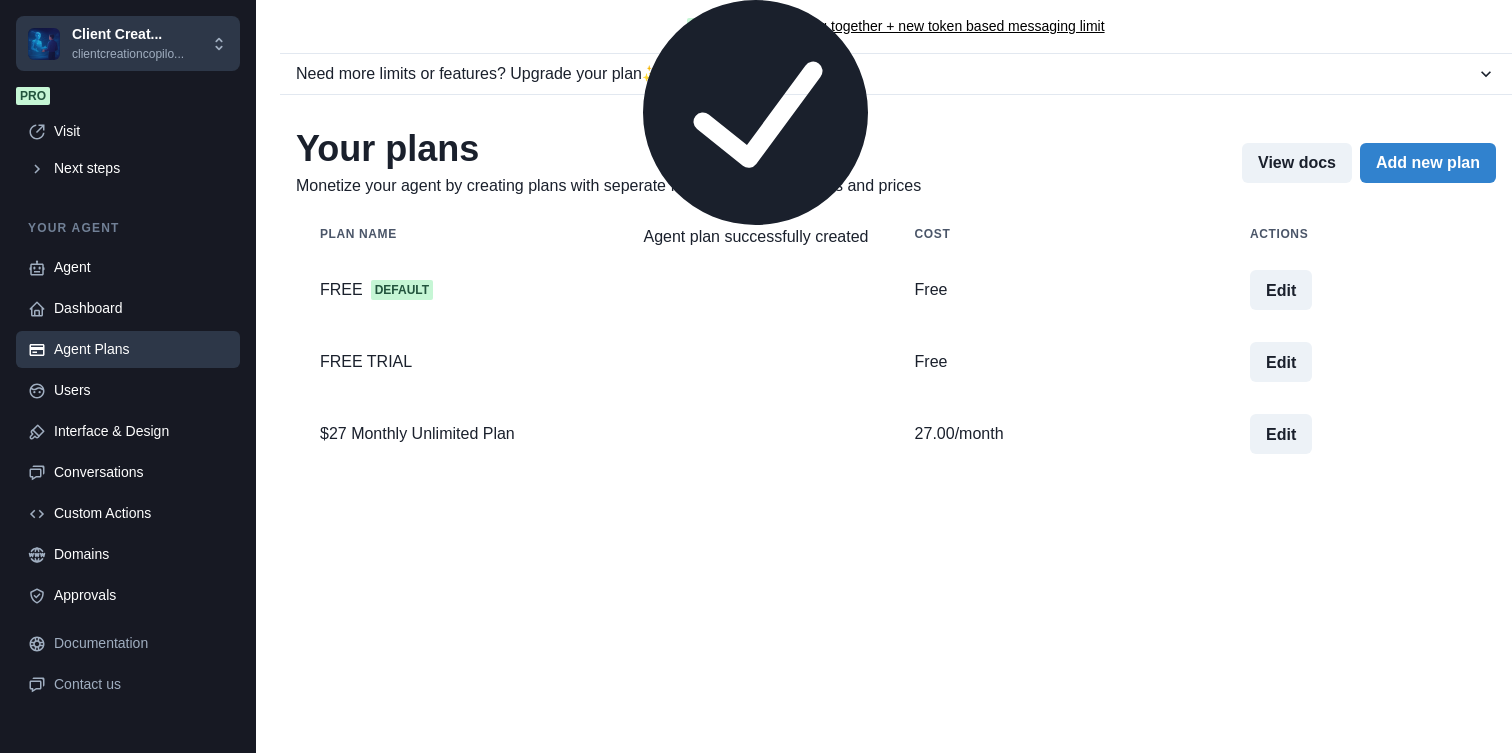 scroll, scrollTop: 0, scrollLeft: 0, axis: both 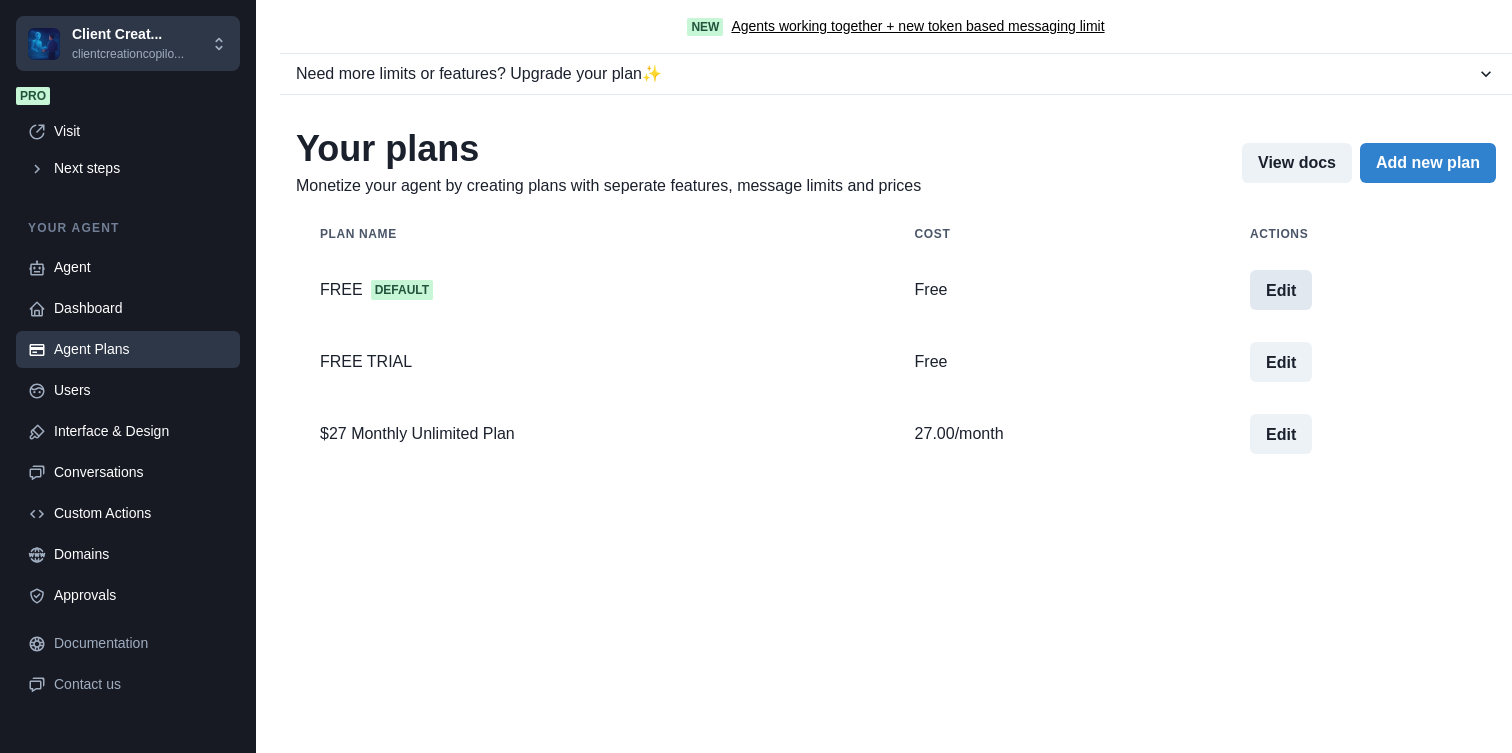 click on "Edit" at bounding box center (1281, 290) 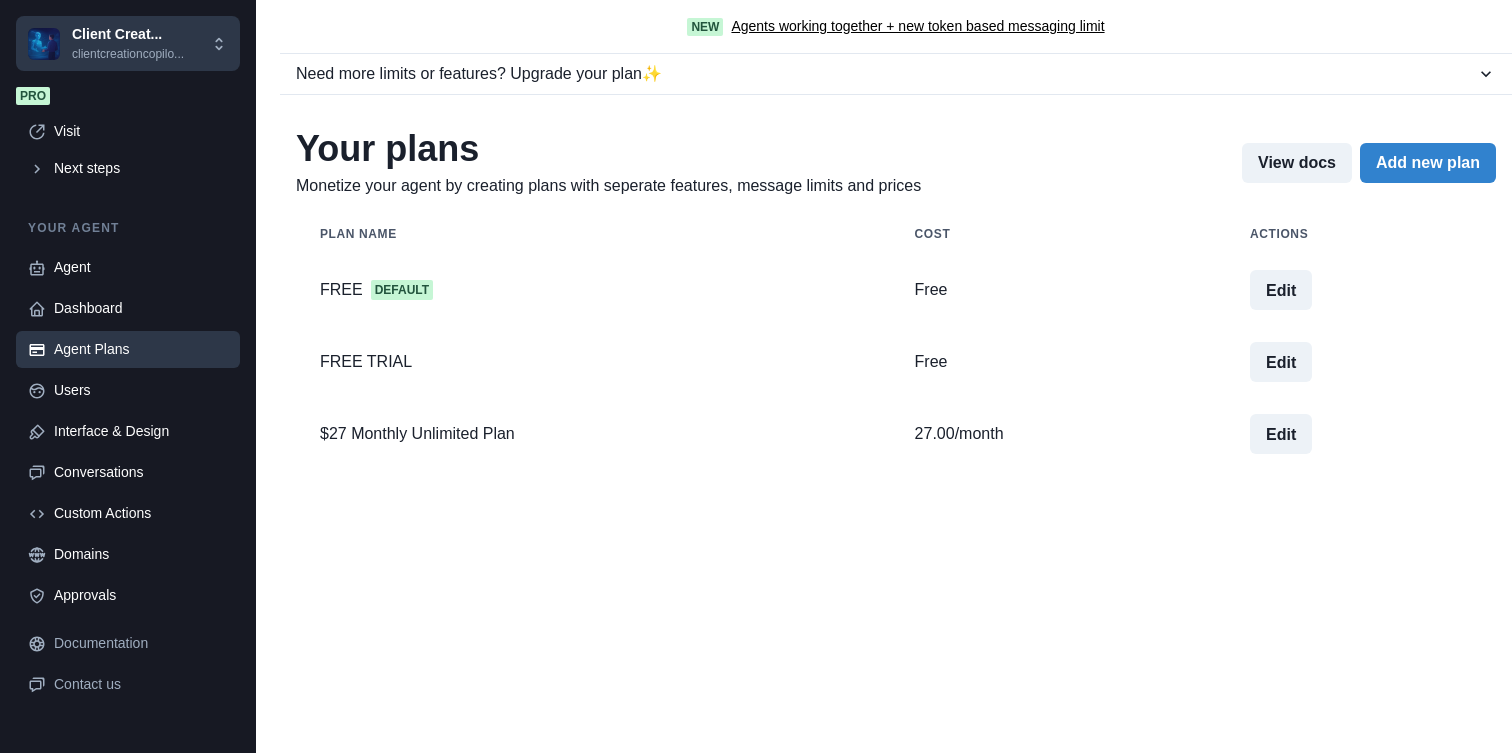 click on "Default plan" at bounding box center [62, 1297] 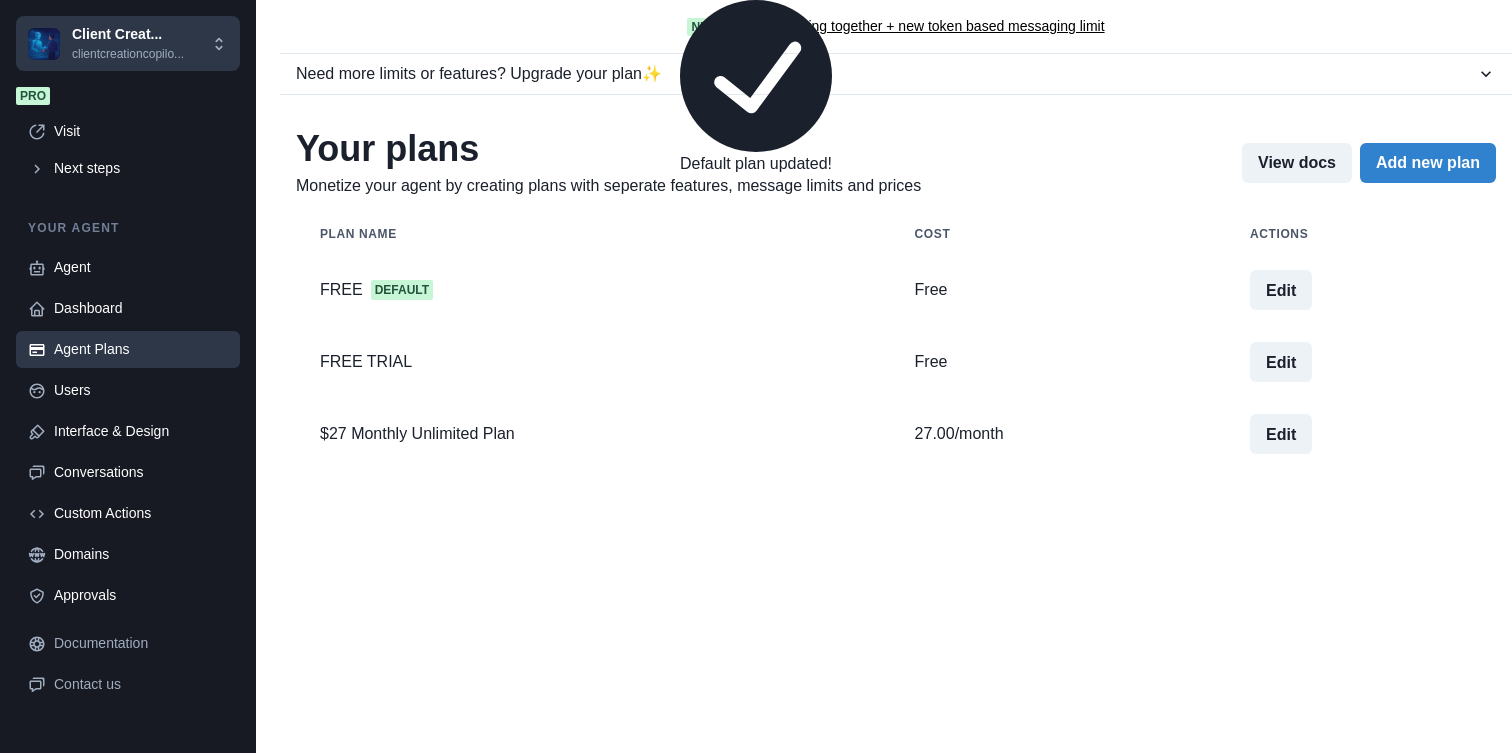 click at bounding box center [130, 1297] 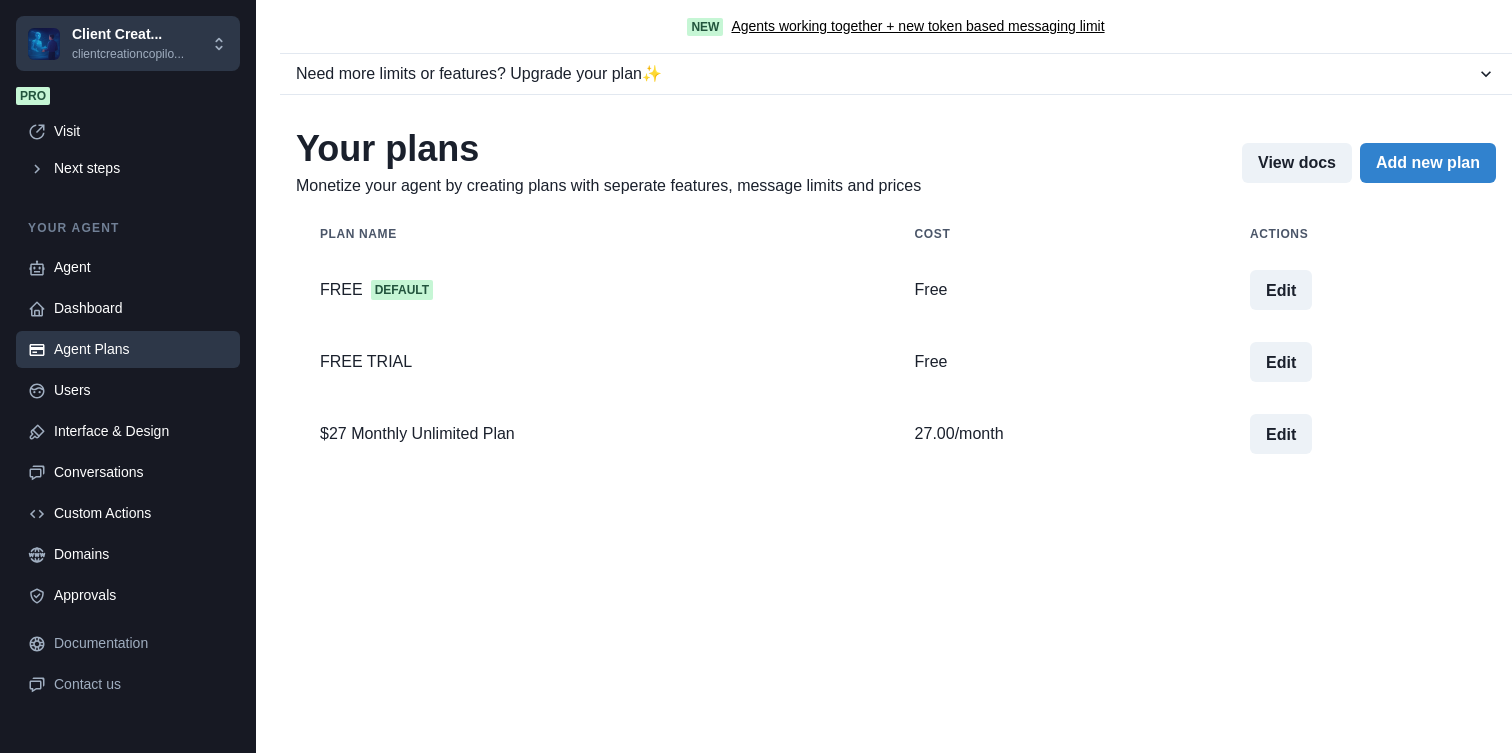 click 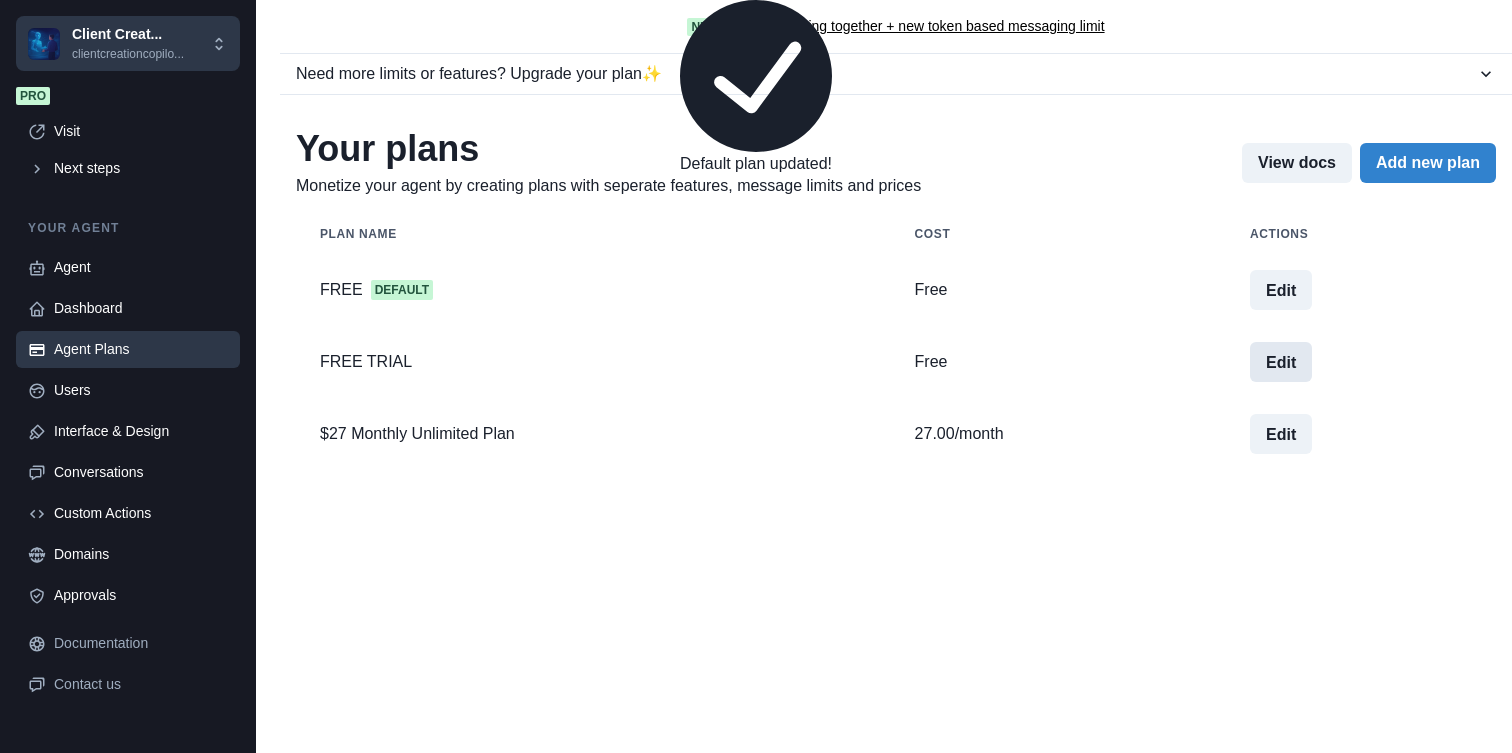 click on "Edit" at bounding box center [1281, 362] 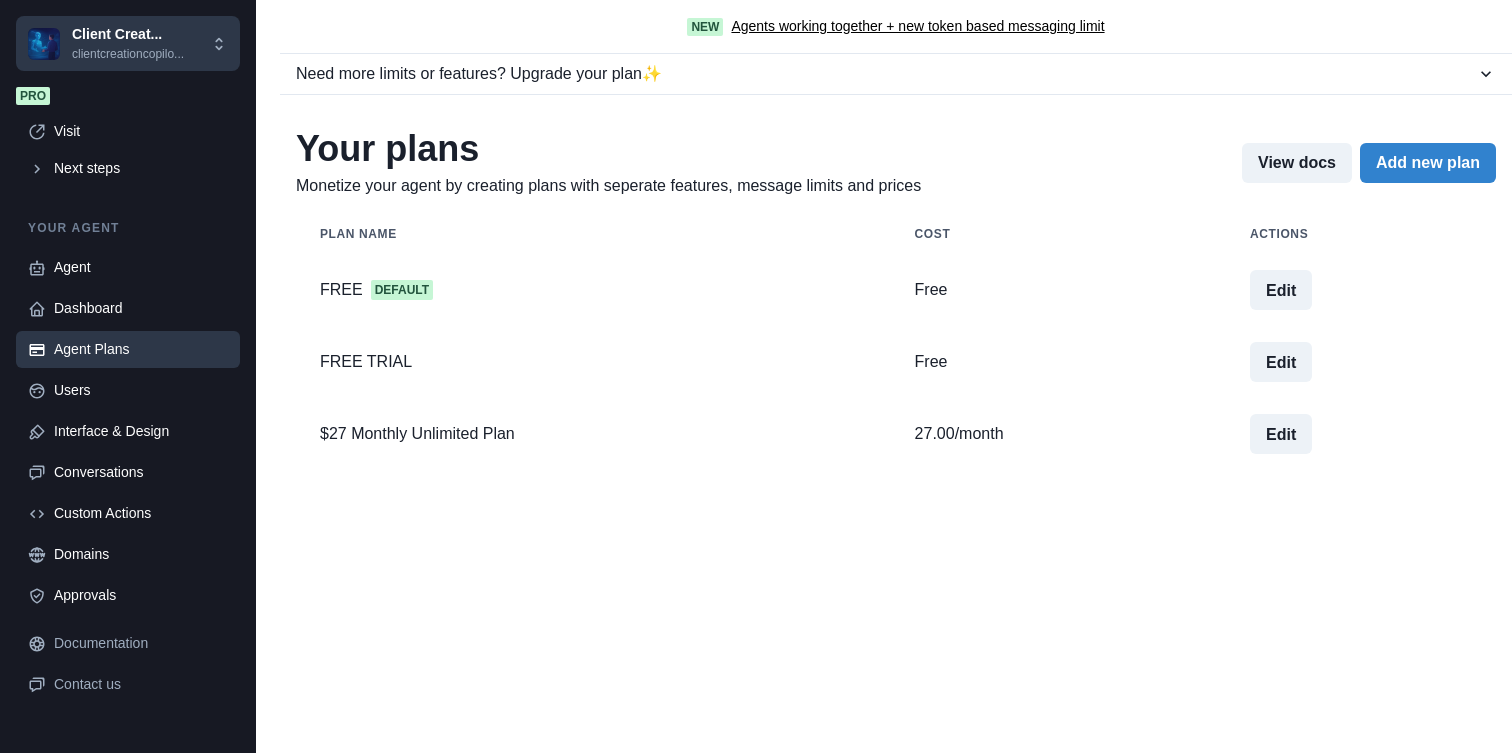 click at bounding box center [130, 1297] 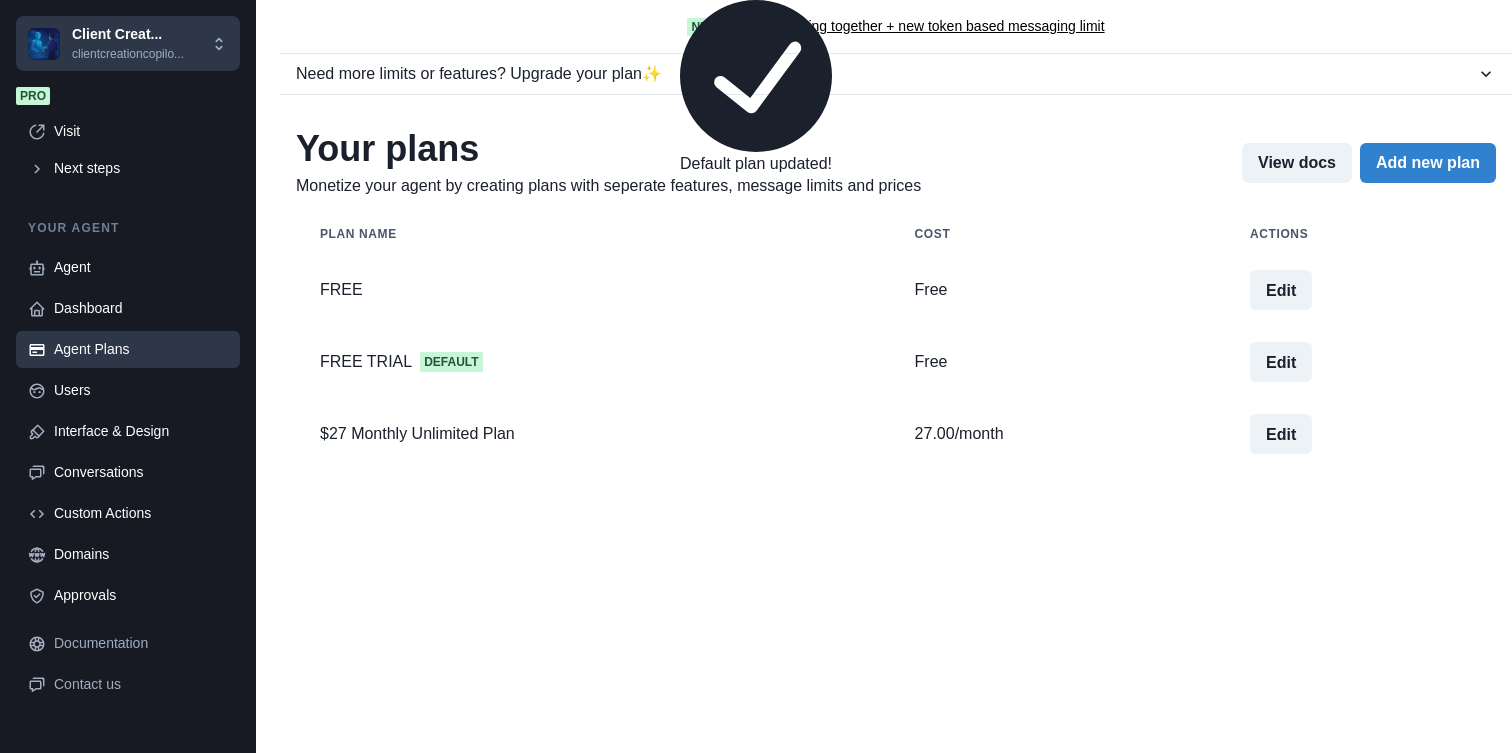 scroll, scrollTop: 230, scrollLeft: 0, axis: vertical 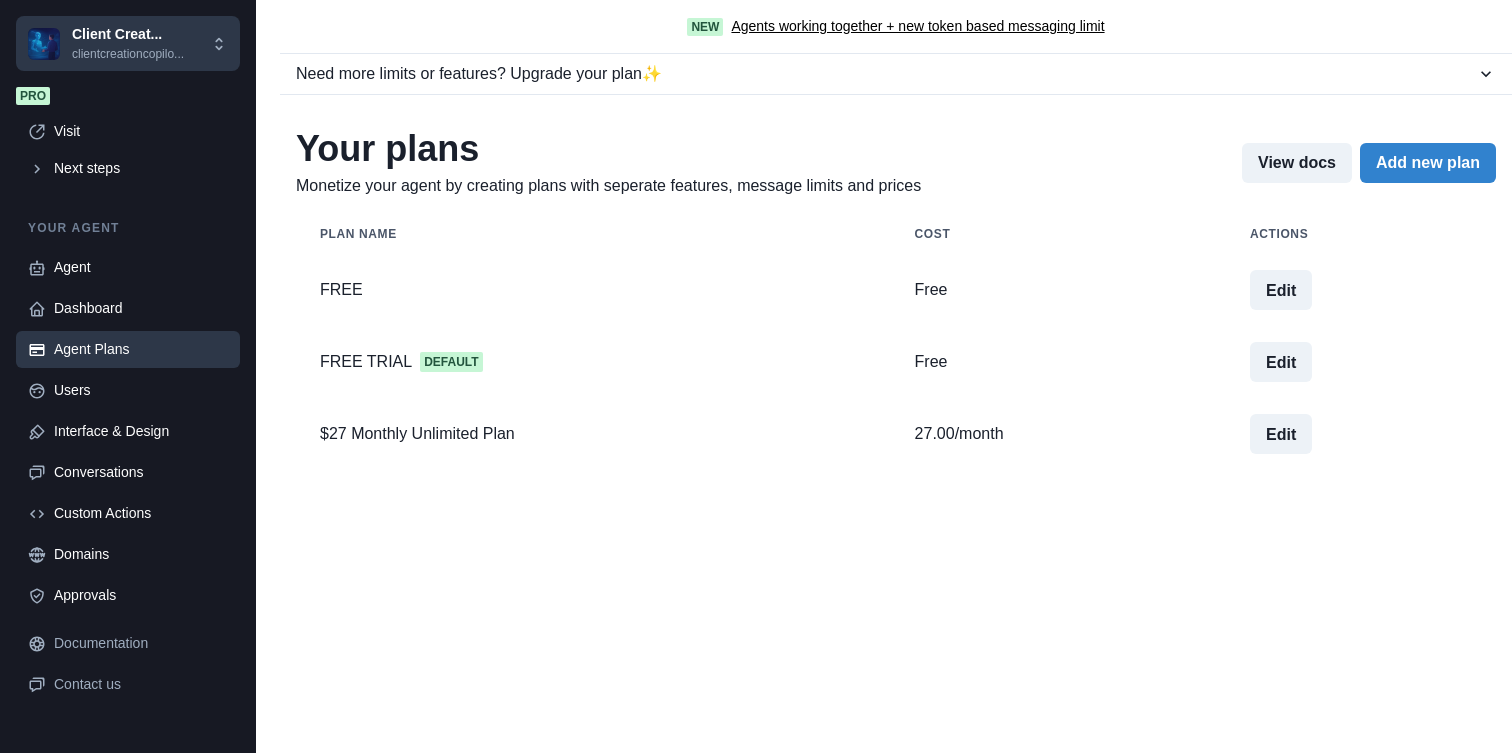 click on "Update" at bounding box center [64, 1577] 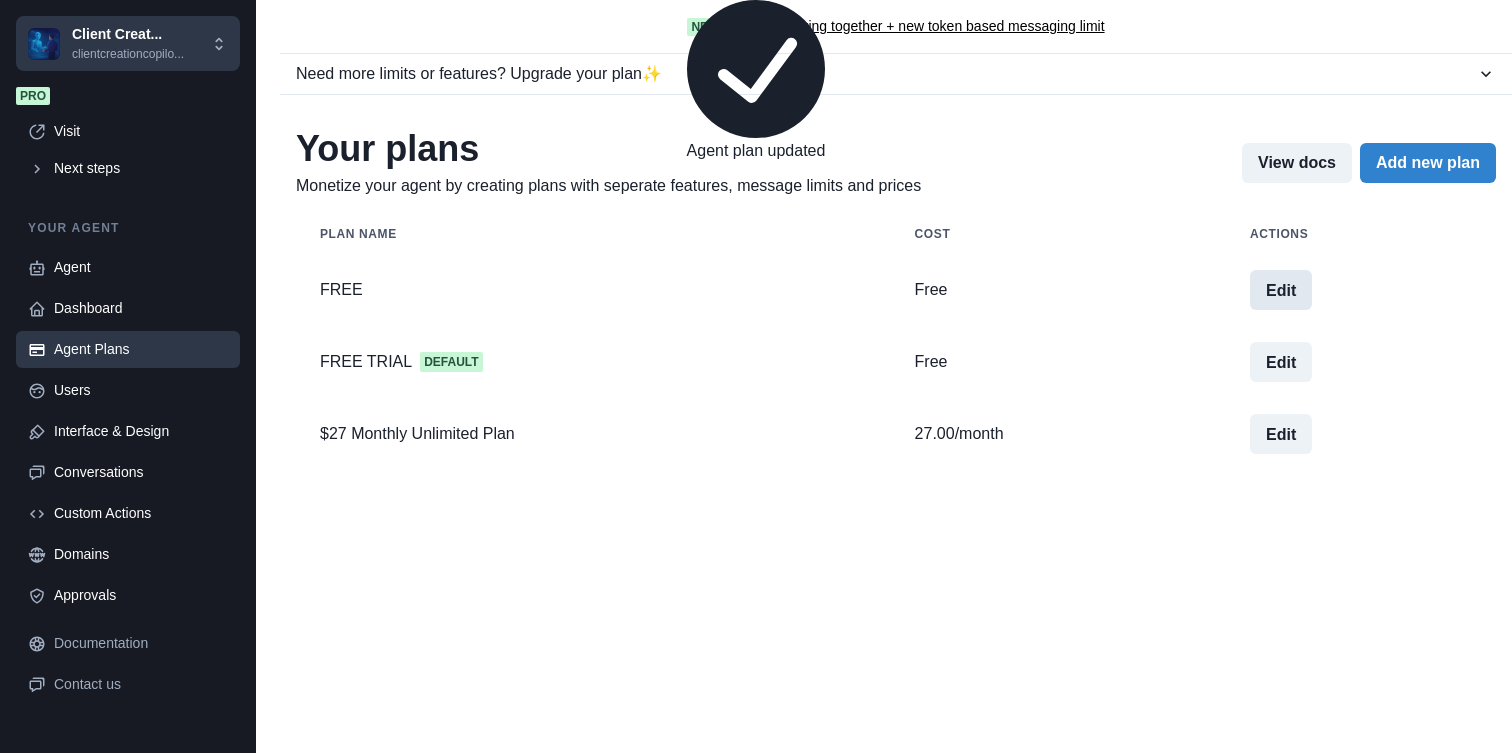 click on "Edit" at bounding box center [1281, 290] 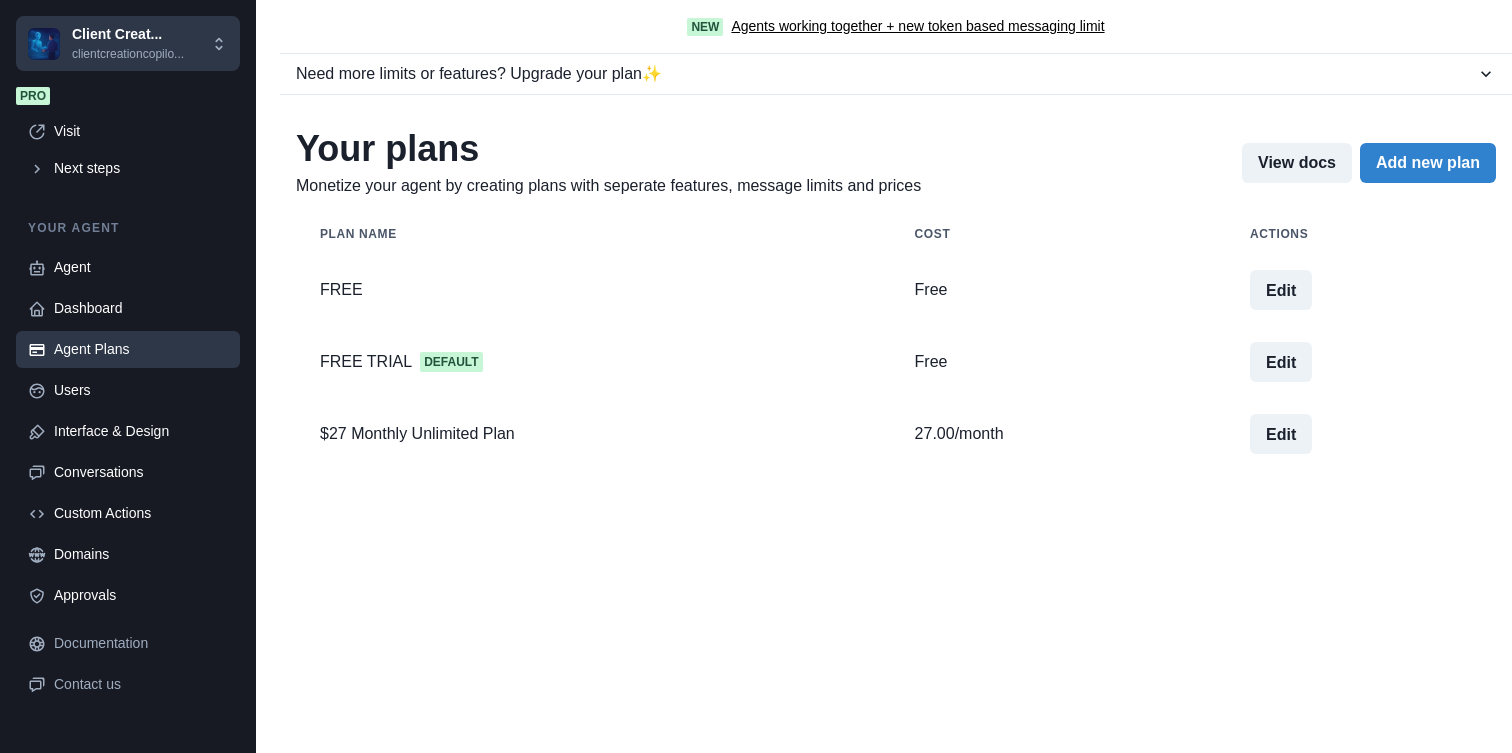 scroll, scrollTop: 230, scrollLeft: 0, axis: vertical 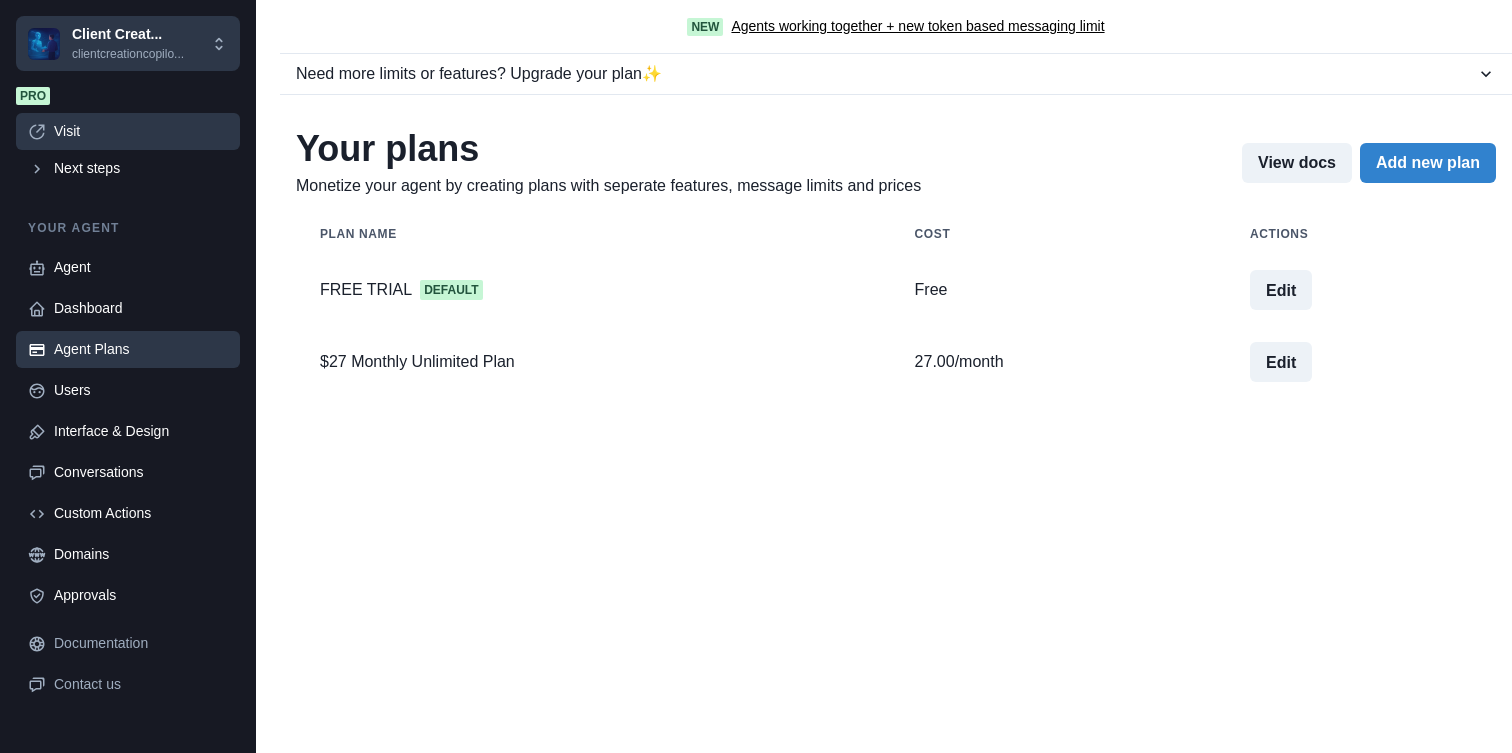 click on "Visit" at bounding box center (141, 131) 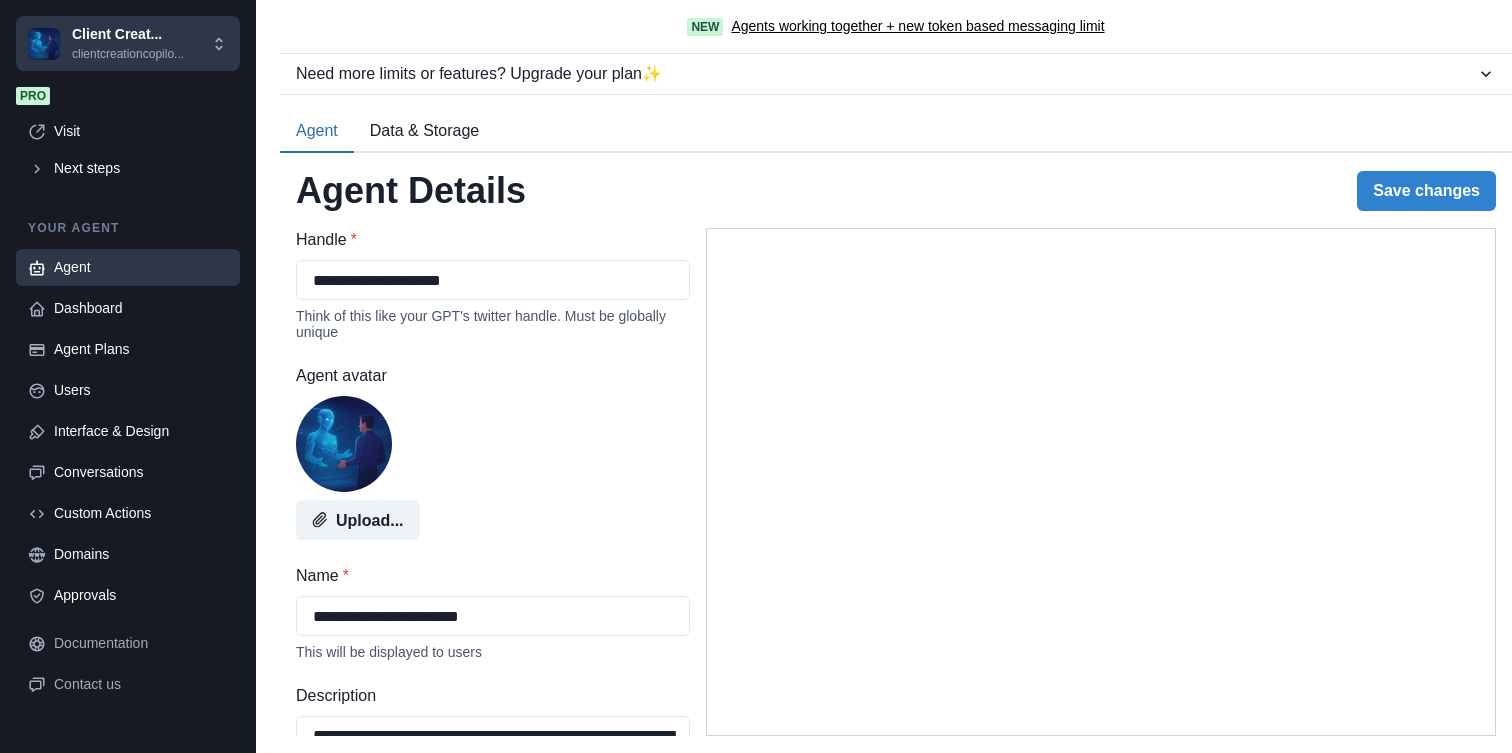 select on "********" 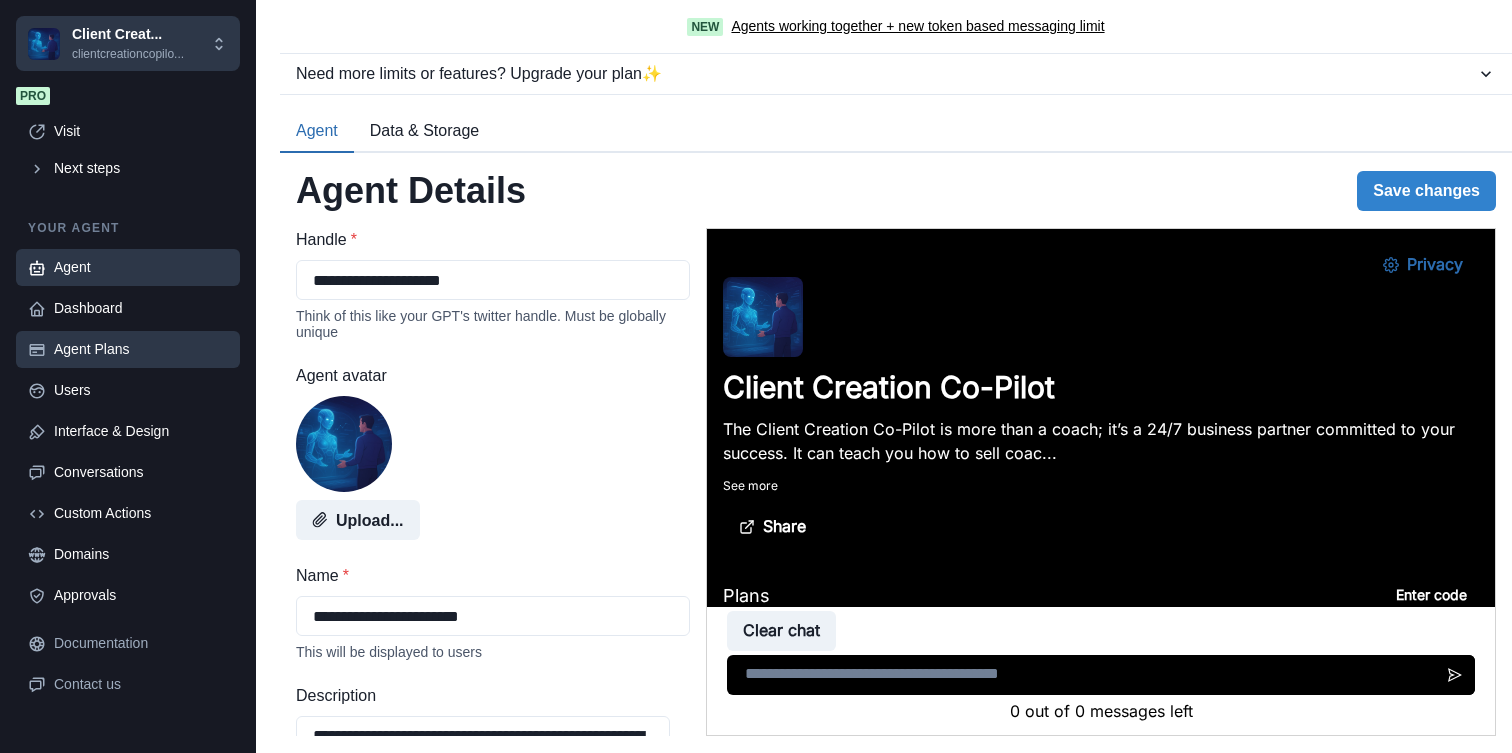 scroll, scrollTop: 0, scrollLeft: 0, axis: both 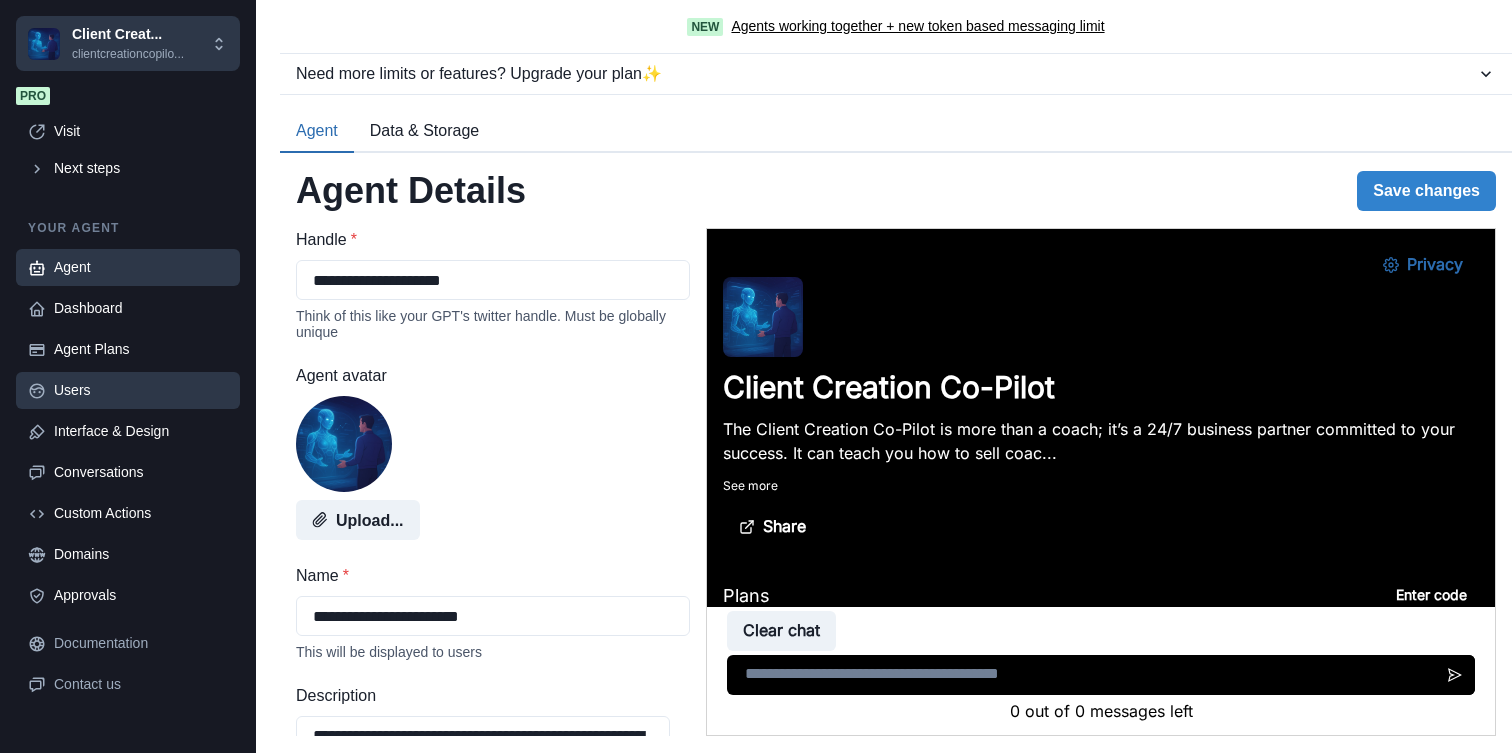 click on "Users" at bounding box center (141, 390) 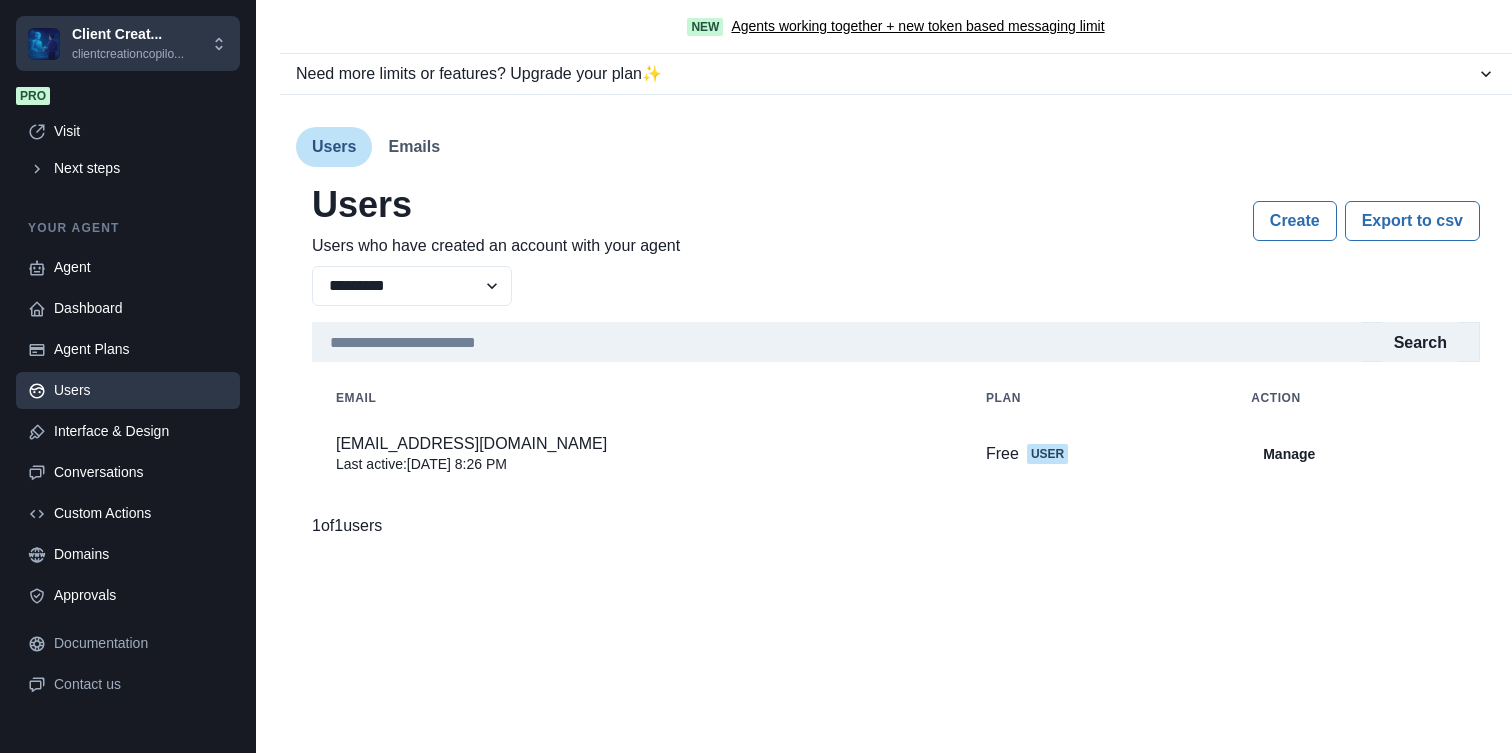 click on "Manage" at bounding box center (1289, 454) 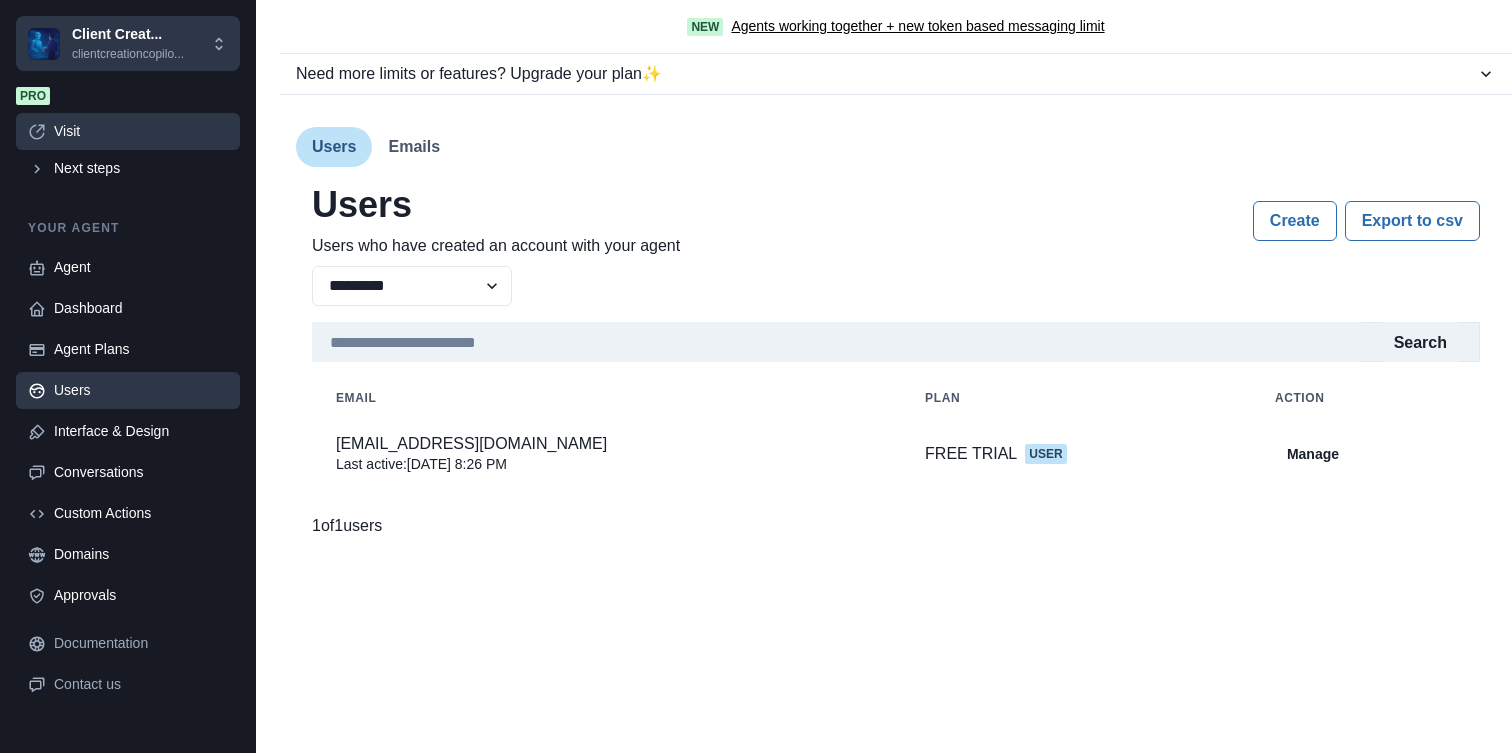 click on "Visit" at bounding box center [141, 131] 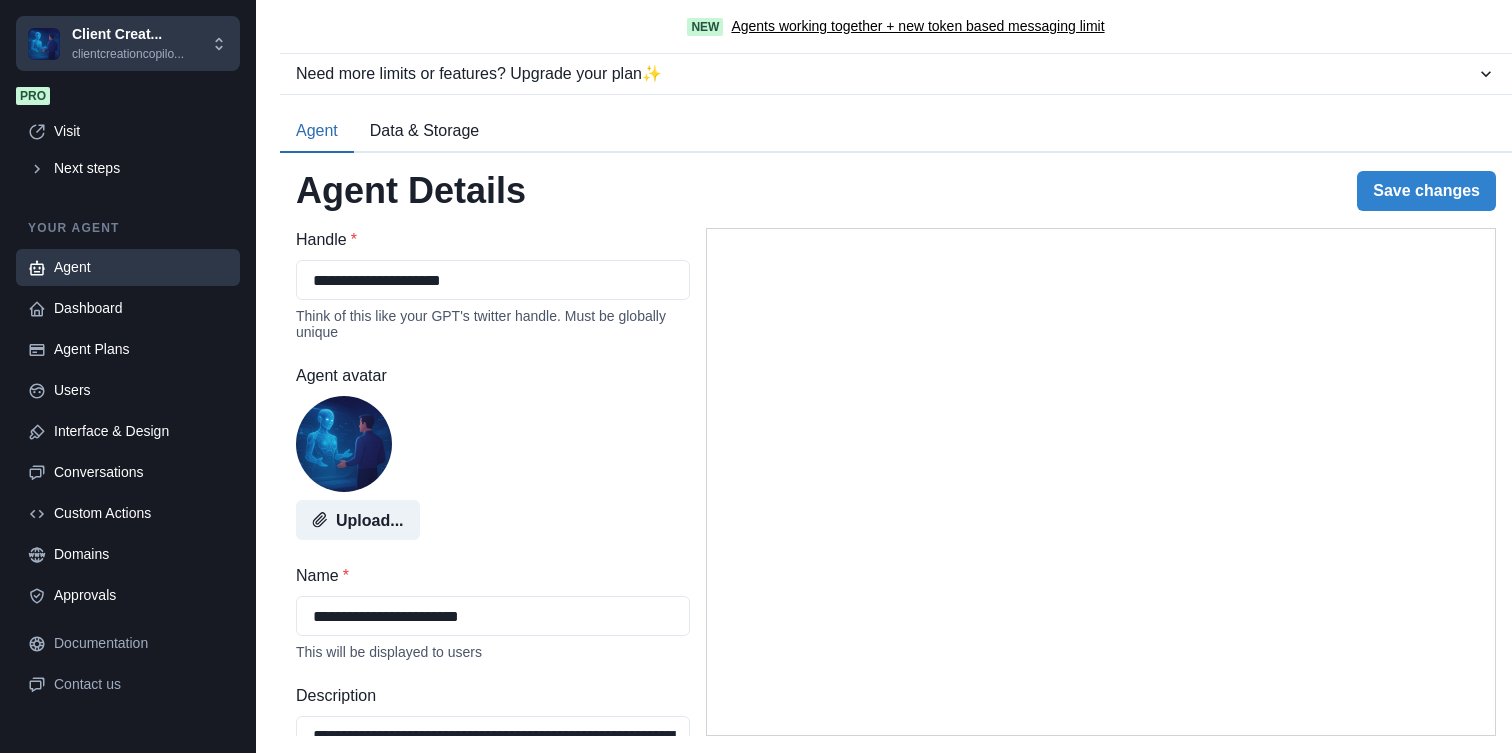select on "********" 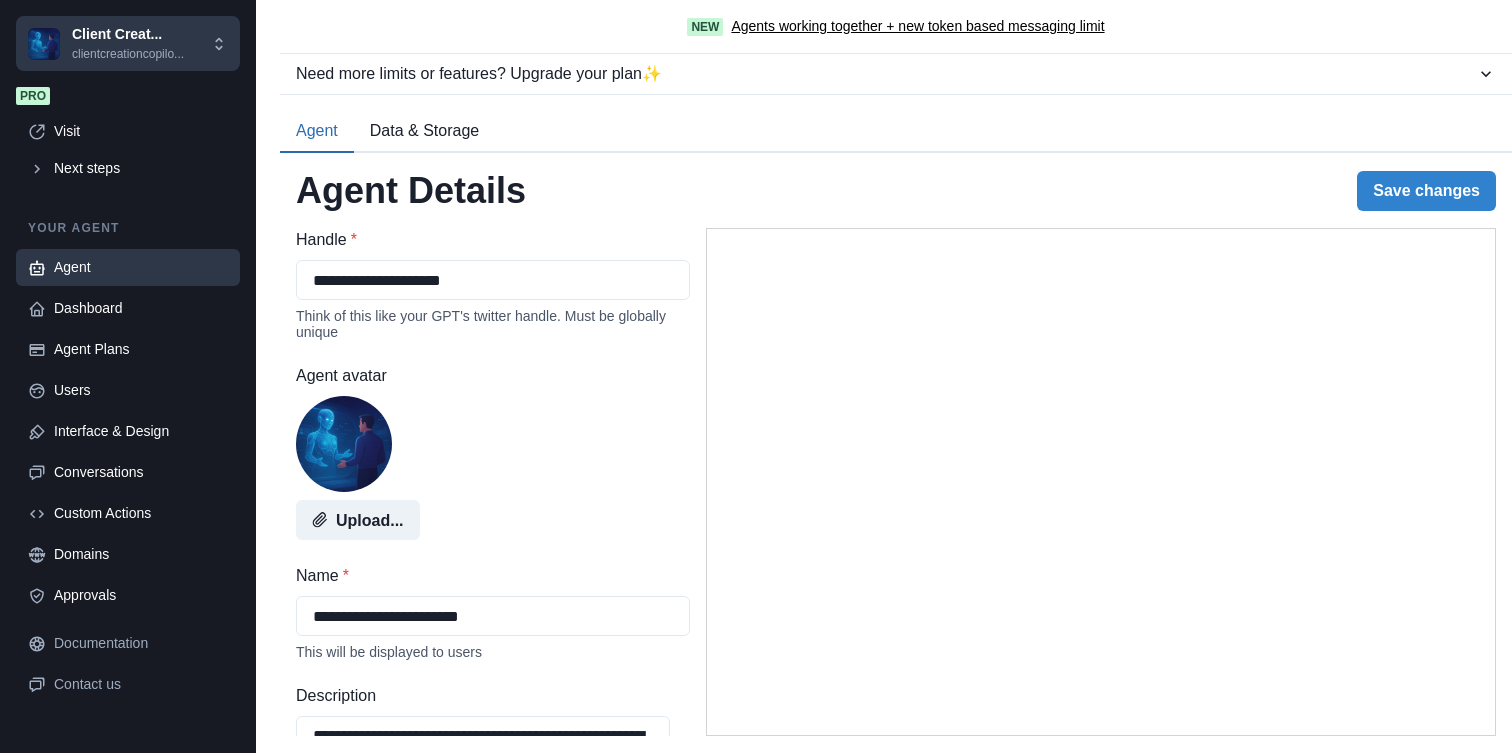 scroll, scrollTop: 0, scrollLeft: 0, axis: both 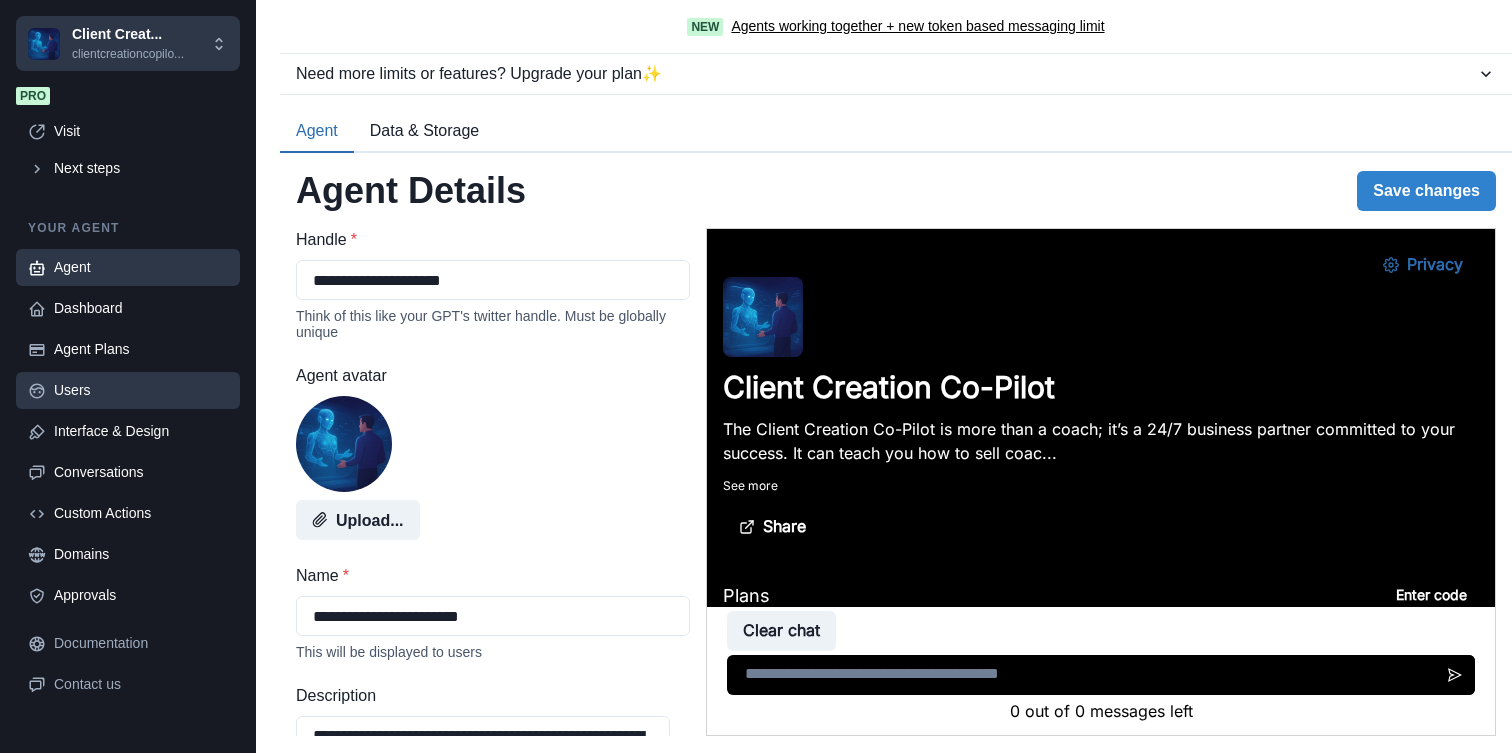 click on "Users" at bounding box center [141, 390] 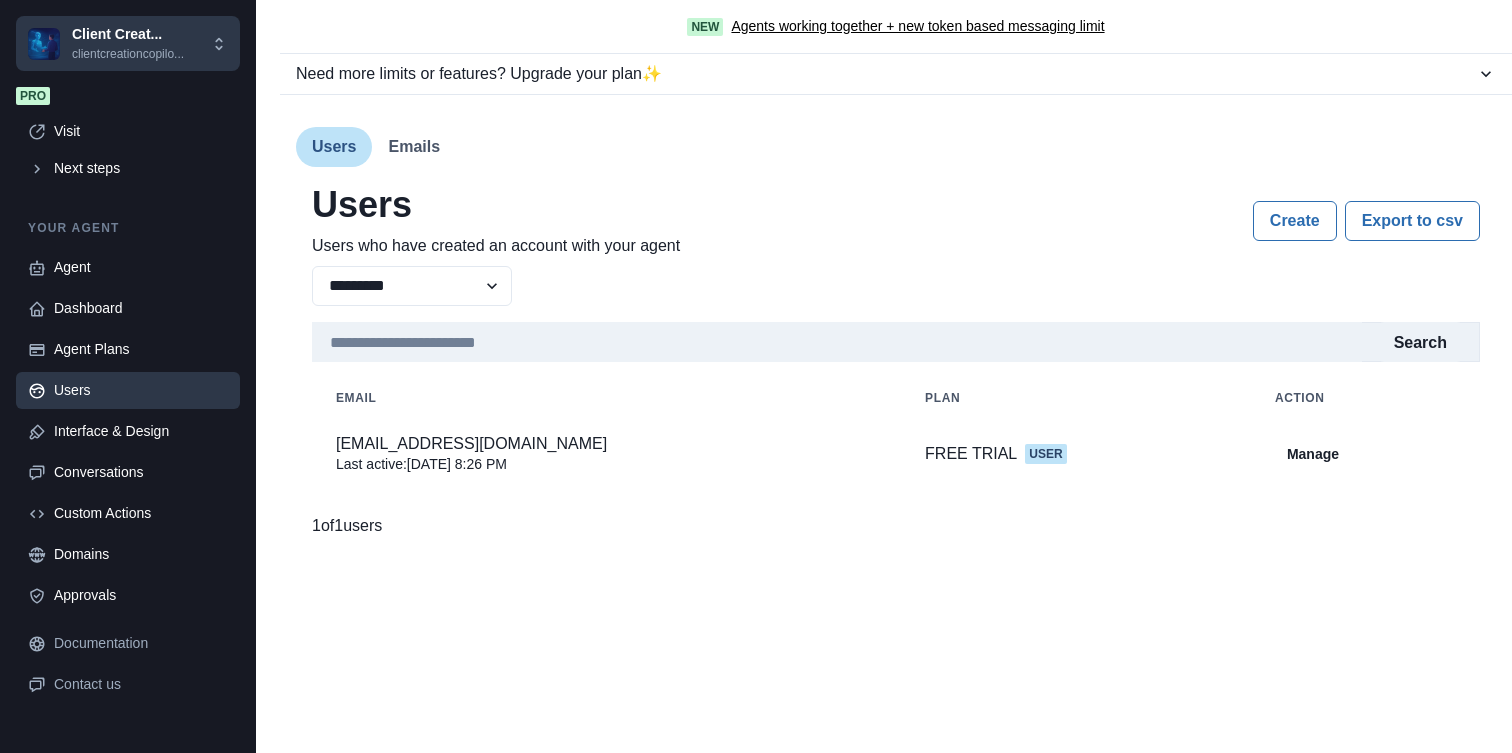 click on "Manage" at bounding box center [1313, 454] 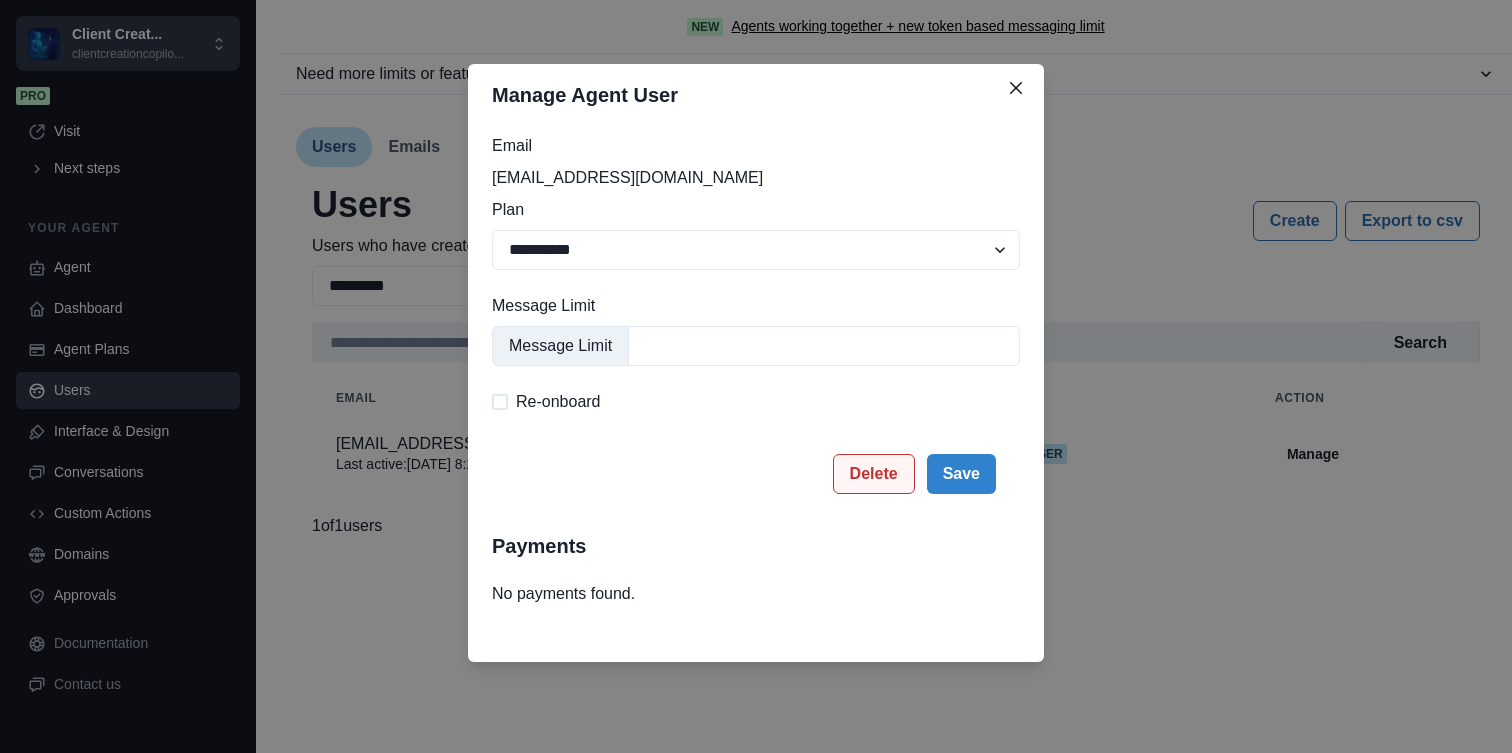 click on "Delete" at bounding box center (874, 474) 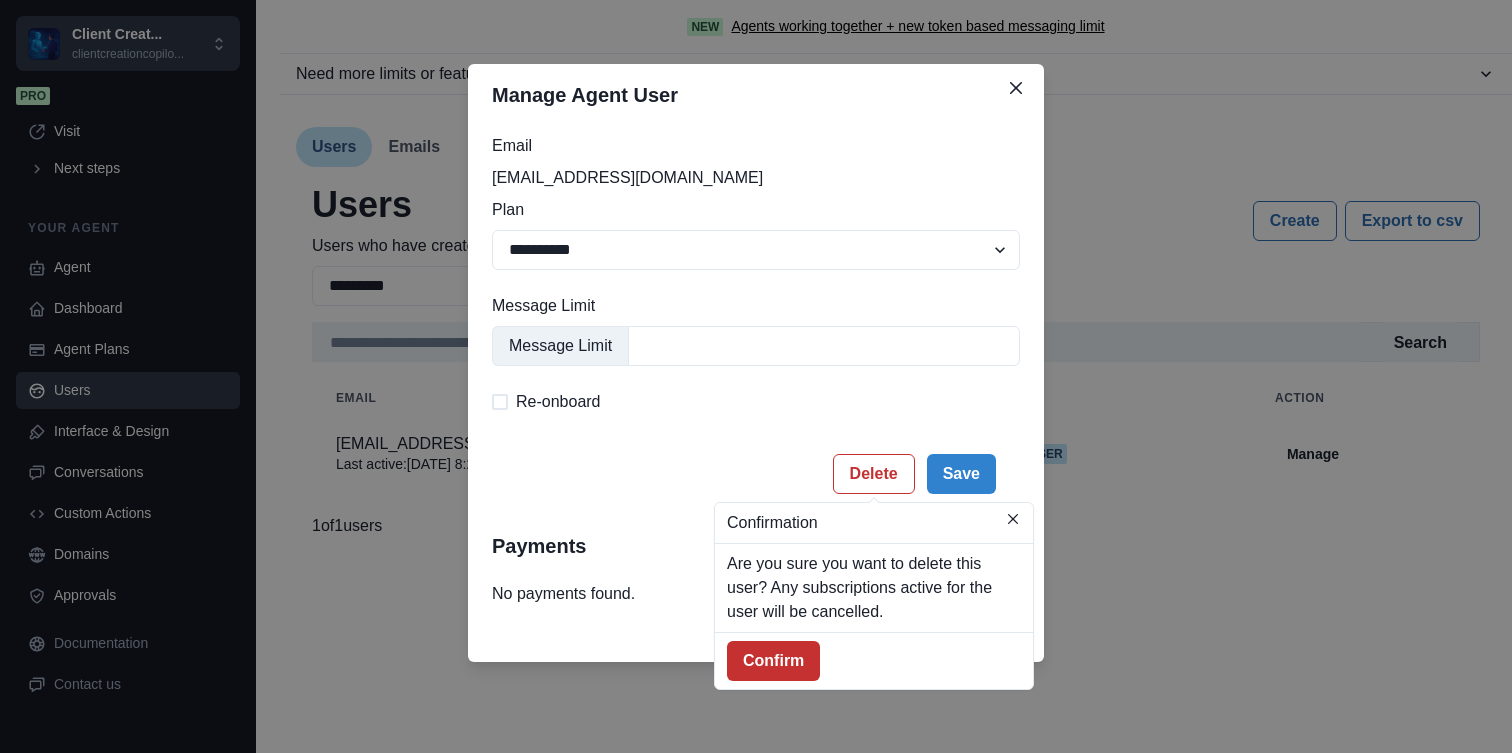 click on "Confirm" at bounding box center (773, 661) 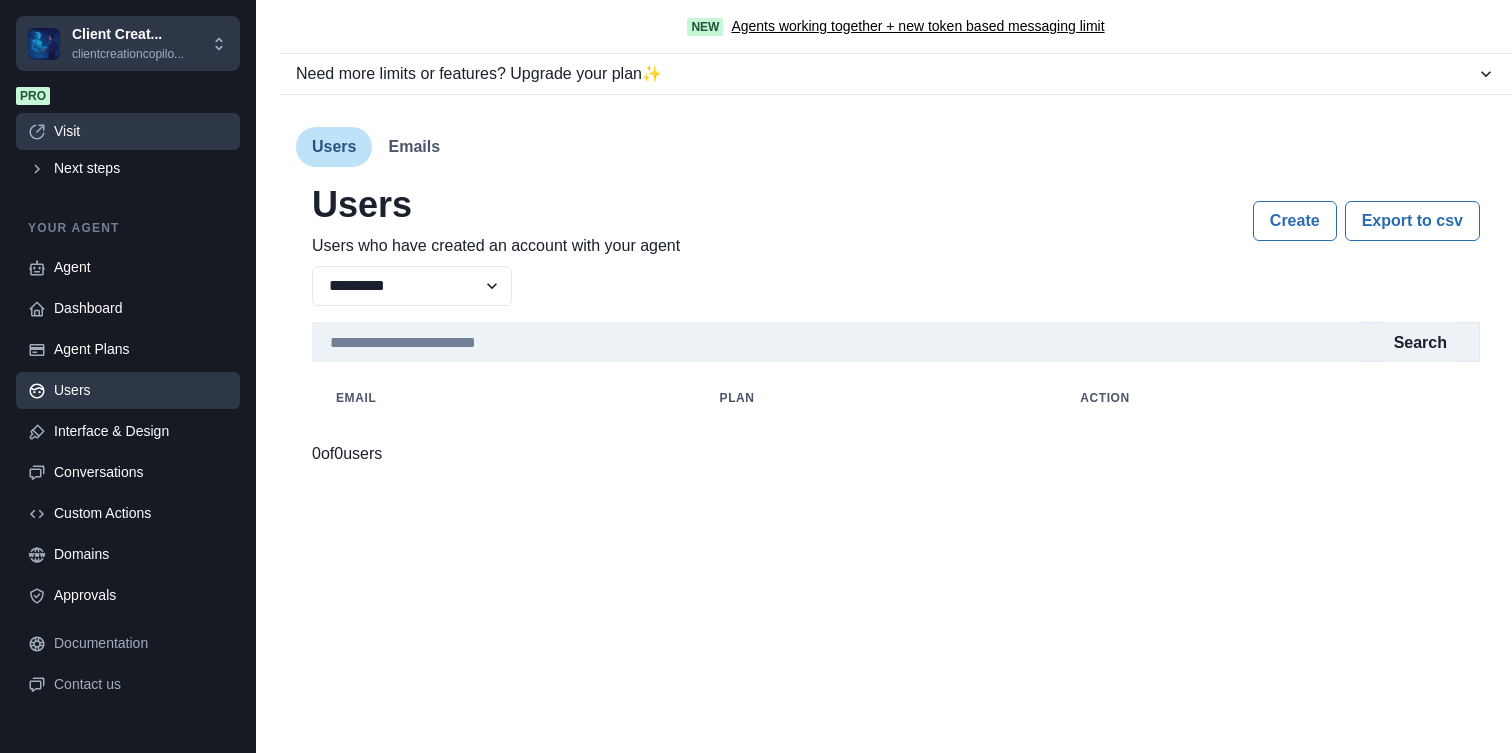click on "Visit" at bounding box center (141, 131) 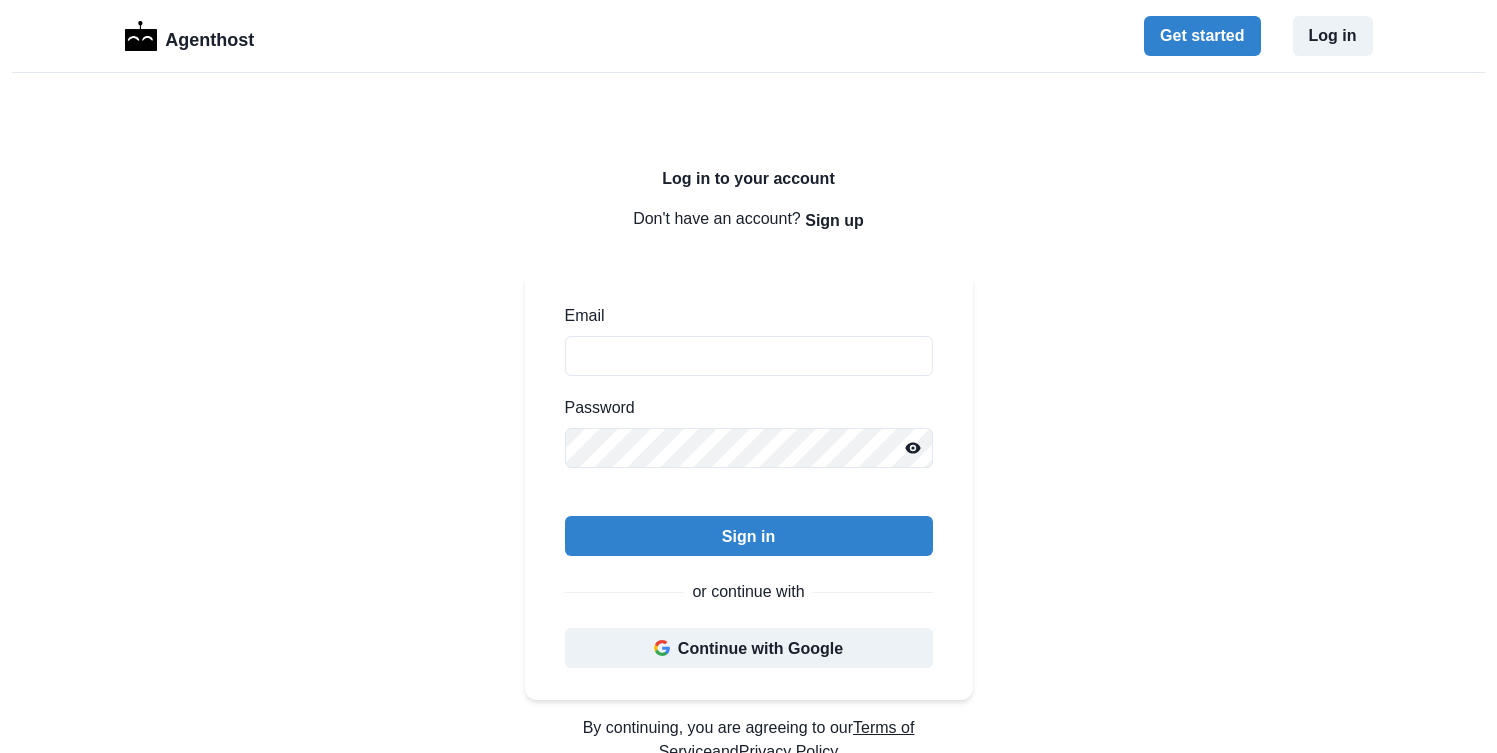 scroll, scrollTop: 0, scrollLeft: 0, axis: both 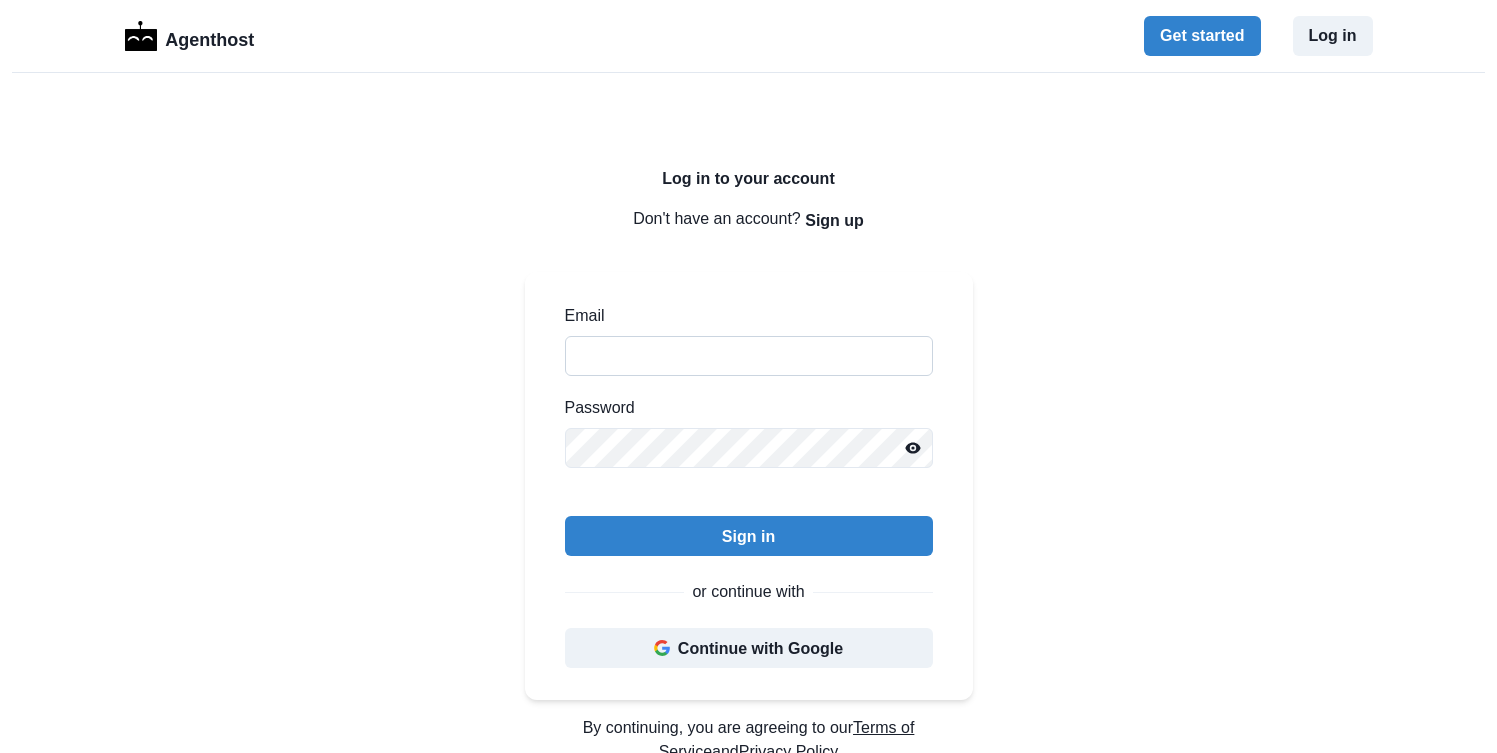 click on "Email" at bounding box center (749, 356) 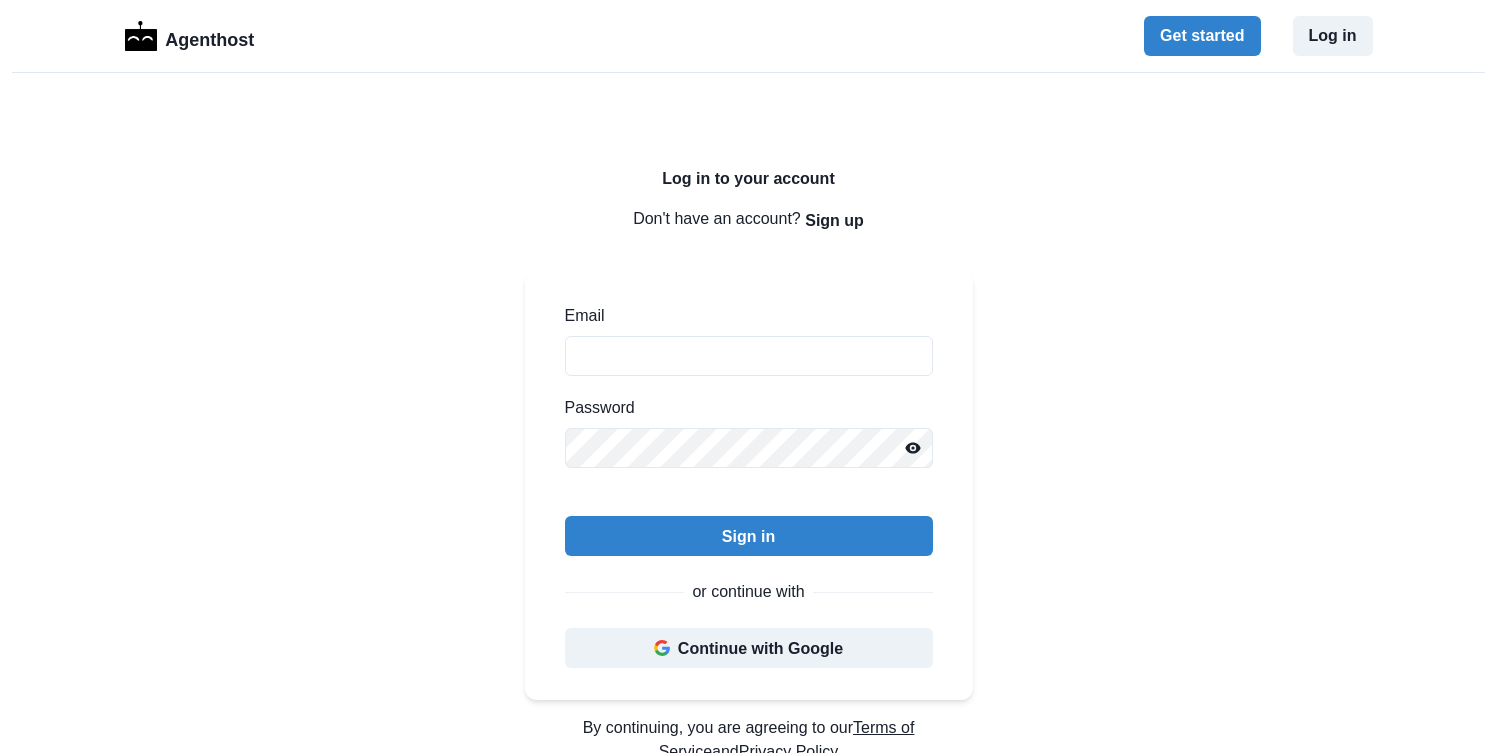 click on "or continue with" at bounding box center (749, 592) 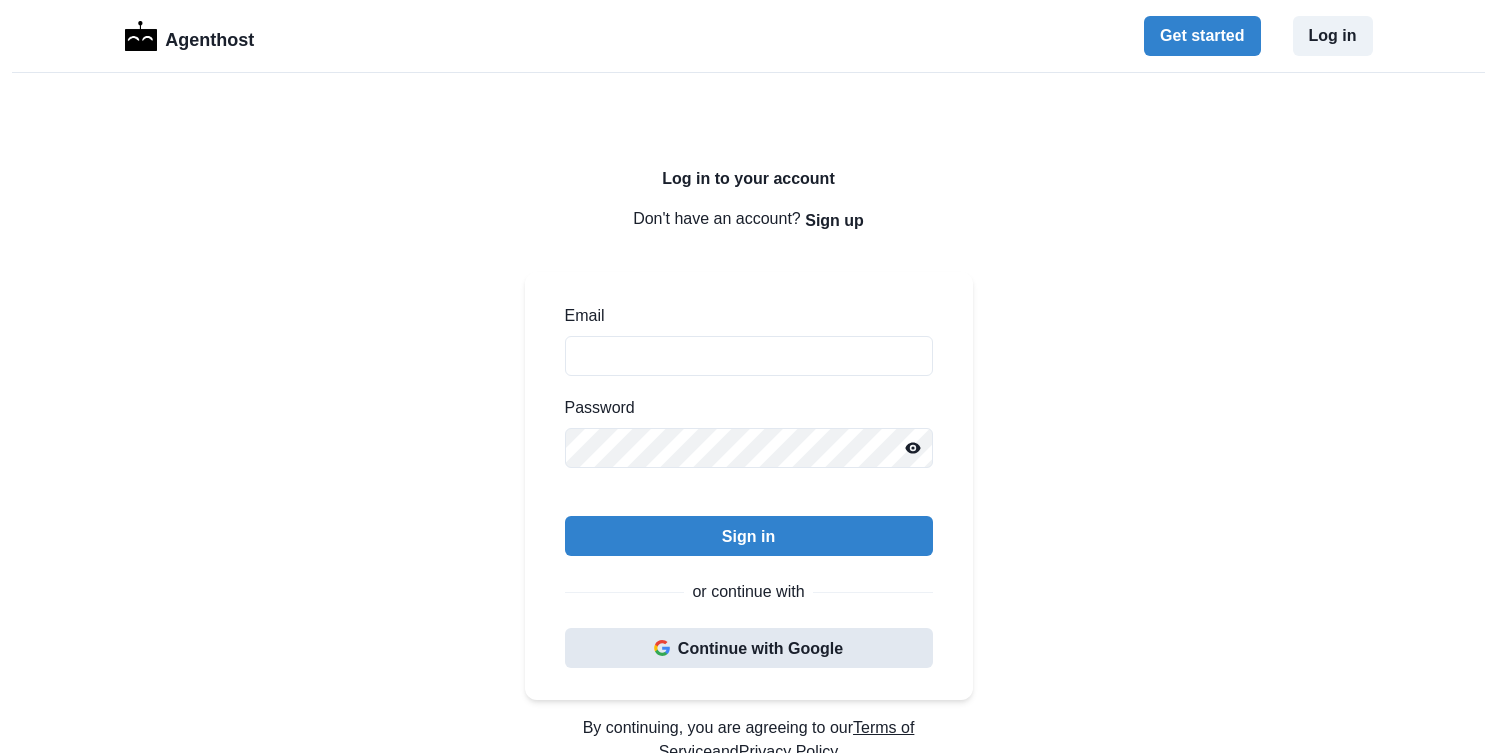 click 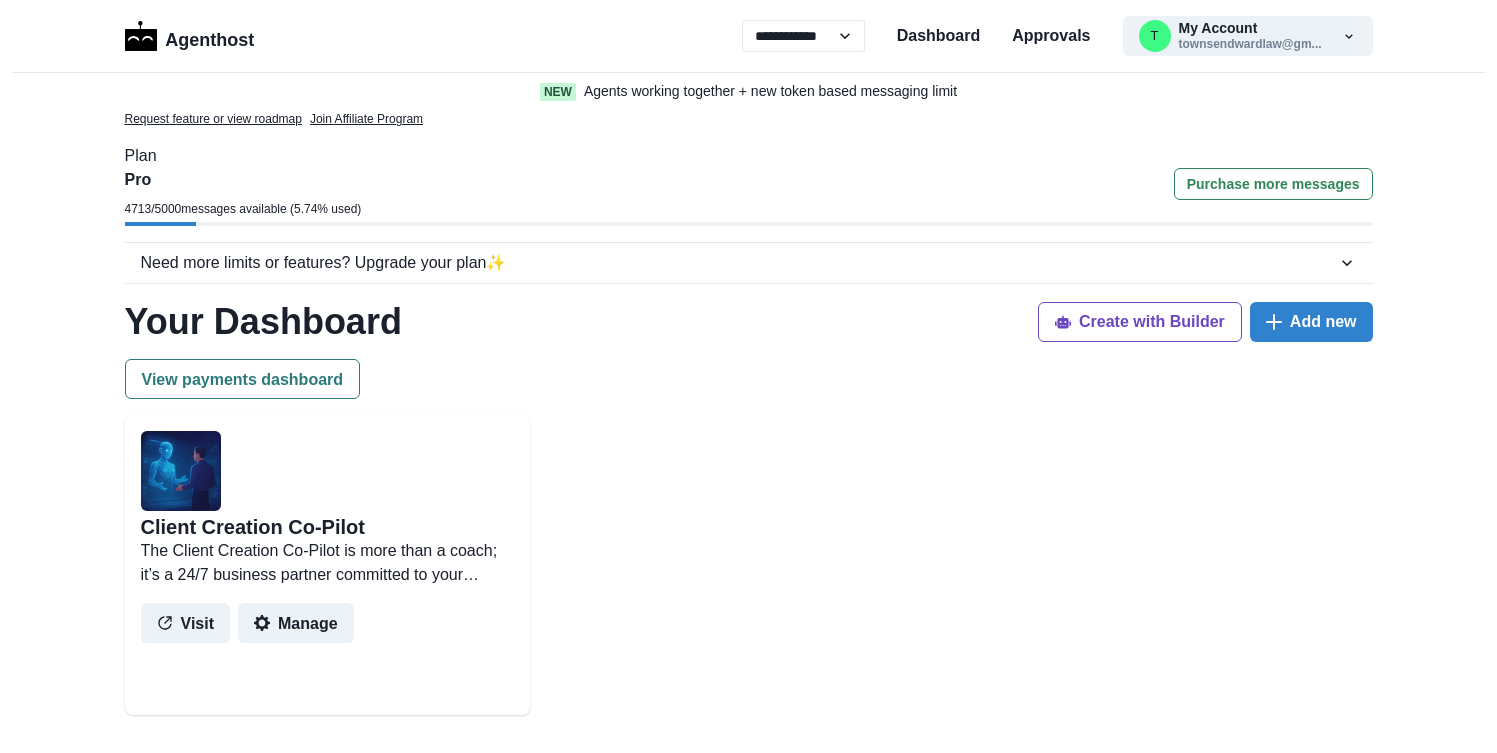 scroll, scrollTop: 0, scrollLeft: 0, axis: both 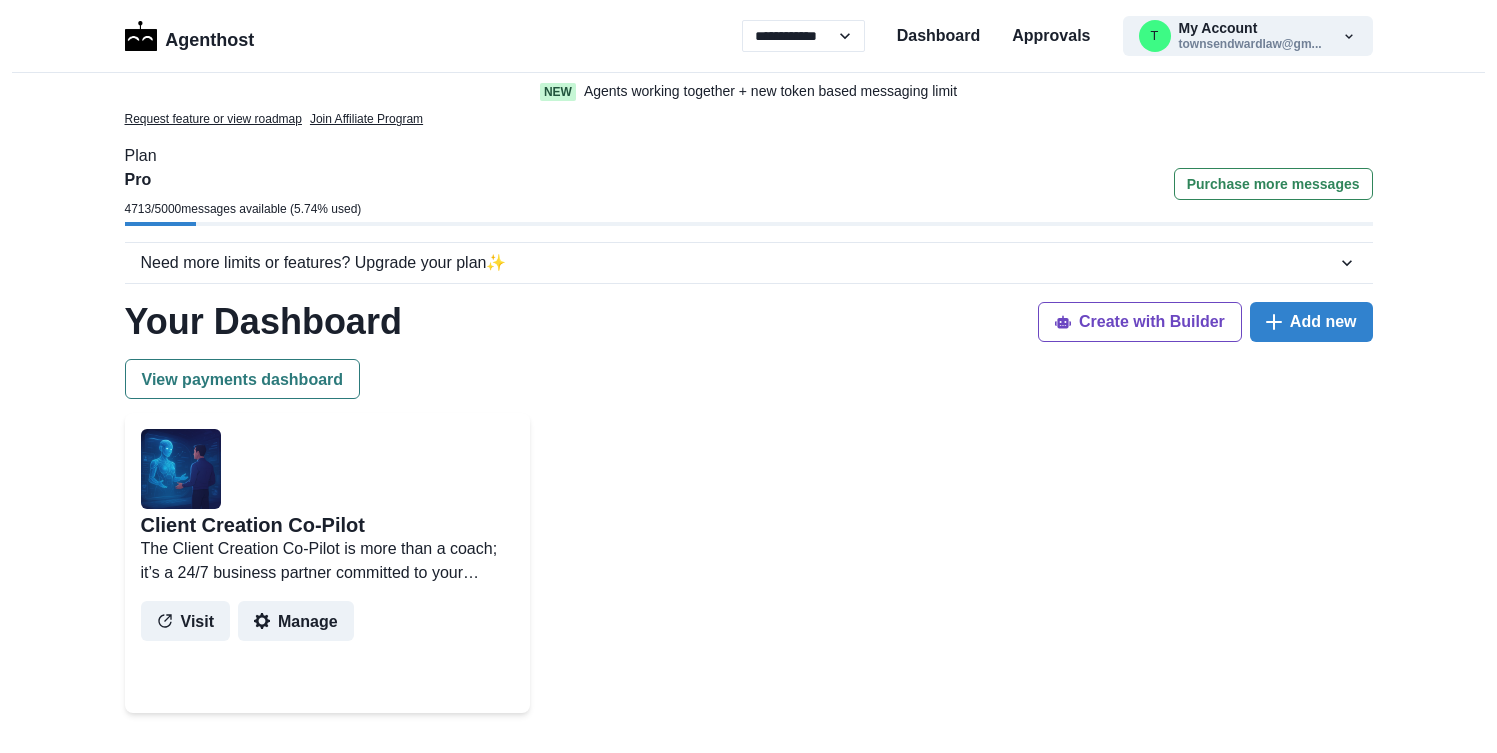 click on "Client Creation Co-Pilot The Client Creation Co-Pilot is more than a coach; it’s a 24/7 business partner committed to your success. It can teach you how to sell coaching, test your knowledge, role-play creating a client, and even give you feedback on your last call. Visit [GEOGRAPHIC_DATA]" at bounding box center [327, 563] 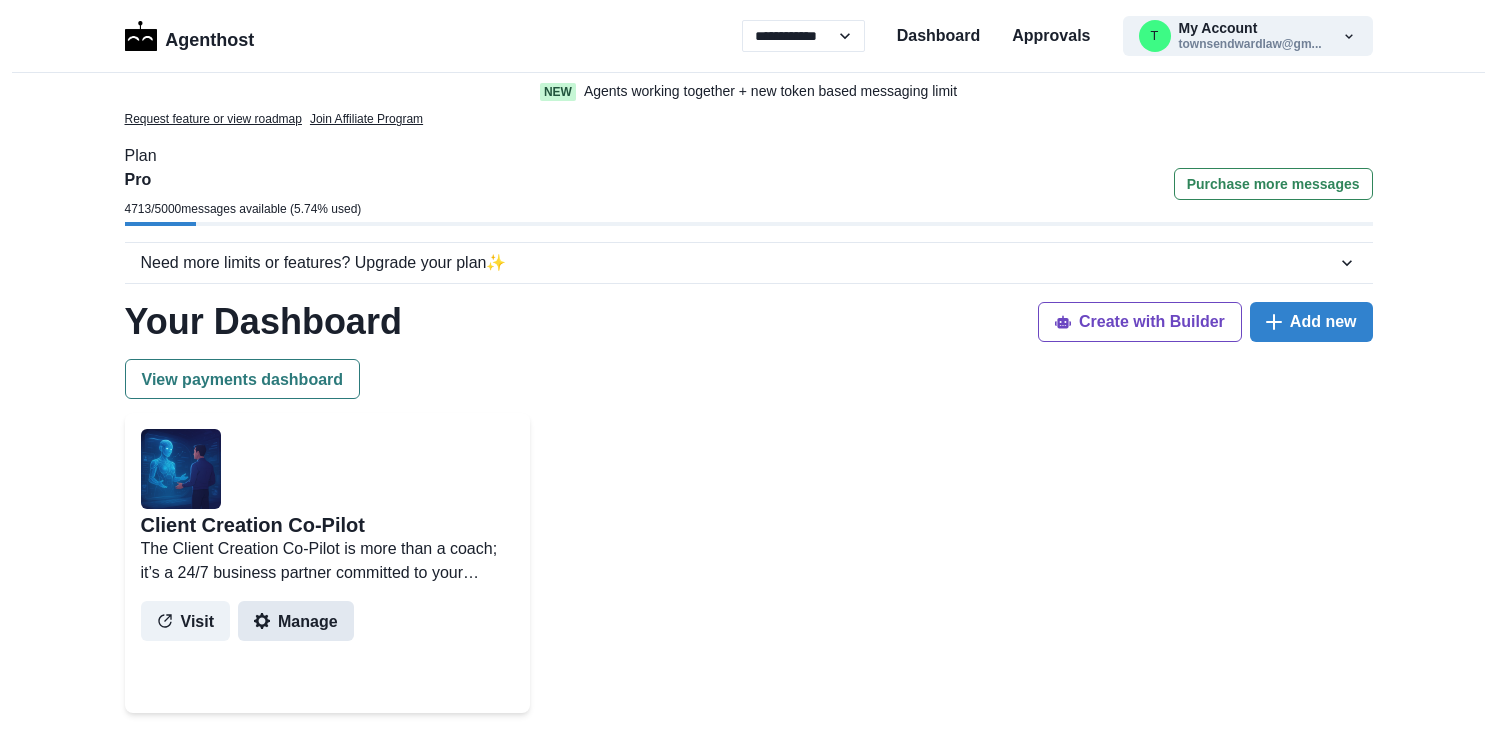 click on "Manage" at bounding box center [296, 621] 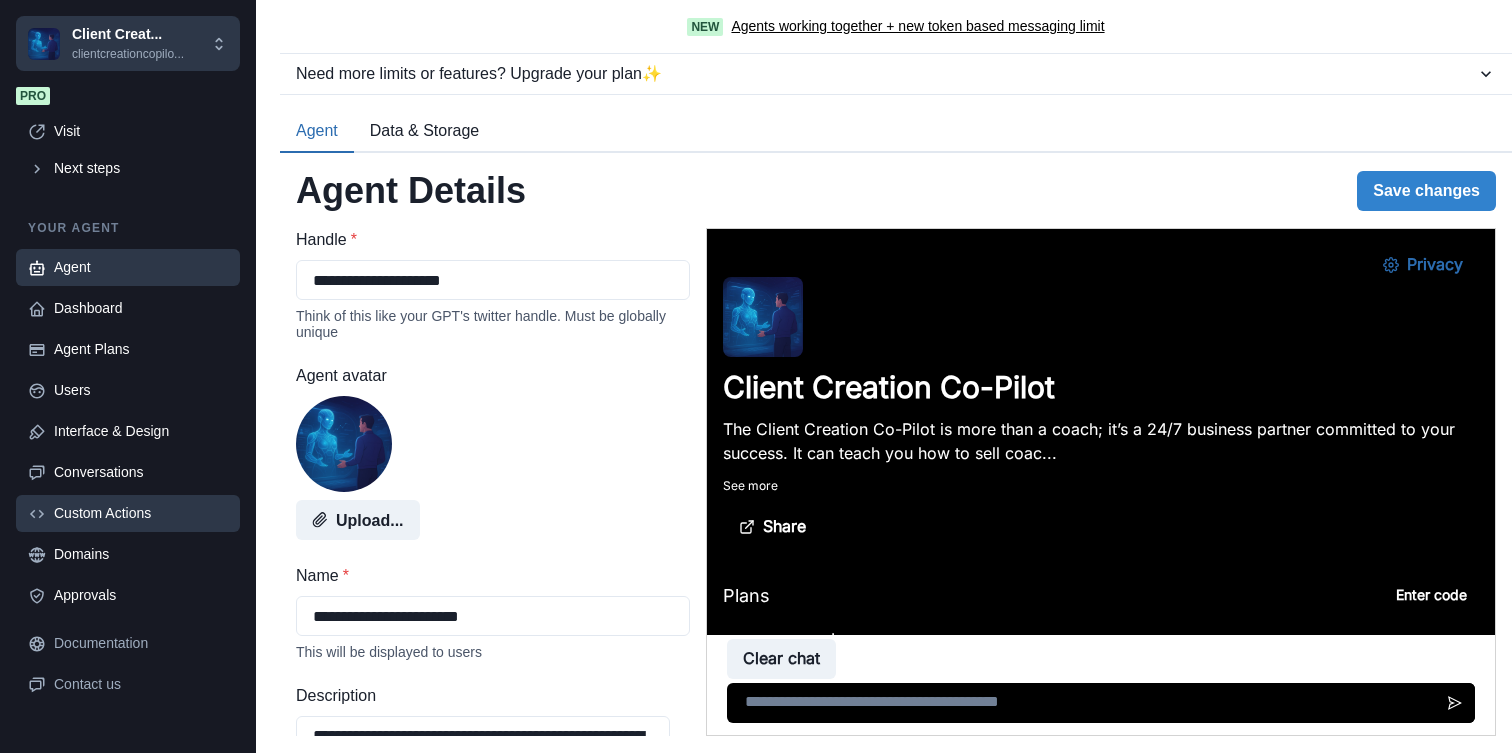 scroll, scrollTop: 0, scrollLeft: 0, axis: both 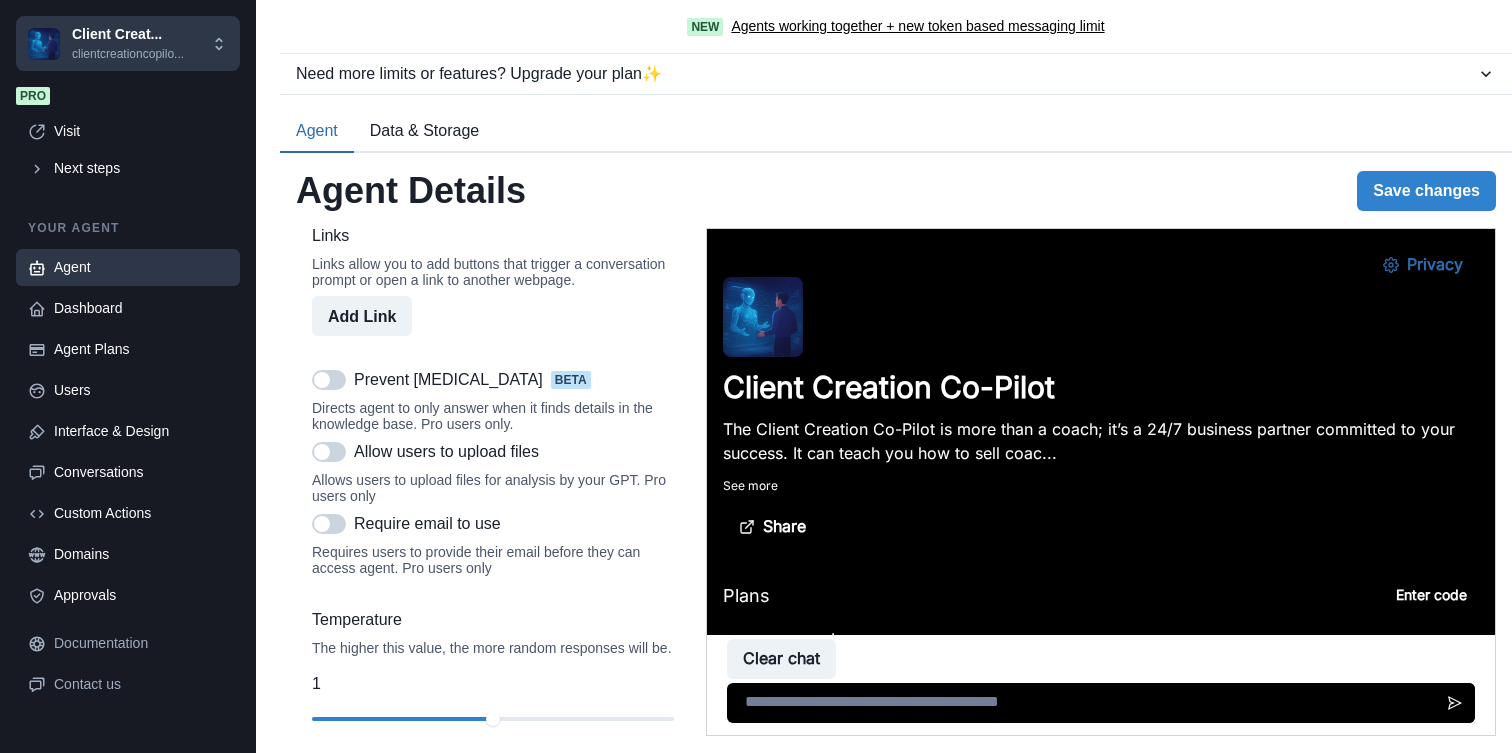 click at bounding box center (329, 524) 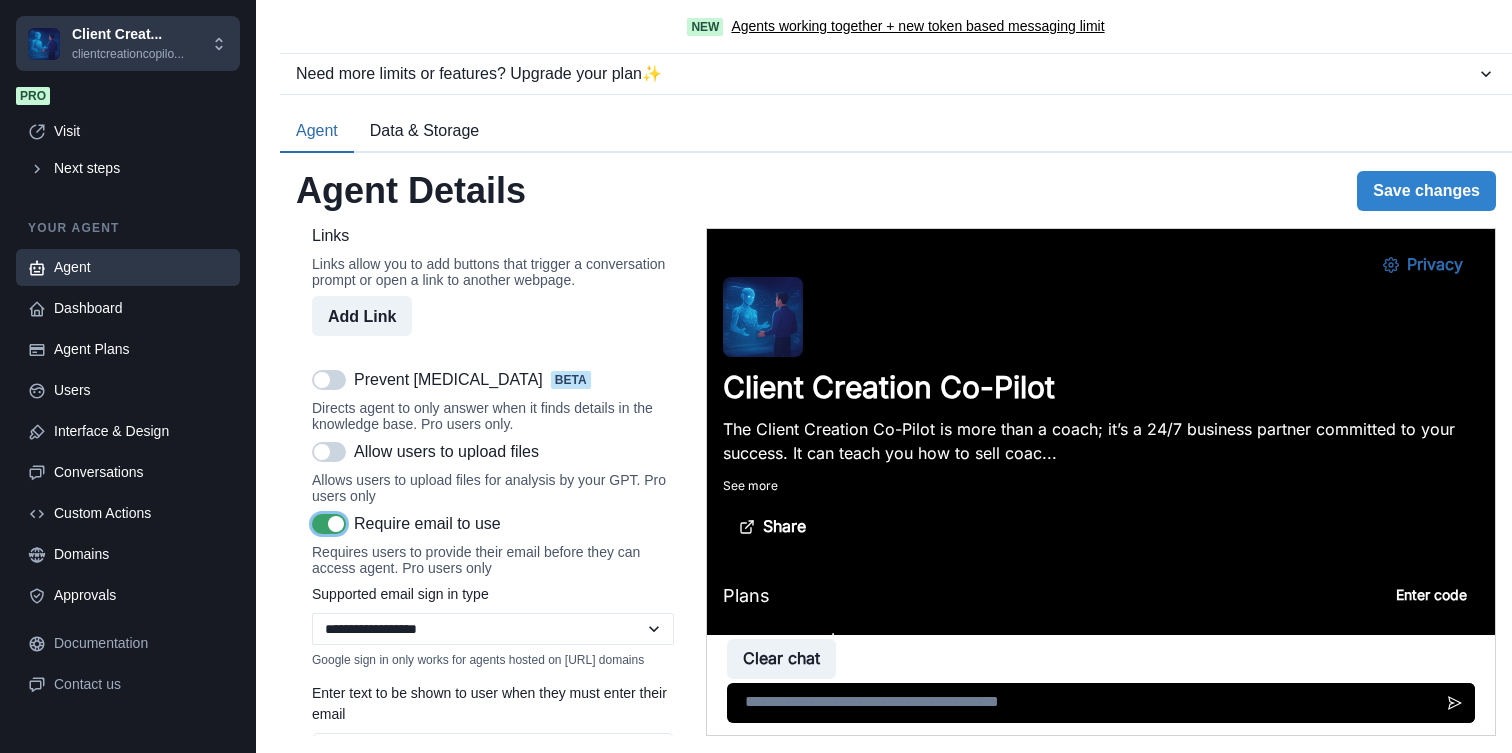 click at bounding box center (329, 524) 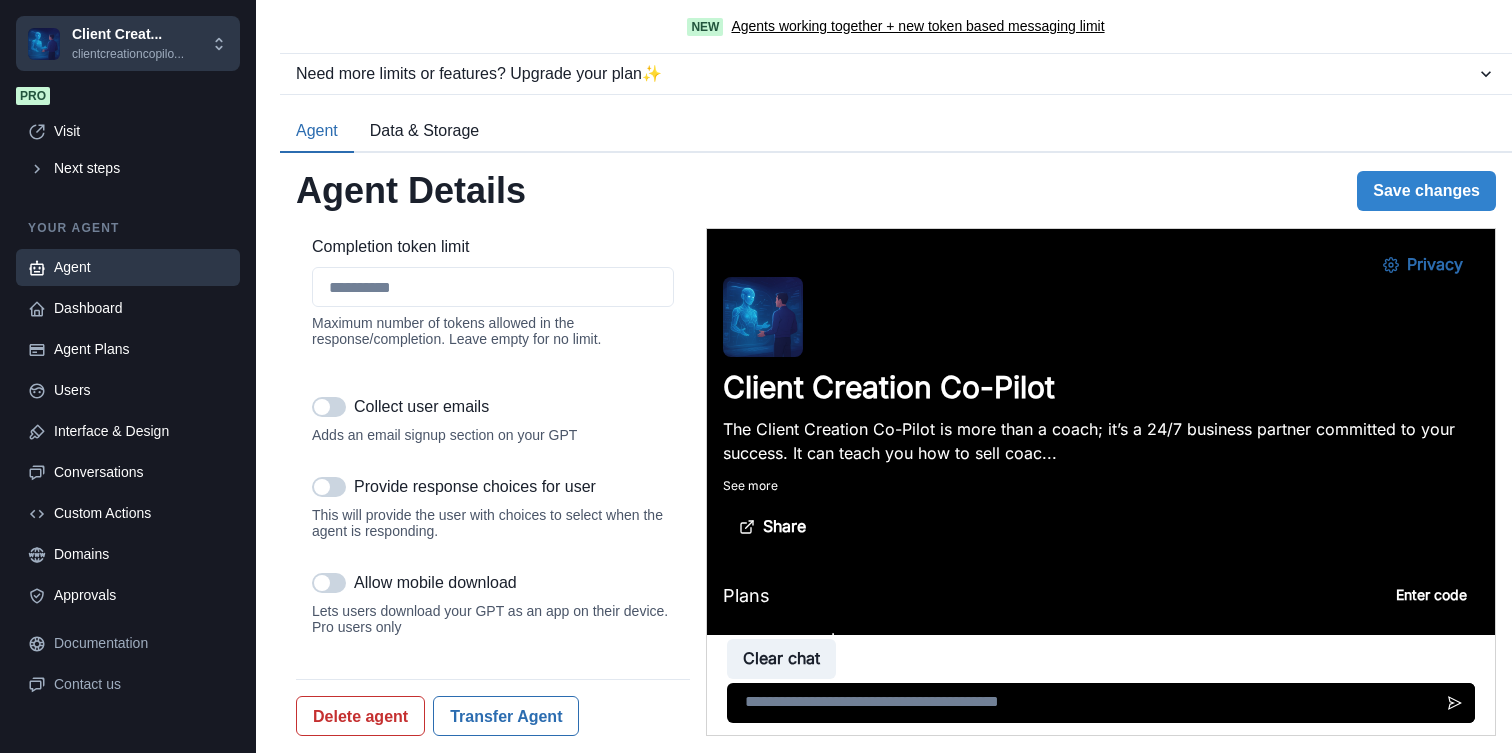 scroll, scrollTop: 2906, scrollLeft: 0, axis: vertical 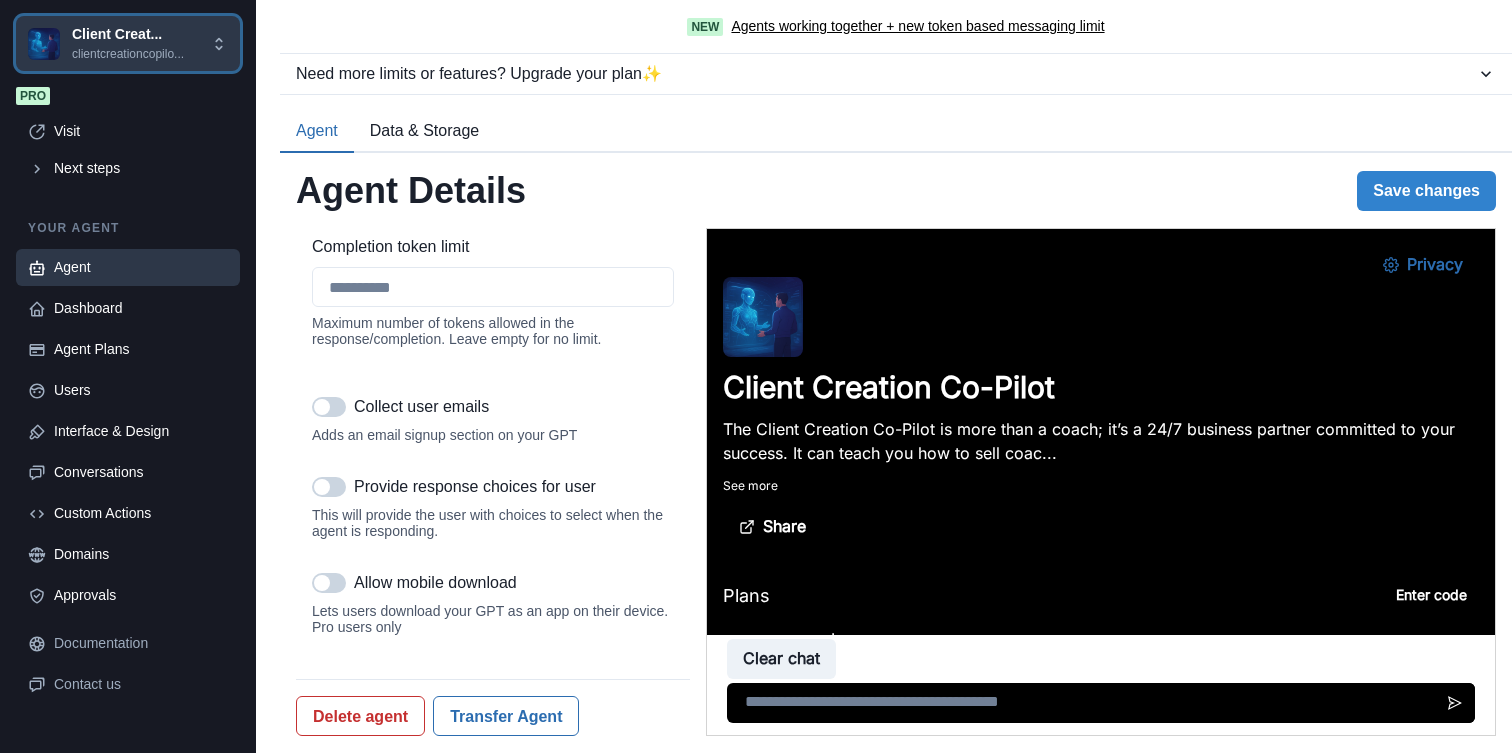 click on "Client Creat..." at bounding box center [128, 34] 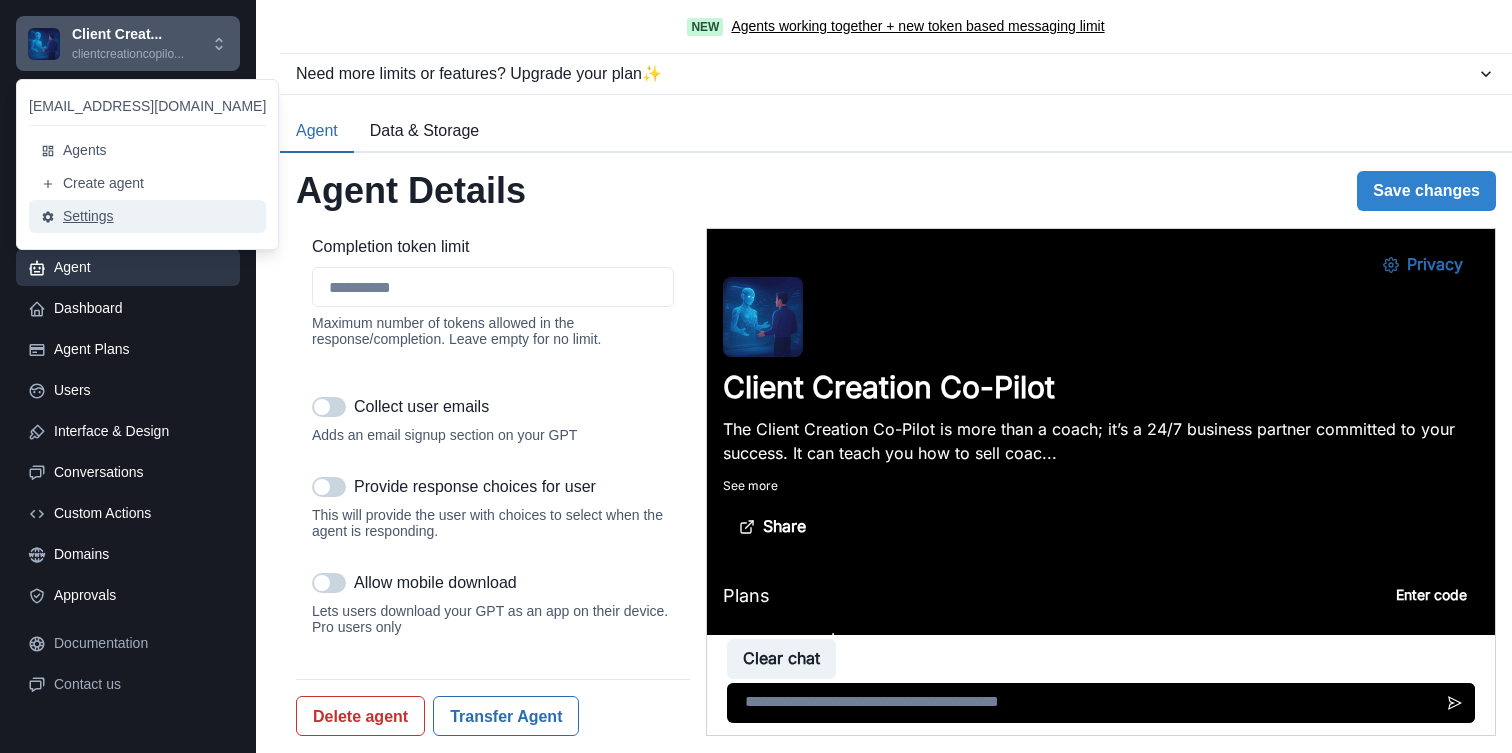 click on "Settings" at bounding box center (147, 216) 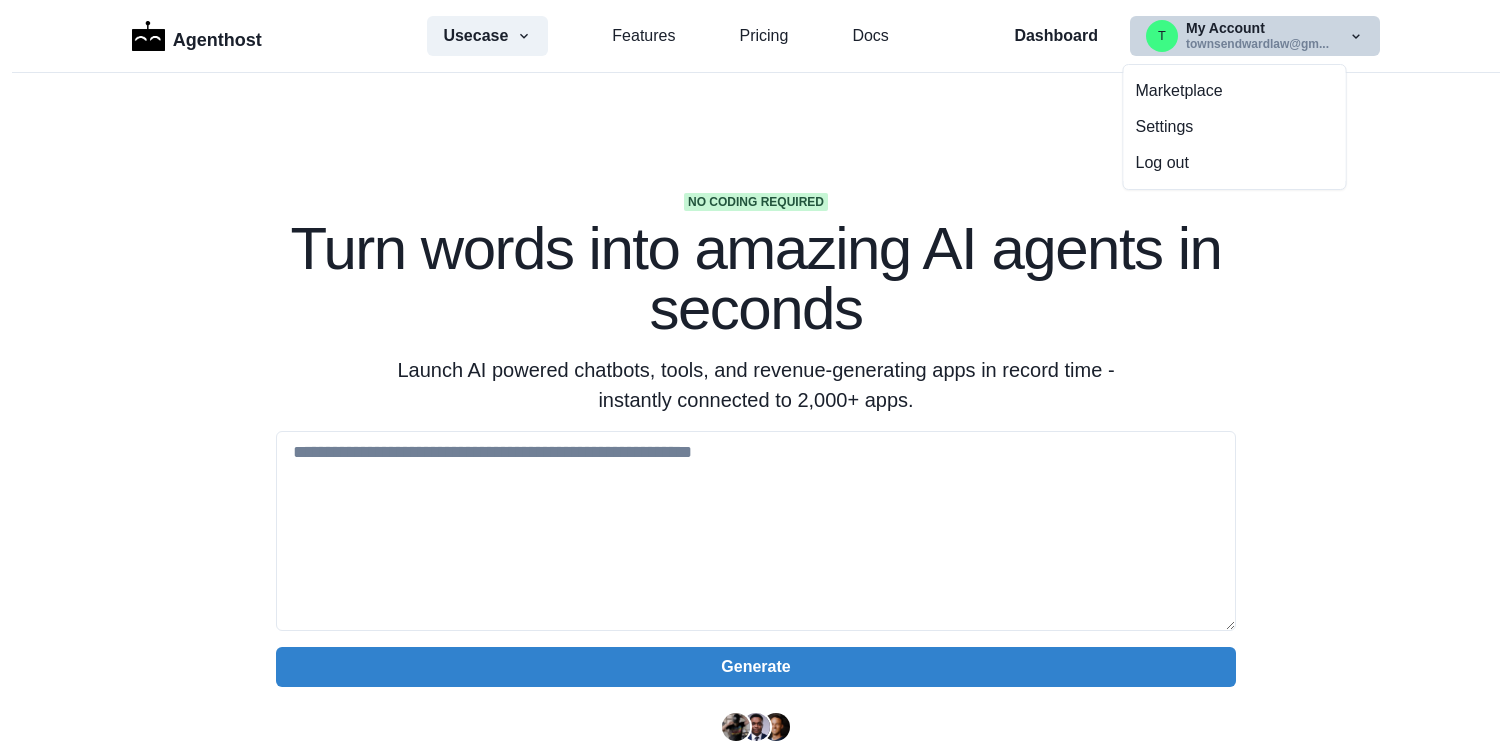scroll, scrollTop: 0, scrollLeft: 0, axis: both 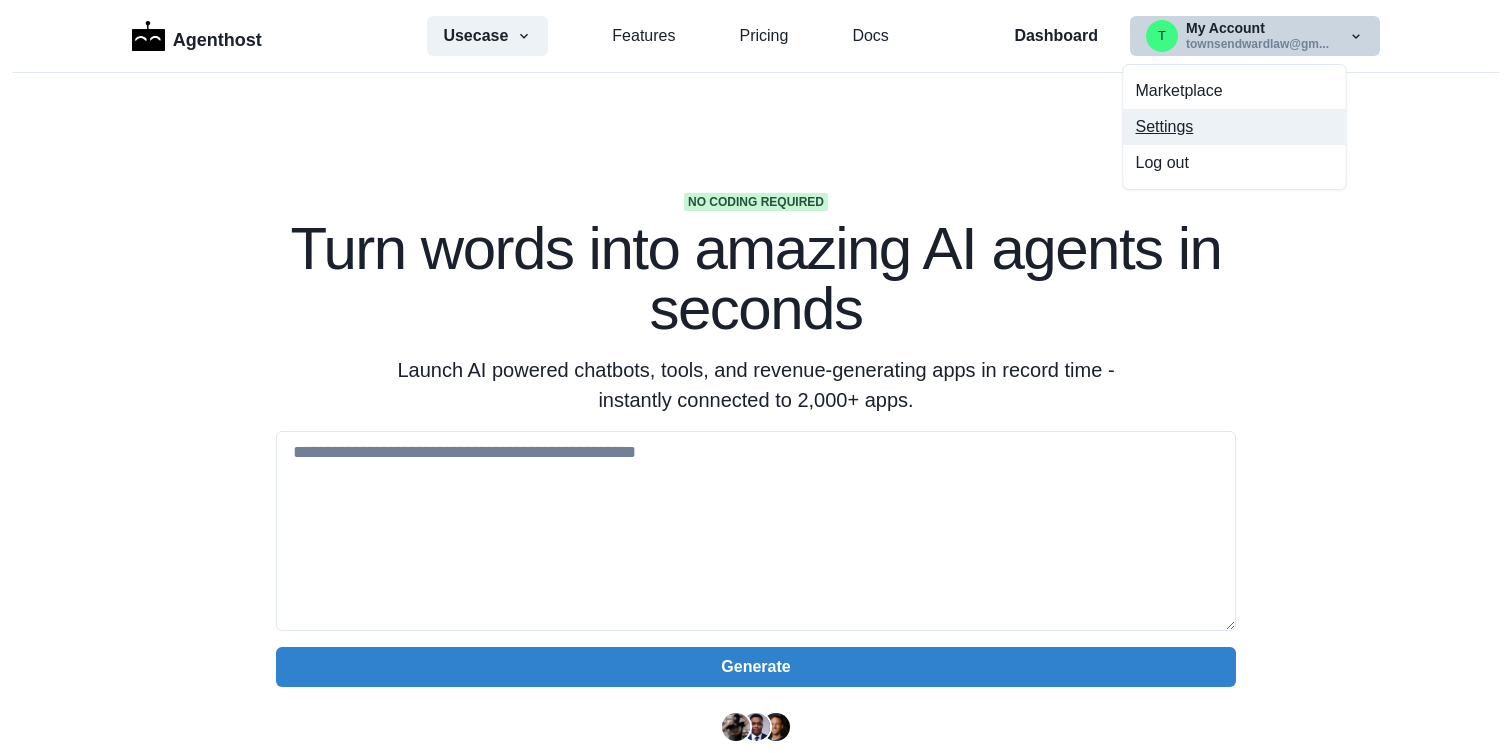 click on "Settings" at bounding box center [1235, 127] 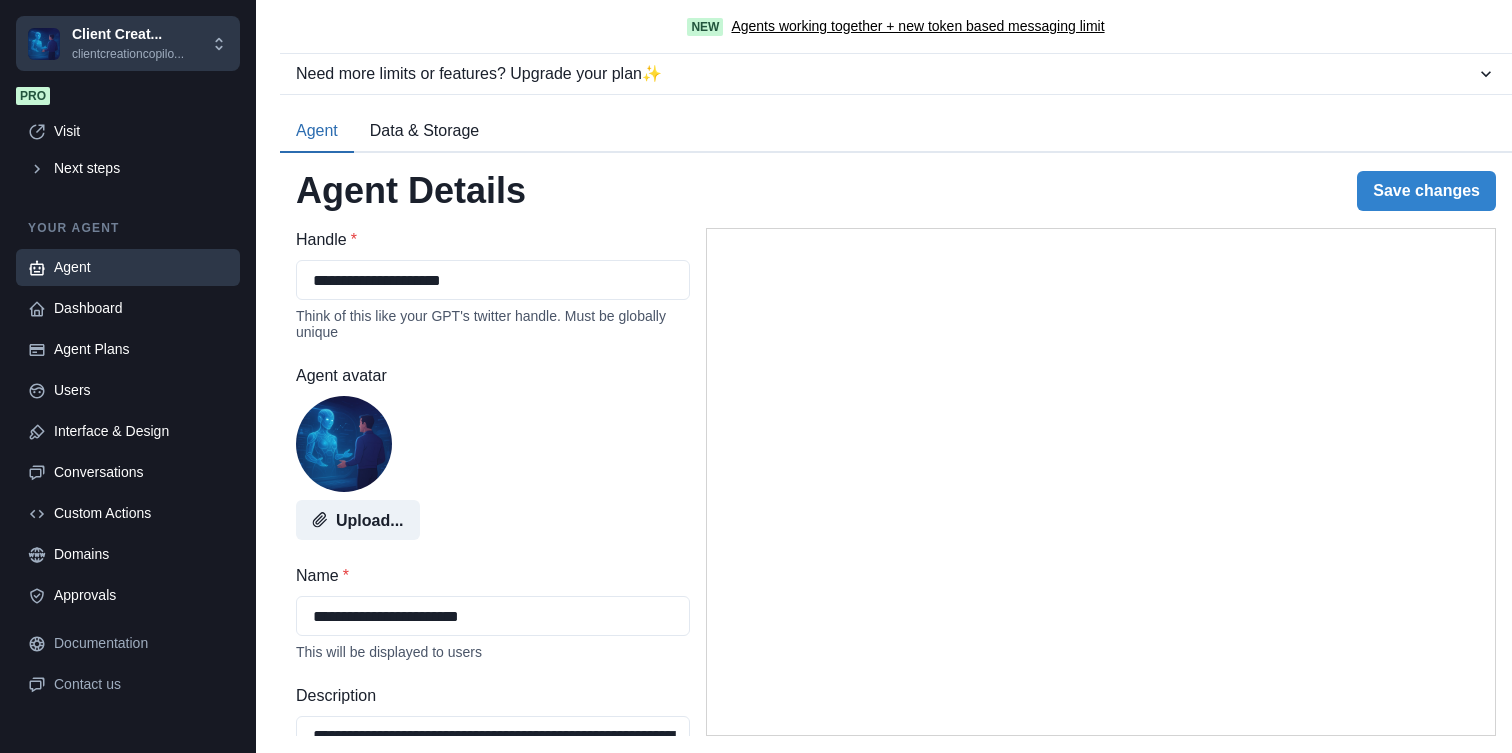 select on "********" 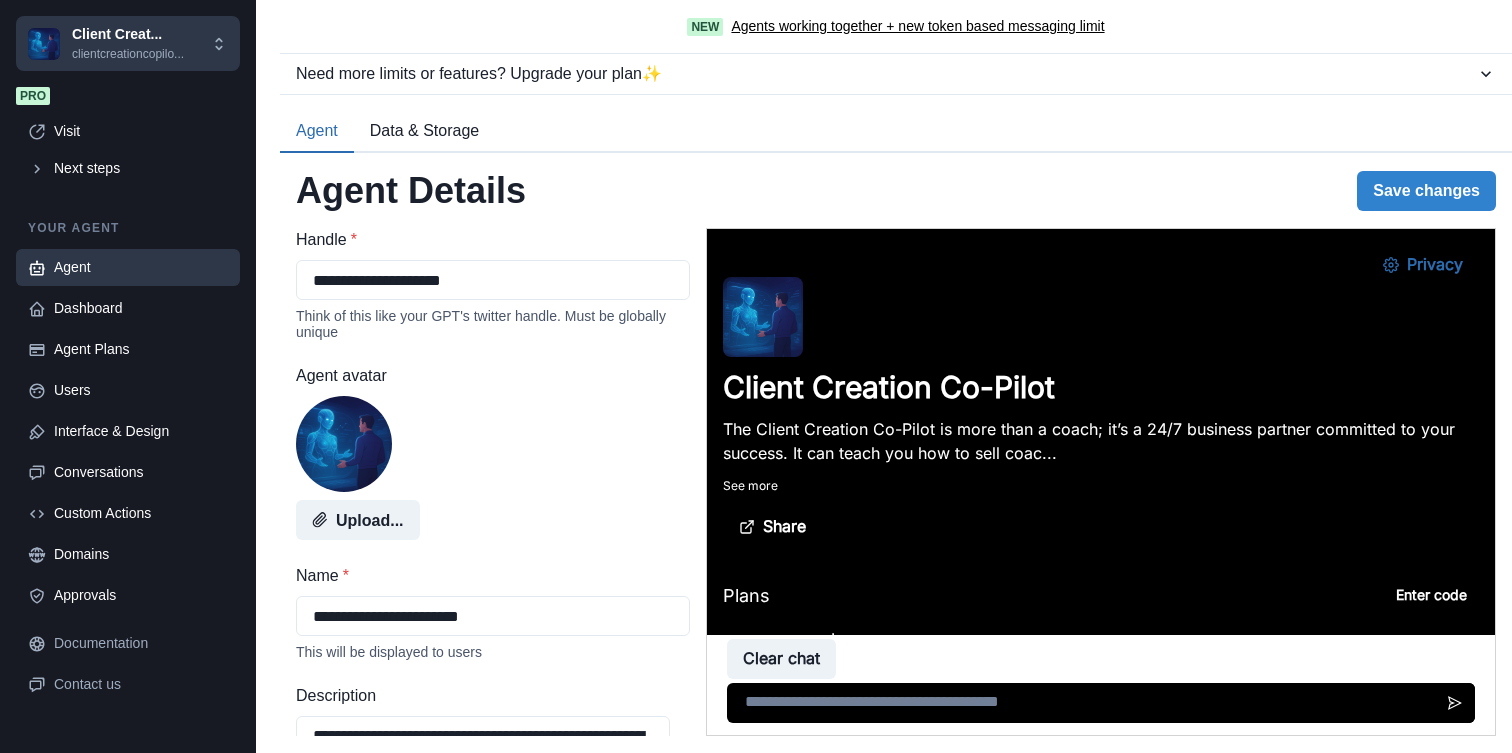 scroll, scrollTop: 0, scrollLeft: 0, axis: both 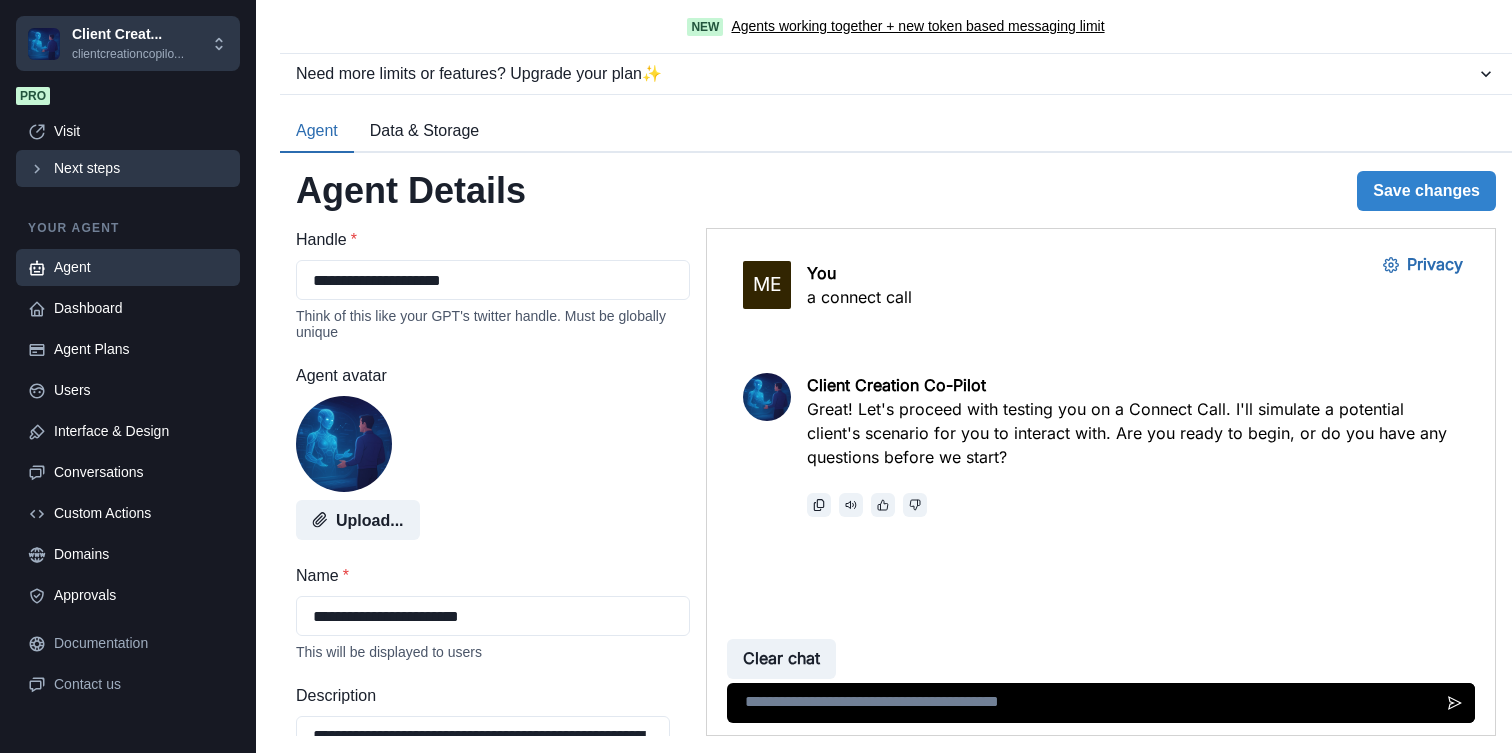 click on "Next steps" at bounding box center (141, 168) 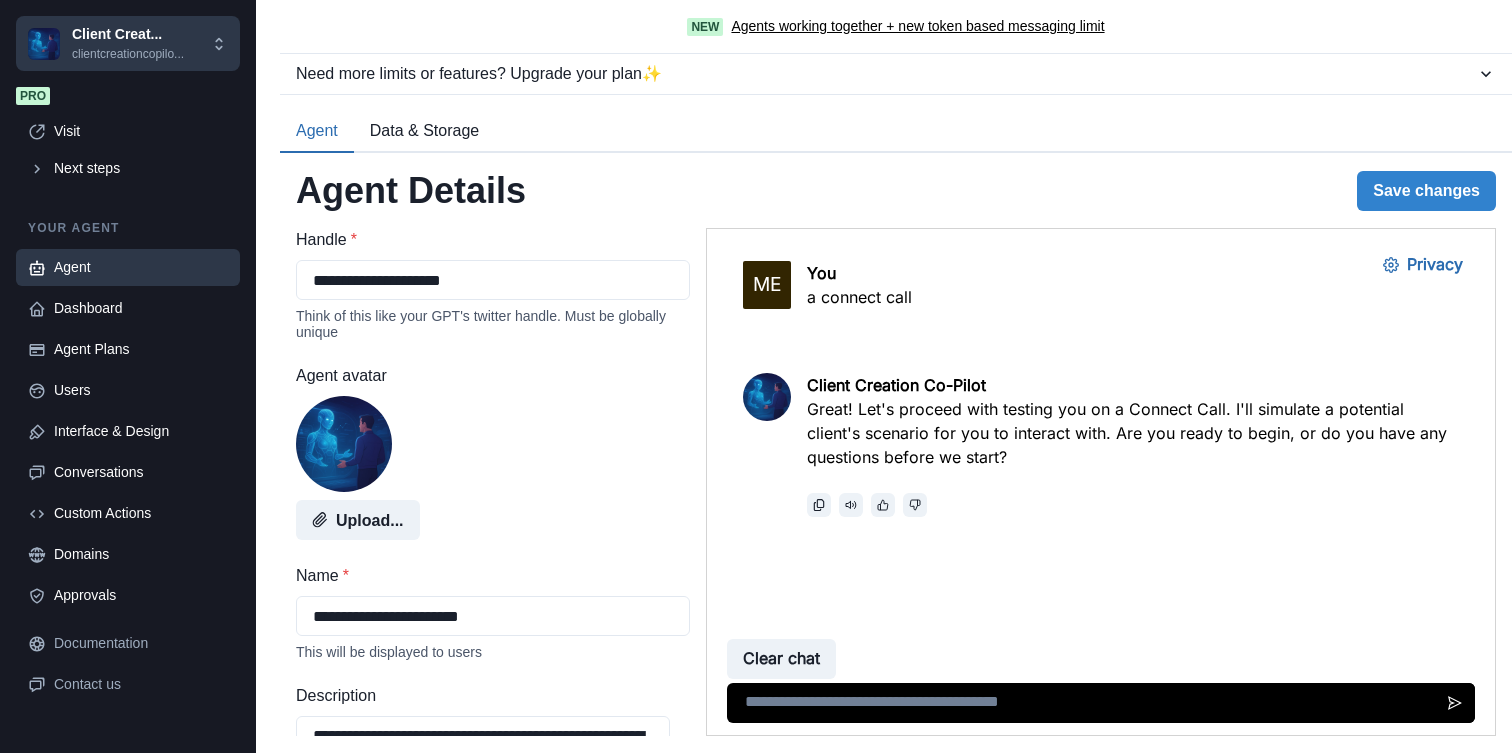 click on "Setup Monetization" at bounding box center [756, 1223] 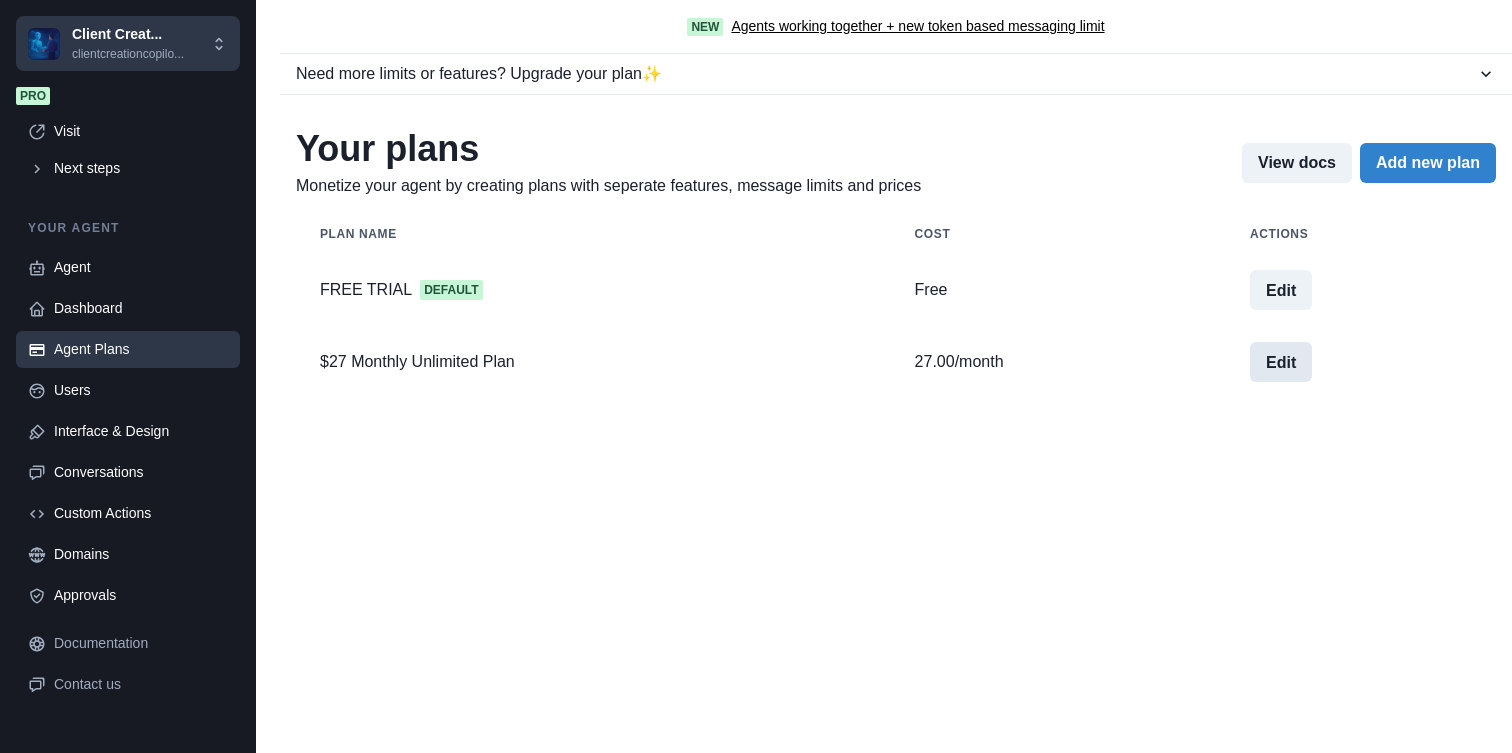 click on "Edit" at bounding box center (1281, 362) 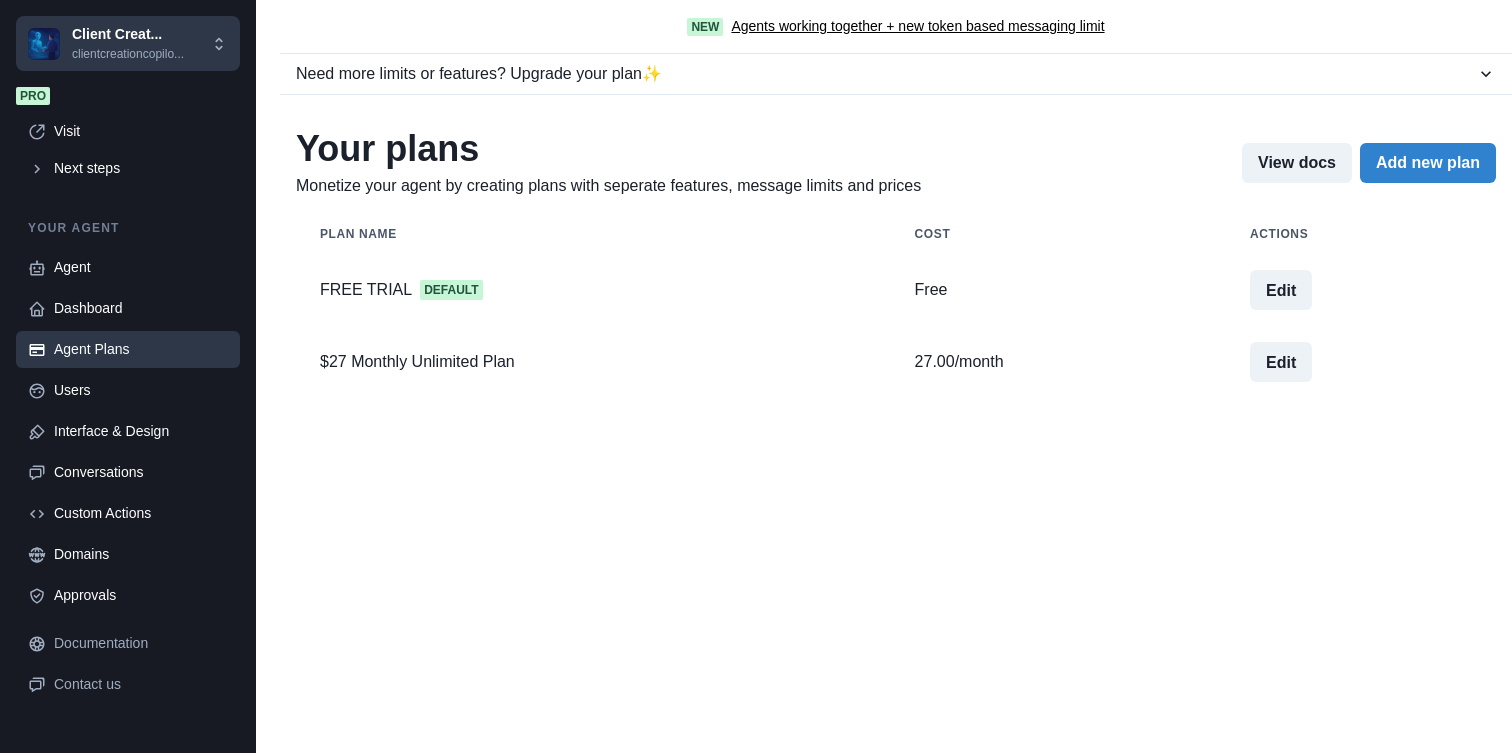 scroll, scrollTop: 190, scrollLeft: 0, axis: vertical 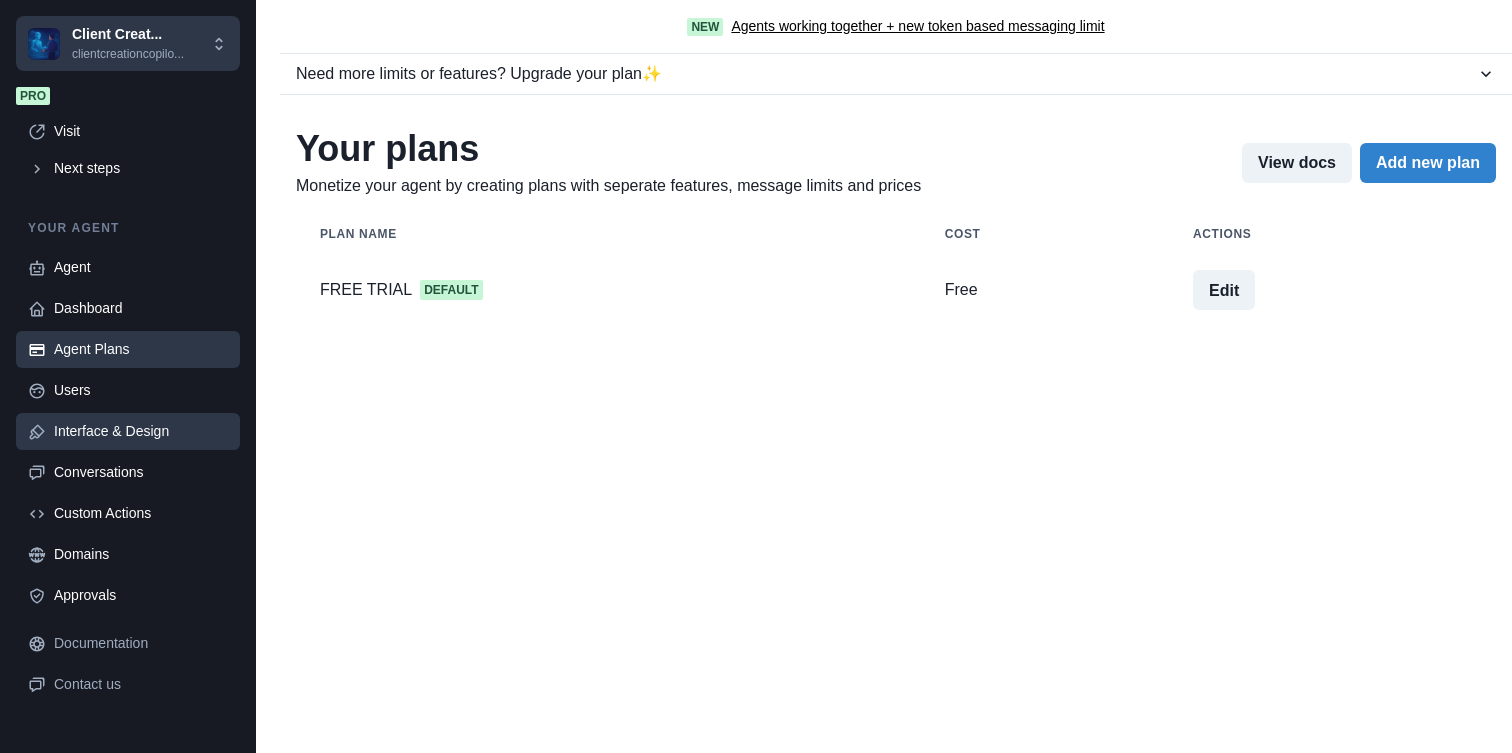 click on "Interface & Design" at bounding box center [141, 431] 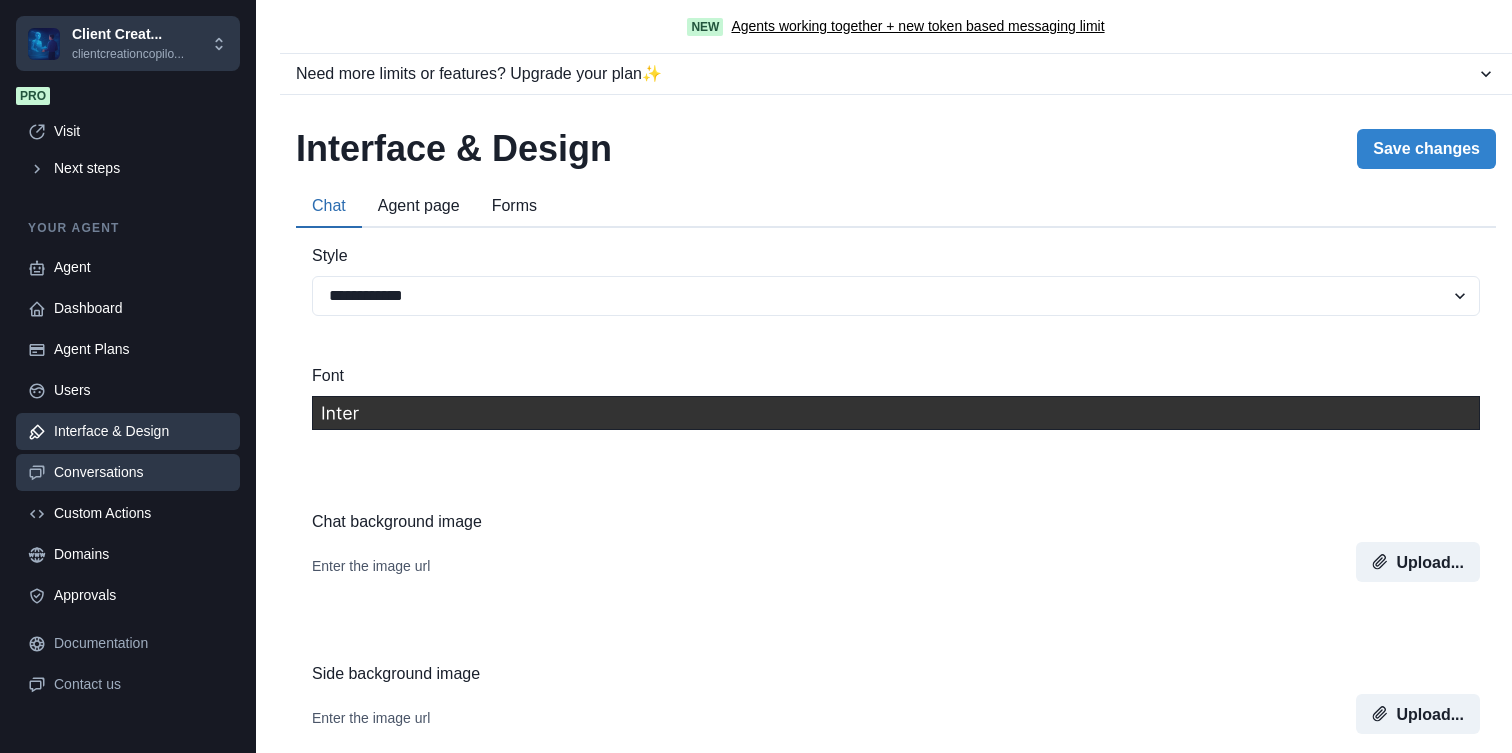 click on "Conversations" at bounding box center (128, 472) 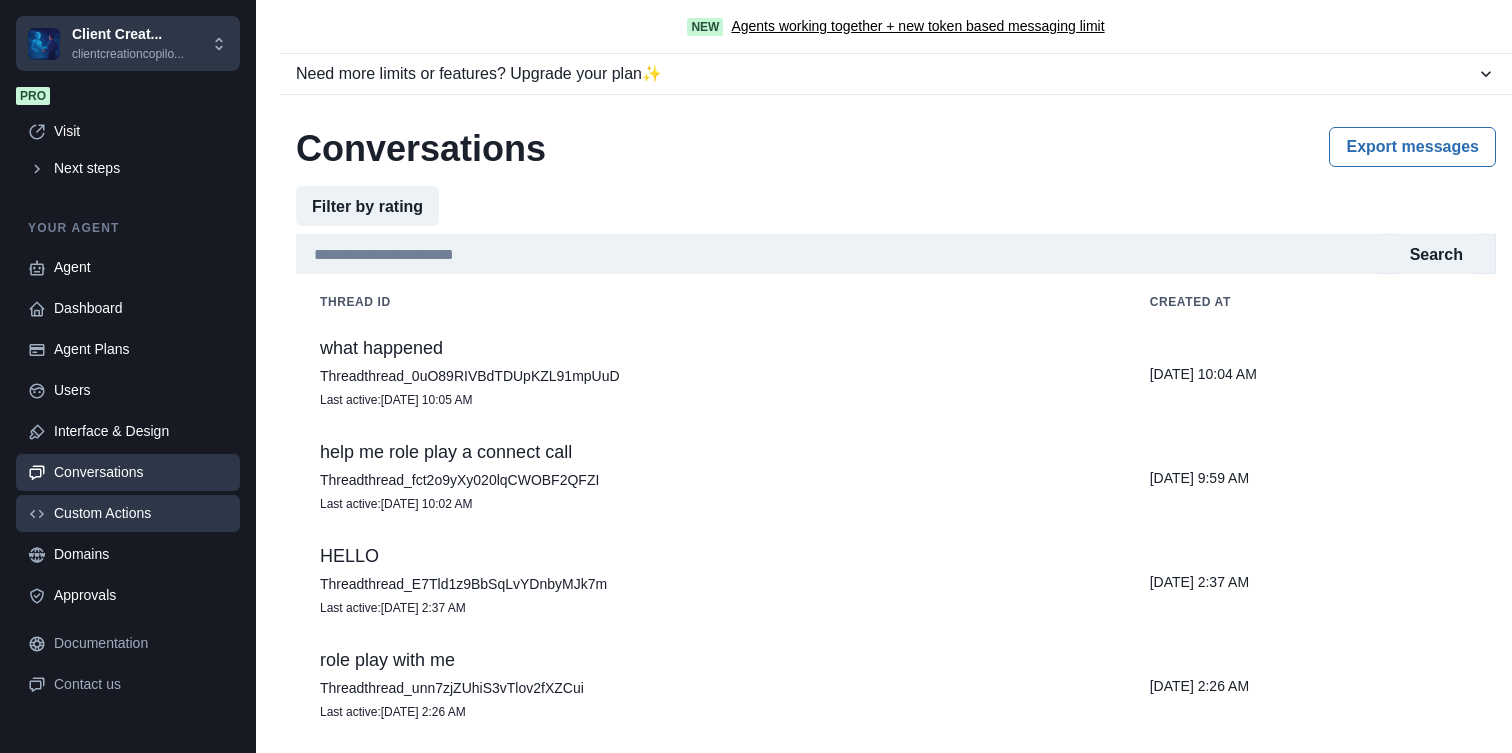 click on "Custom Actions" at bounding box center [141, 513] 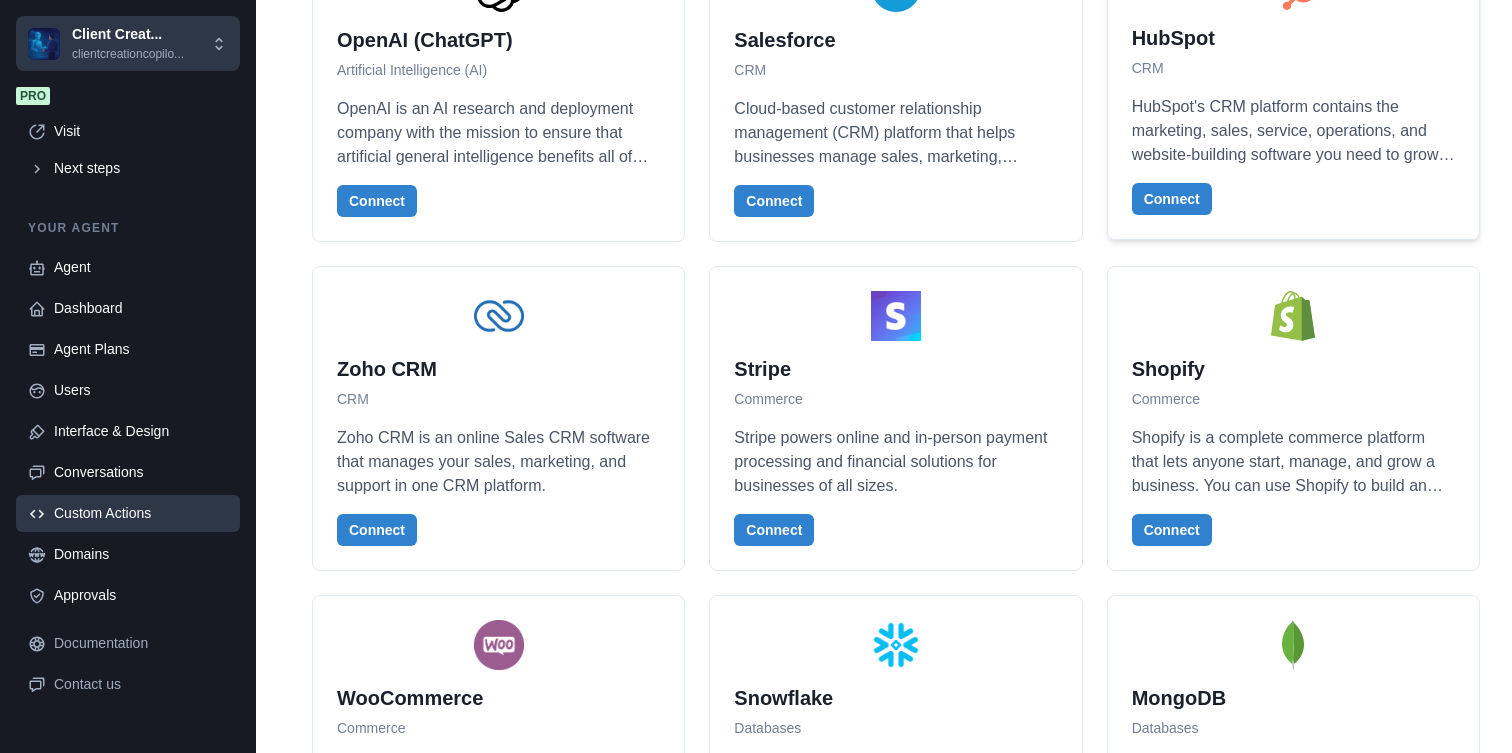 scroll, scrollTop: 492, scrollLeft: 0, axis: vertical 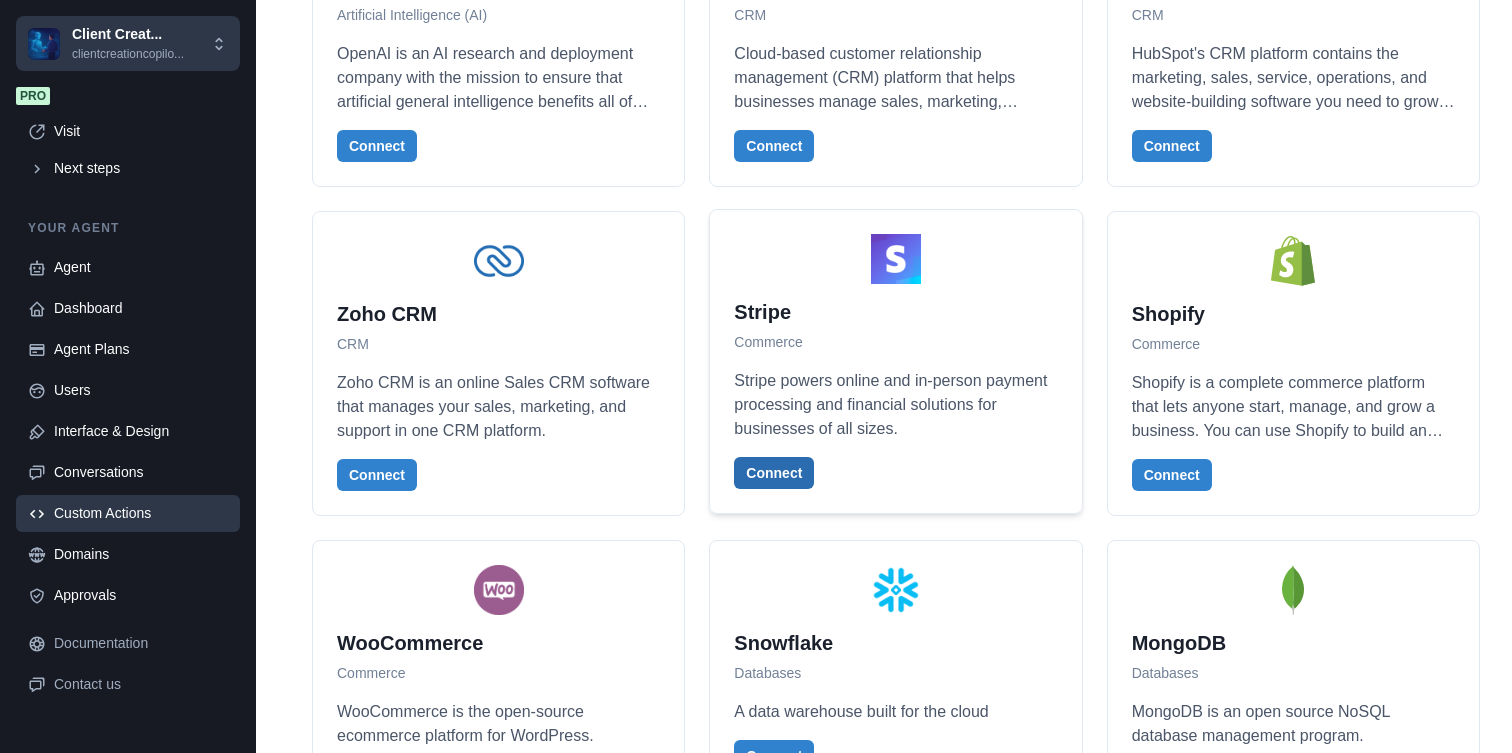 click on "Connect" at bounding box center [774, 473] 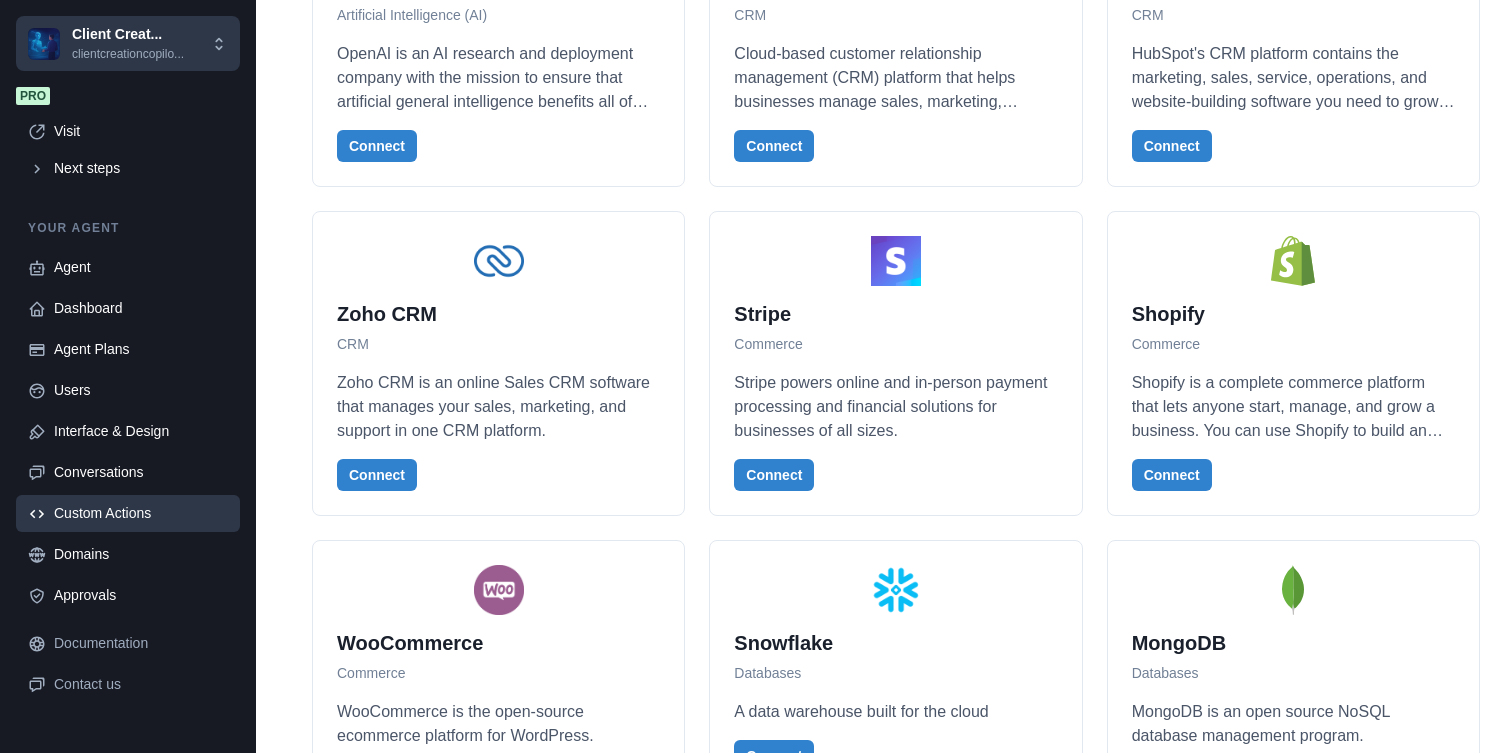 click on "Select all" at bounding box center [1460, 1421] 